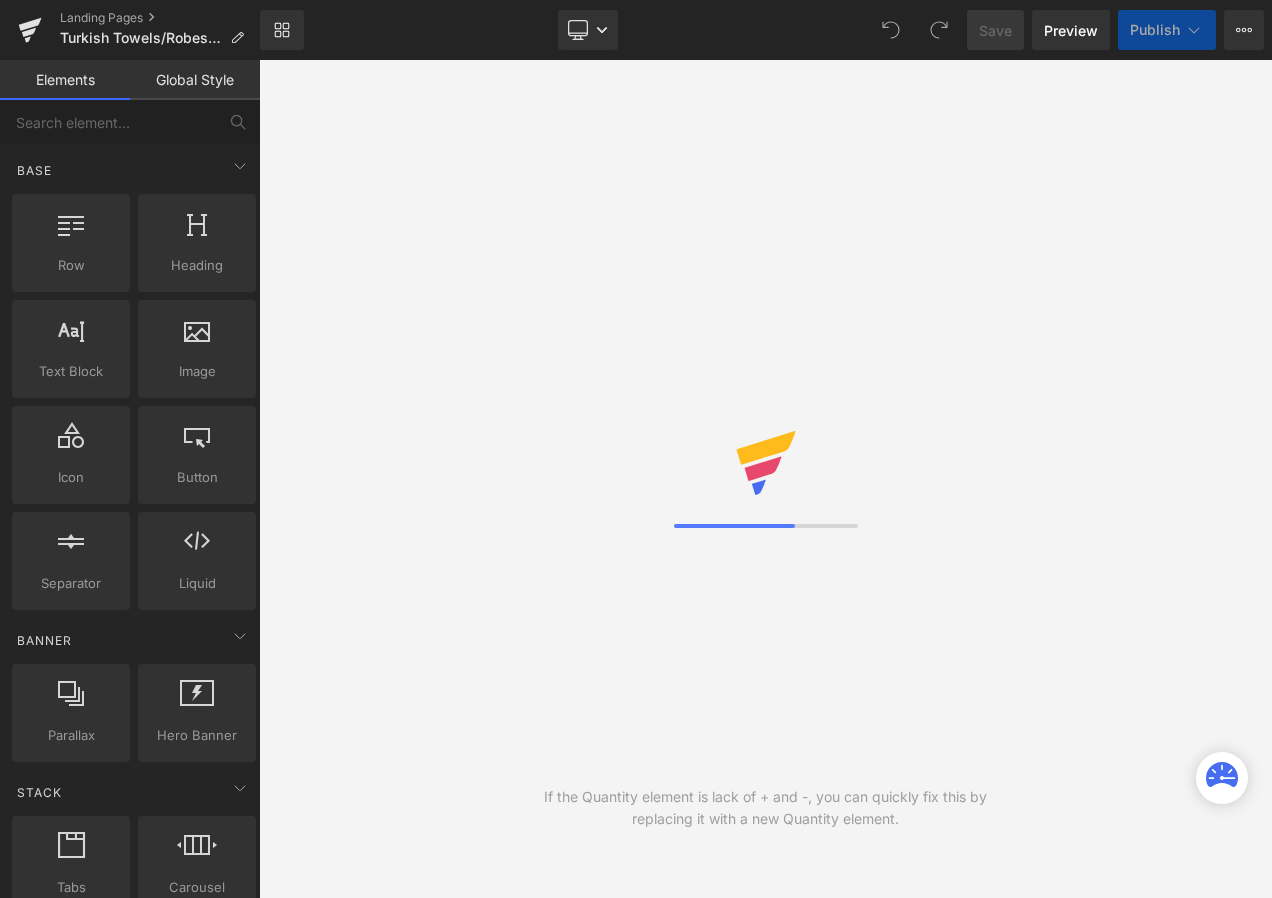scroll, scrollTop: 0, scrollLeft: 0, axis: both 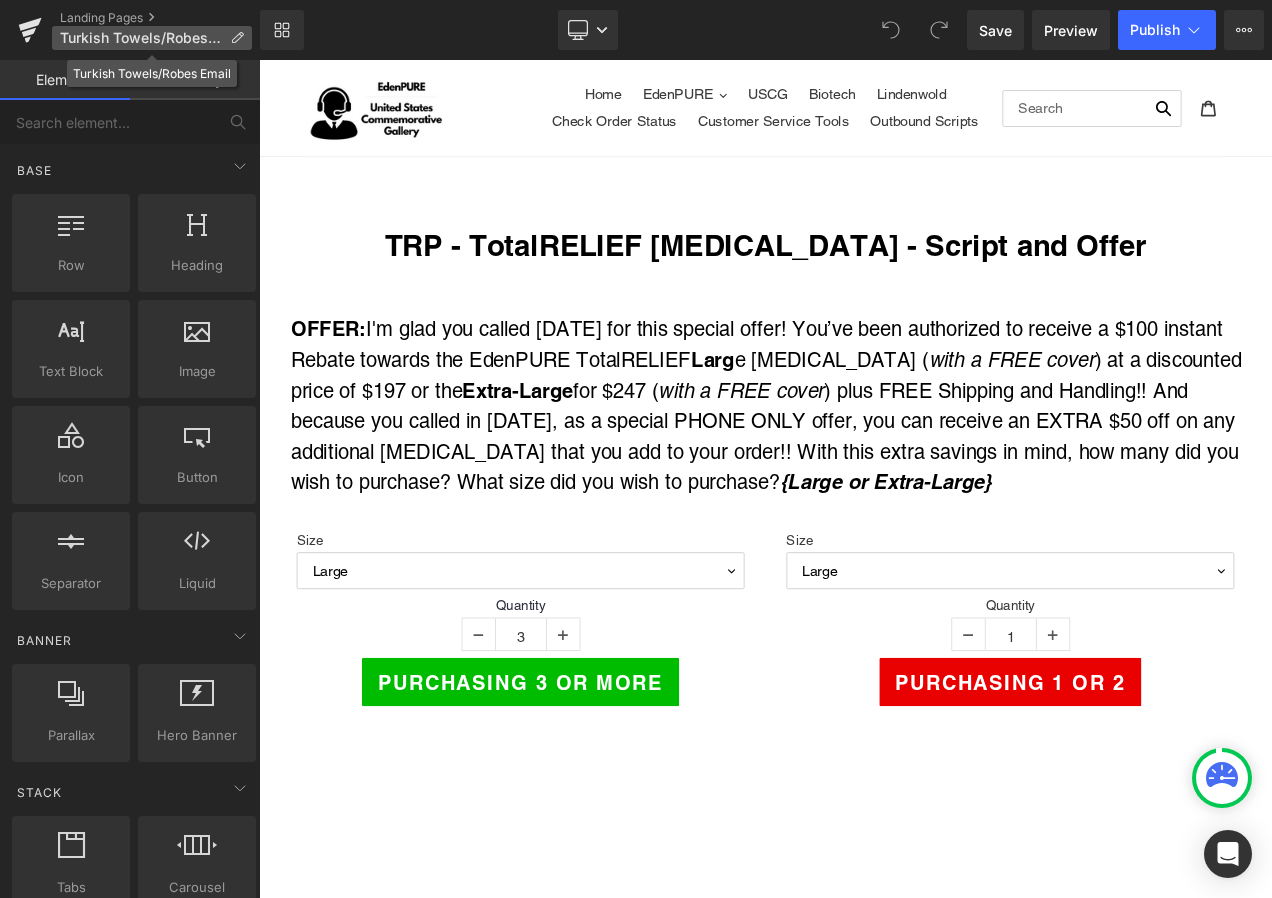 click on "Turkish Towels/Robes Email" at bounding box center (152, 38) 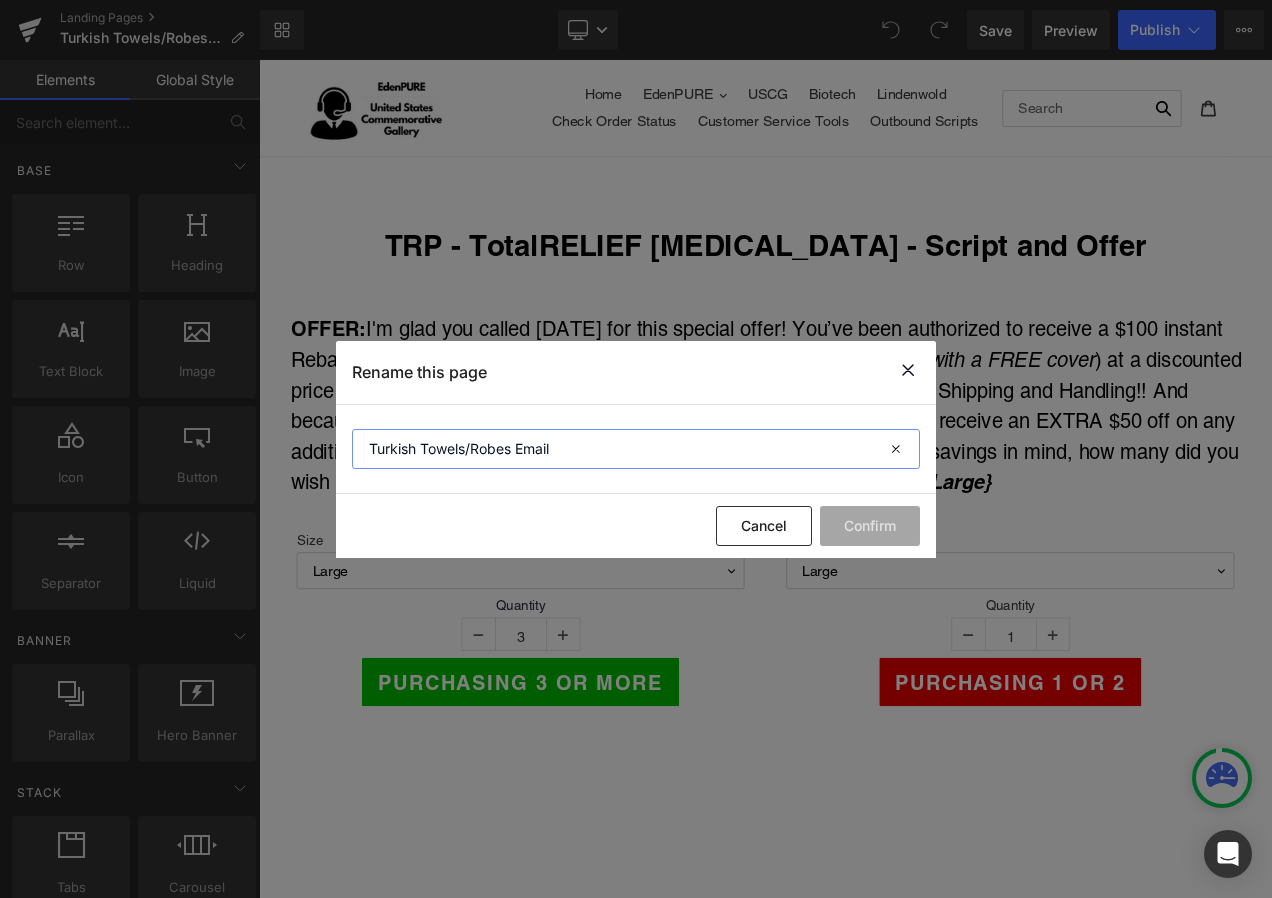 drag, startPoint x: 611, startPoint y: 456, endPoint x: 351, endPoint y: 447, distance: 260.15573 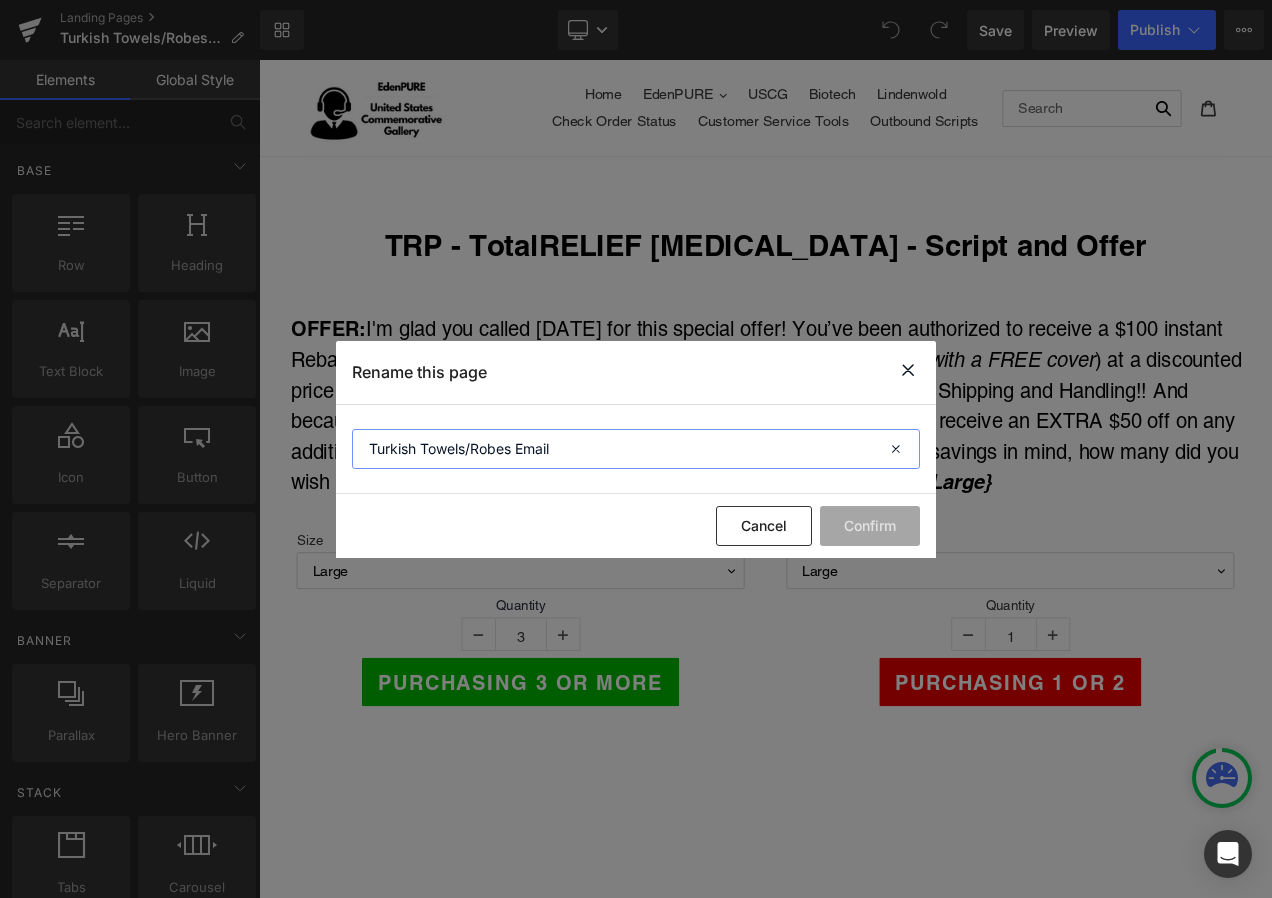 click on "Turkish Towels/Robes Email" 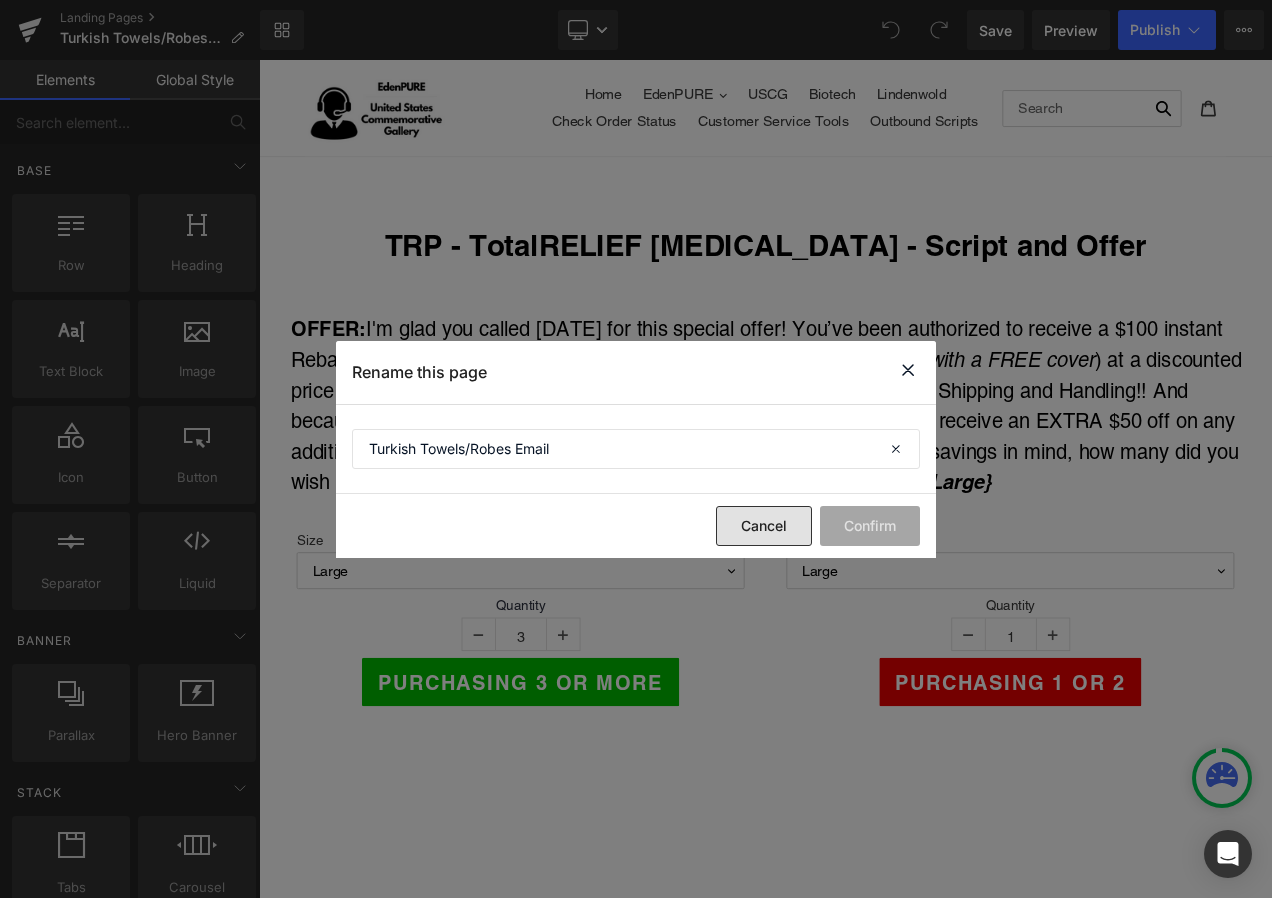 click on "Cancel" at bounding box center [764, 526] 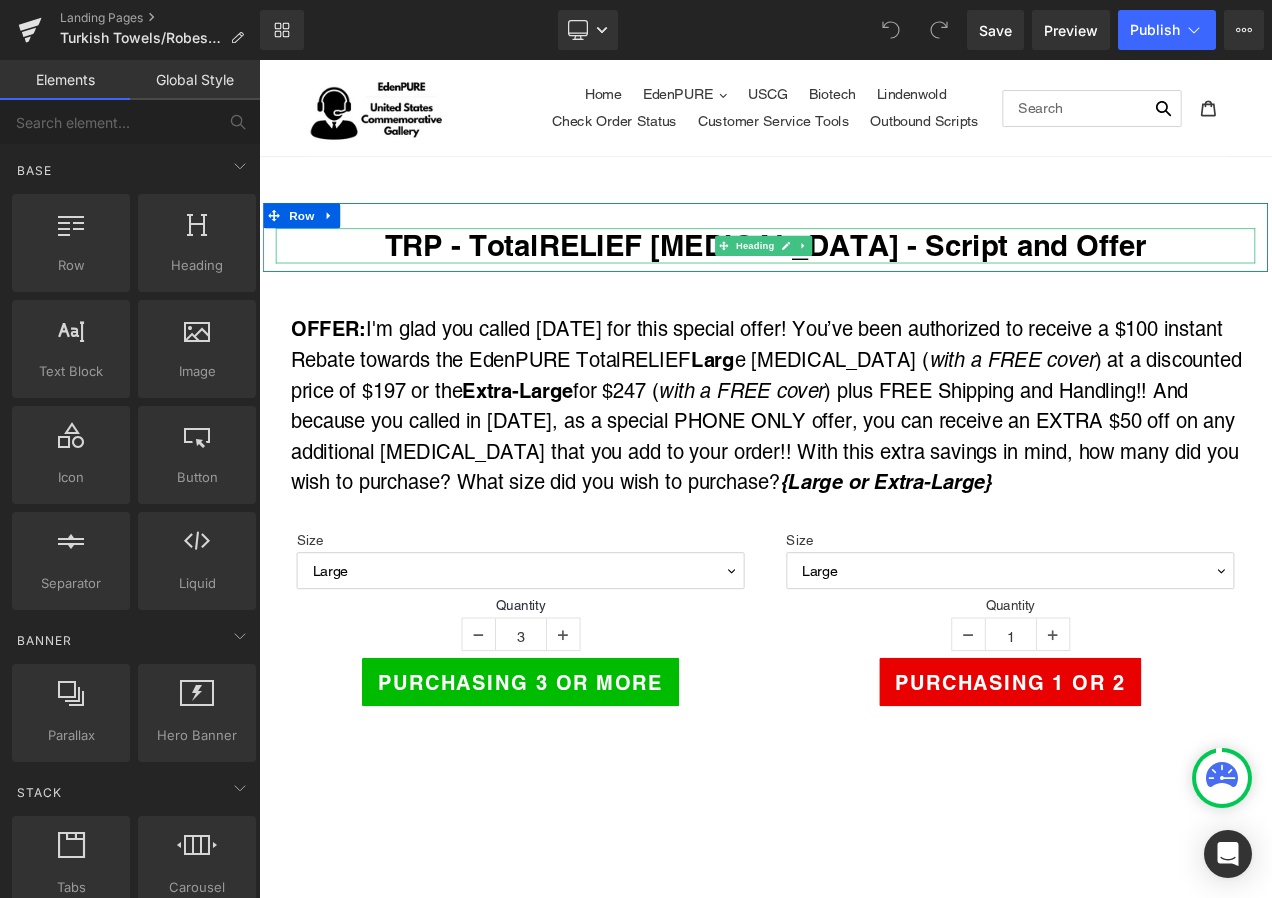 click on "TRP - TotalRELIEF [MEDICAL_DATA] - Script and Offer" at bounding box center [864, 282] 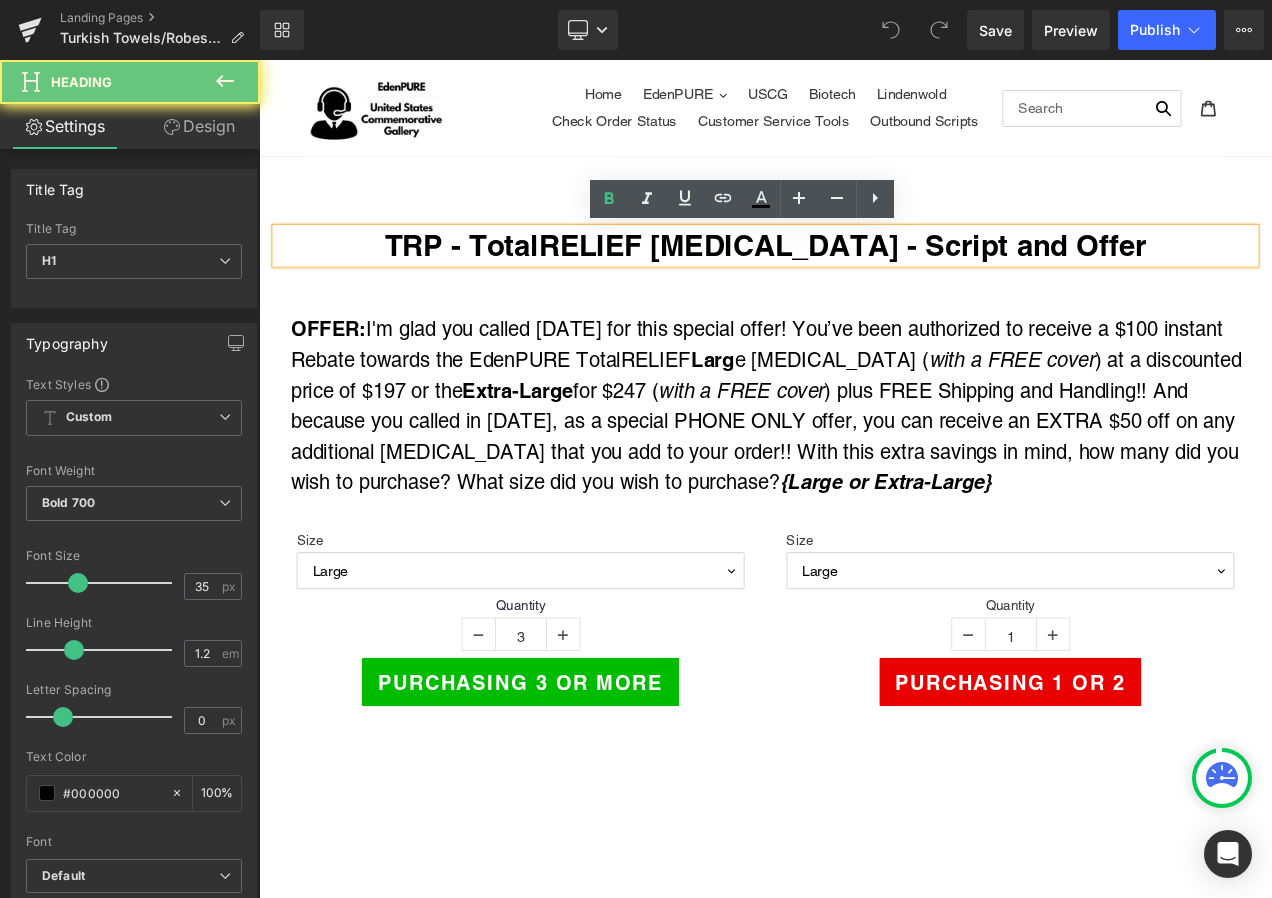 click on "TRP - TotalRELIEF [MEDICAL_DATA] - Script and Offer" at bounding box center [864, 282] 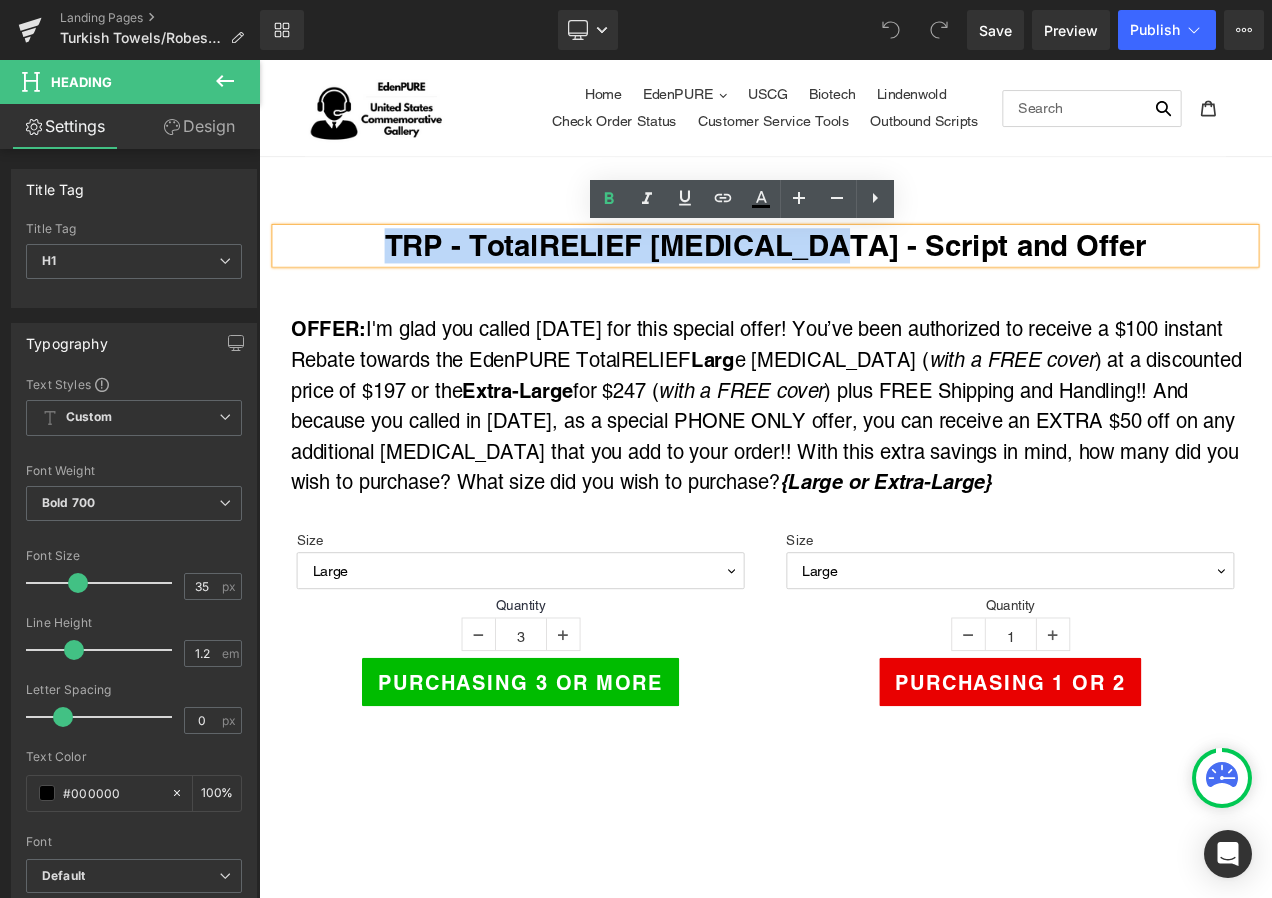 drag, startPoint x: 444, startPoint y: 276, endPoint x: 961, endPoint y: 286, distance: 517.0967 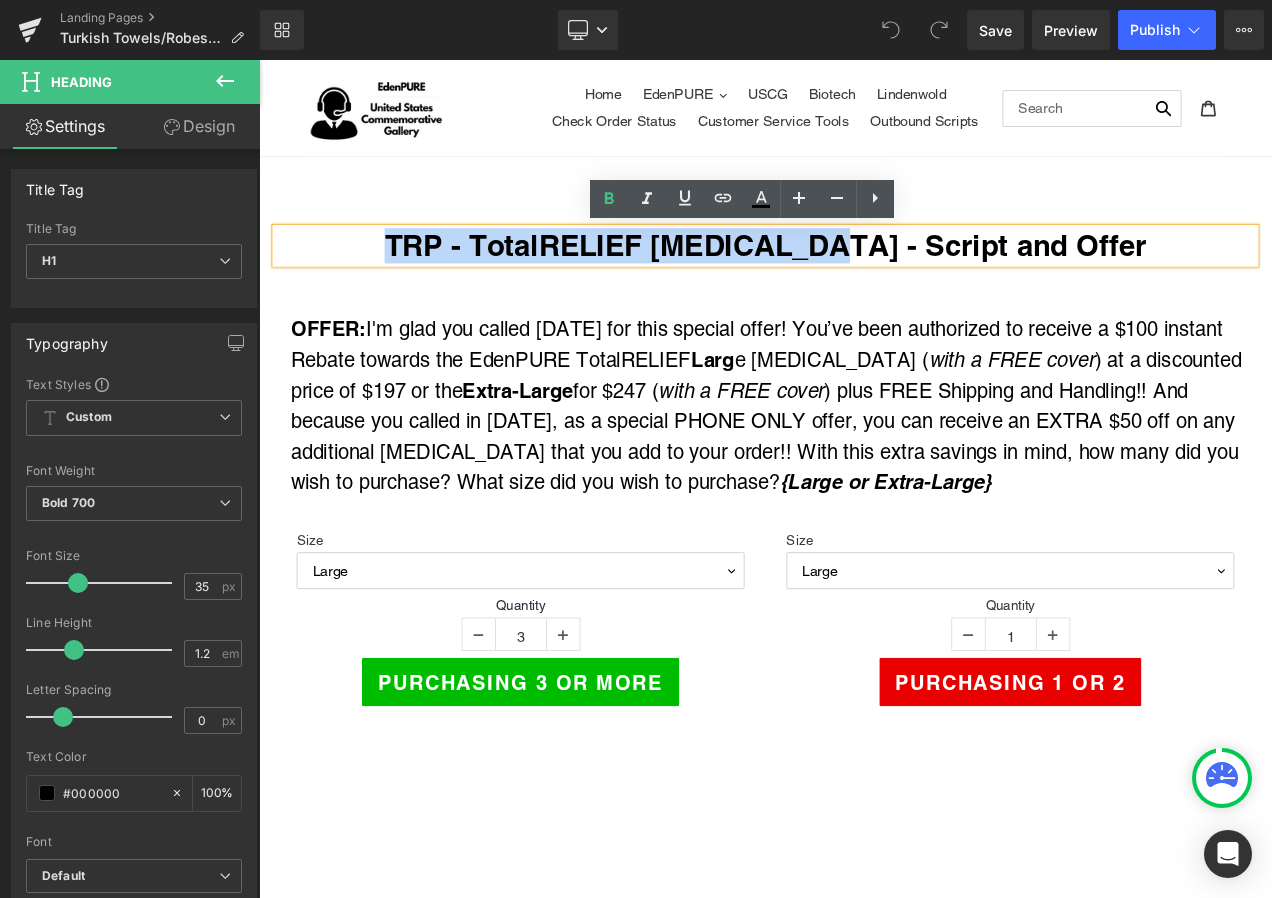 click on "TRP - TotalRELIEF [MEDICAL_DATA] - Script and Offer" at bounding box center [864, 282] 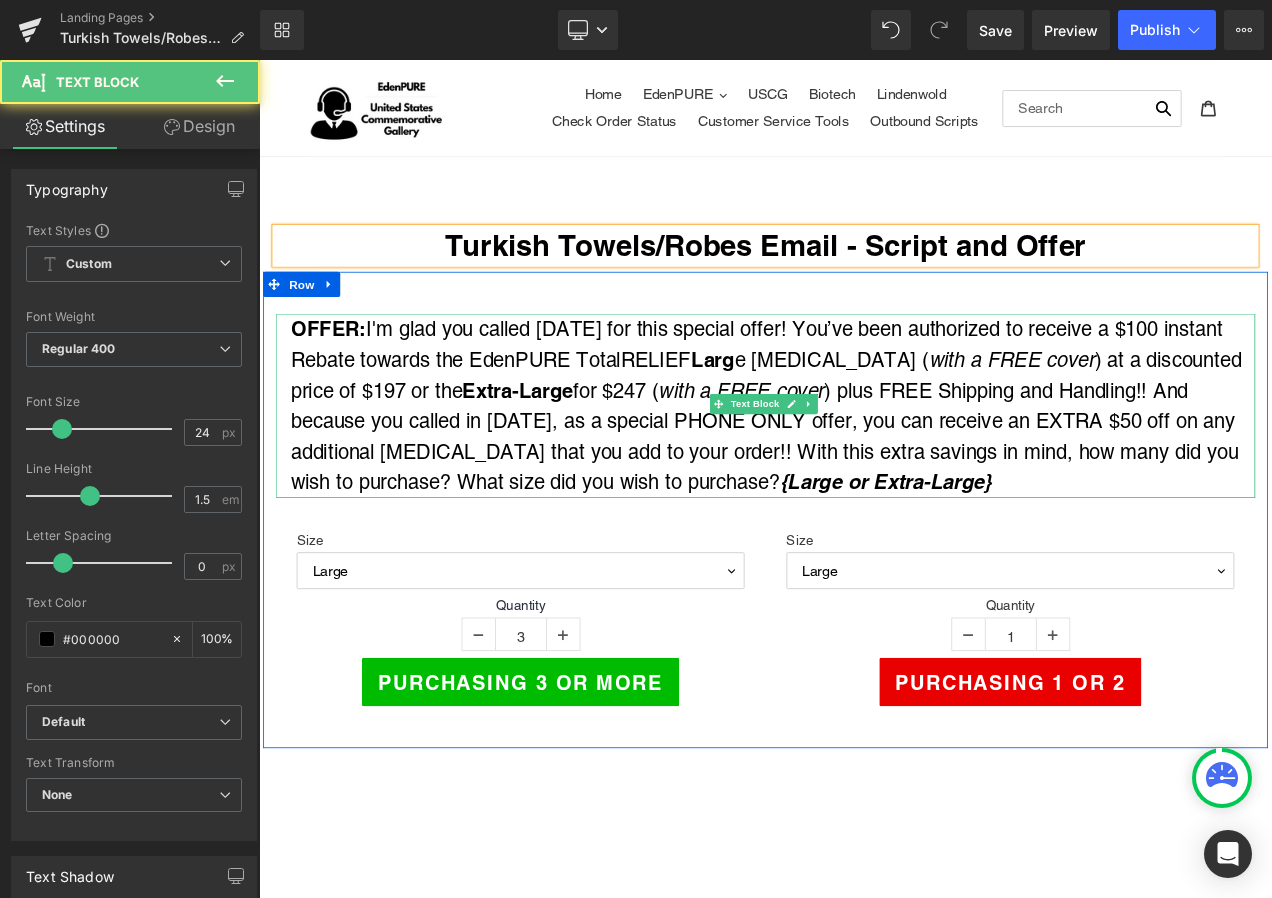 click on "OFFER:  I'm glad you called [DATE] for this special offer! You’ve been authorized to receive a $100 instant Rebate towards the EdenPURE TotalRELIEF  Larg e [MEDICAL_DATA] ( with a FREE cover ) at a discounted price of $197 or the  Extra-Large  for $247 ( with a FREE cover ) plus FREE Shipping and Handling!! And because you called in [DATE], as a special PHONE ONLY offer, you can receive an EXTRA $50 off on any additional [MEDICAL_DATA] that you add to your order!! With this extra savings in mind, how many did you wish to purchase? What size did you wish to purchase?  {Large or Extra-Large}" at bounding box center [873, 473] 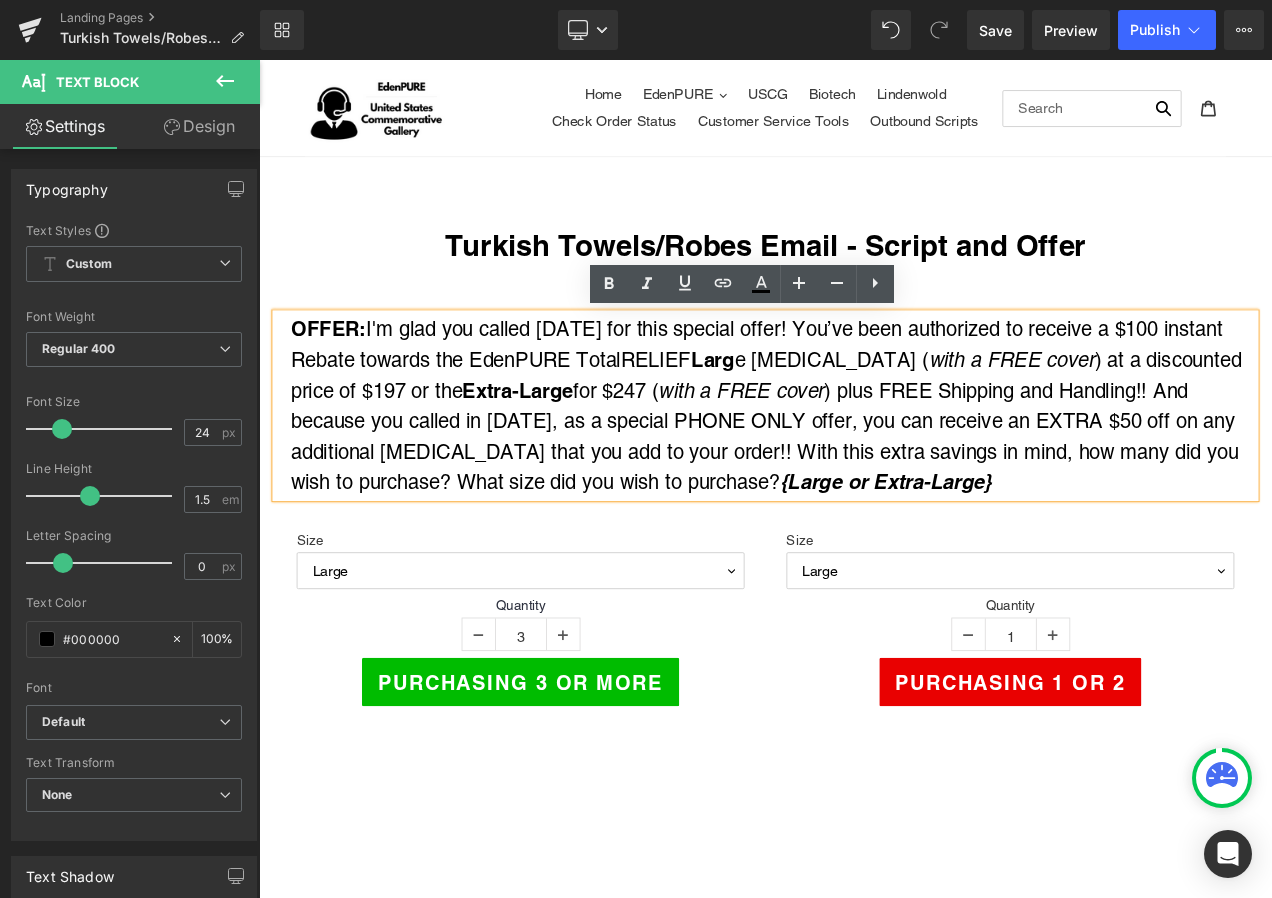 click on "OFFER:  I'm glad you called [DATE] for this special offer! You’ve been authorized to receive a $100 instant Rebate towards the EdenPURE TotalRELIEF  Larg e [MEDICAL_DATA] ( with a FREE cover ) at a discounted price of $197 or the  Extra-Large  for $247 ( with a FREE cover ) plus FREE Shipping and Handling!! And because you called in [DATE], as a special PHONE ONLY offer, you can receive an EXTRA $50 off on any additional [MEDICAL_DATA] that you add to your order!! With this extra savings in mind, how many did you wish to purchase? What size did you wish to purchase?  {Large or Extra-Large}" at bounding box center [873, 473] 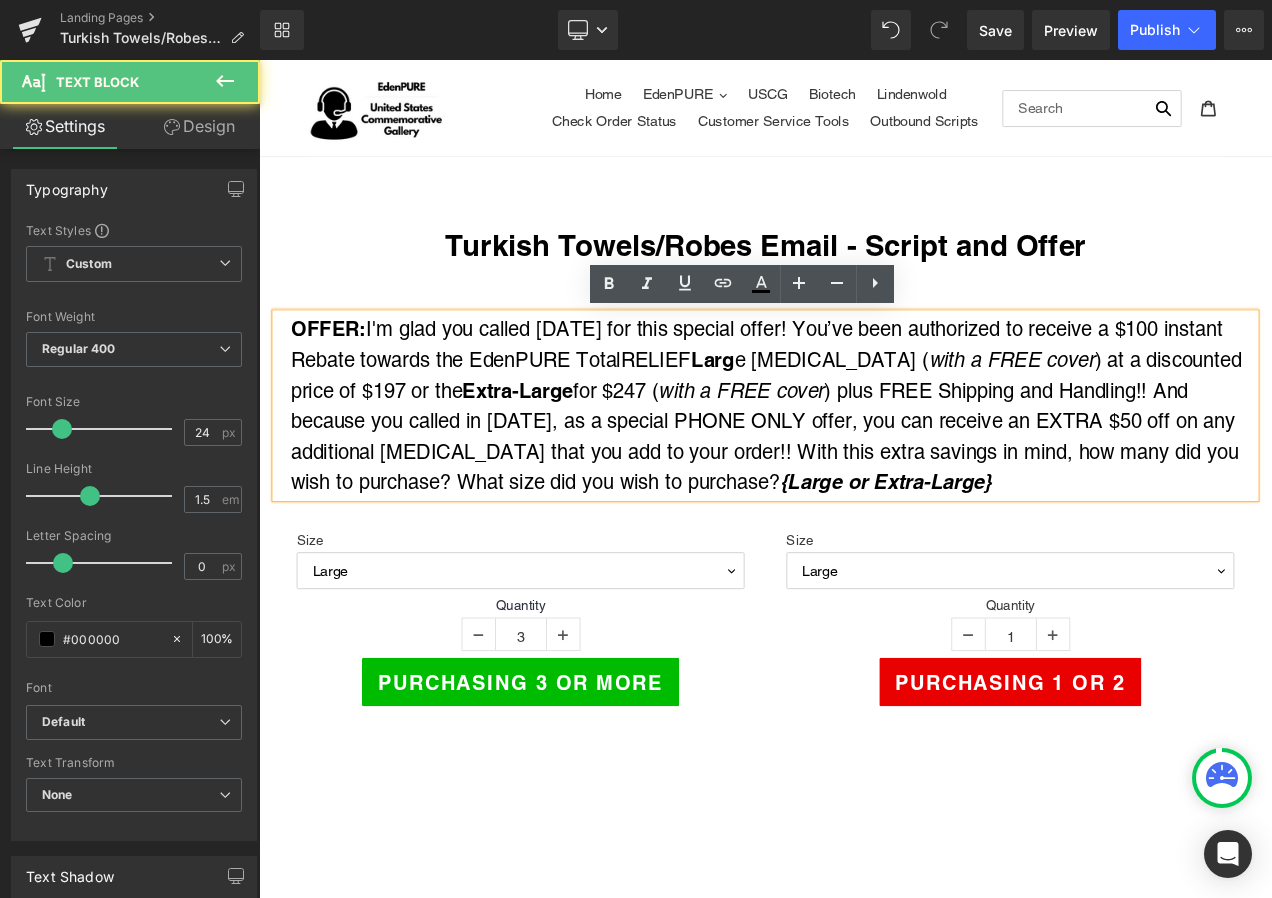 type 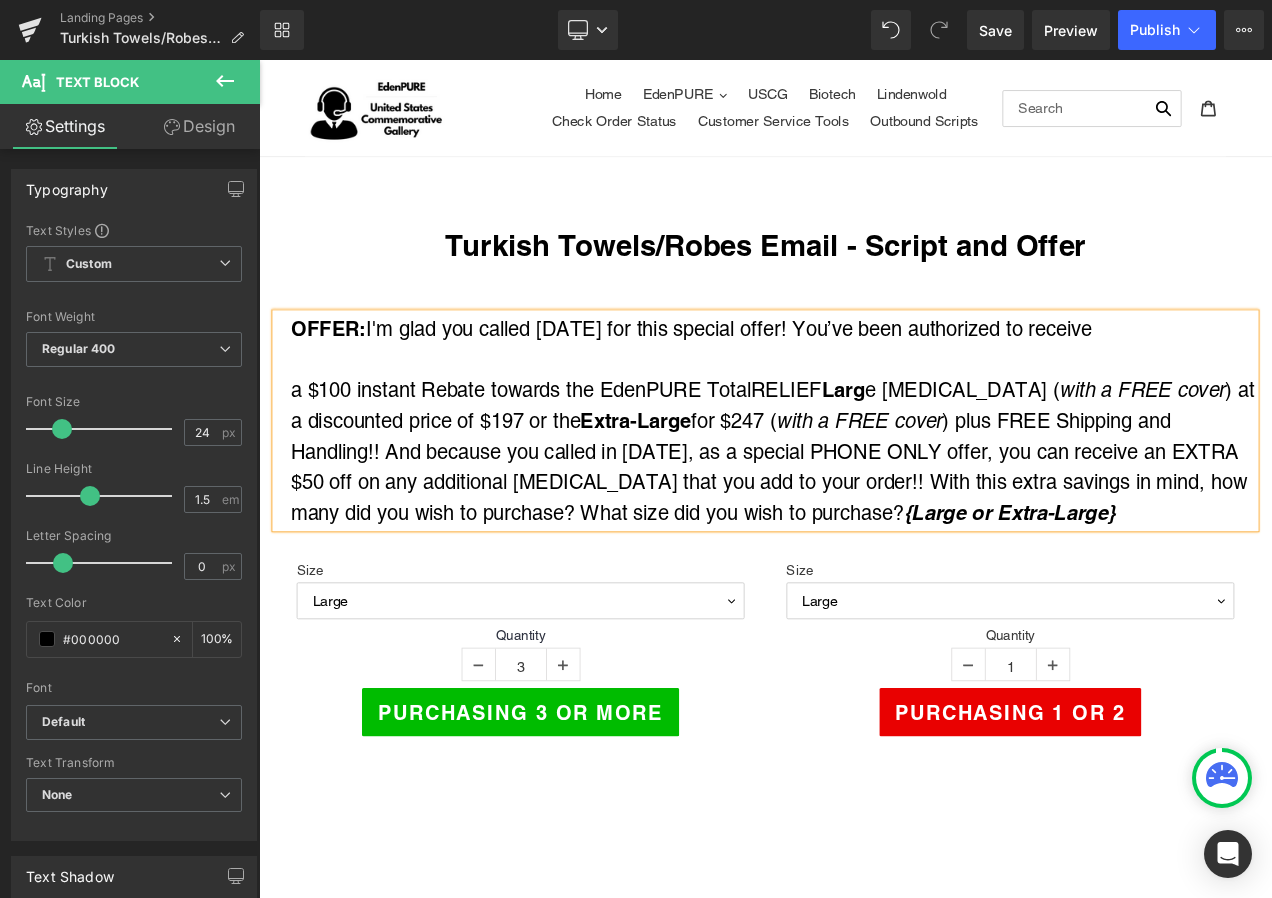 click on "OFFER:  I'm glad you called [DATE] for this special offer! You’ve been authorized to receive" at bounding box center [873, 381] 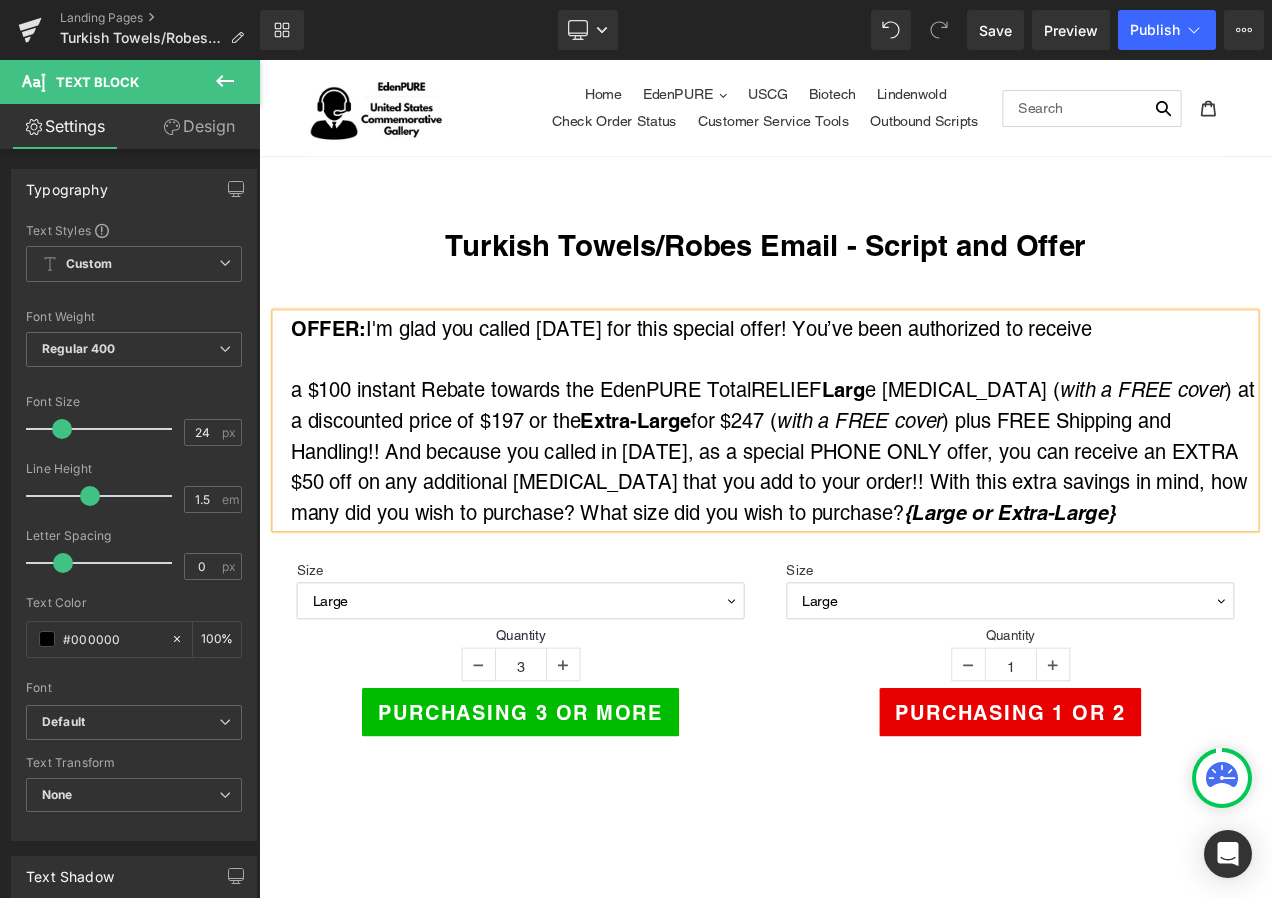 click on "OFFER:  I'm glad you called [DATE] for this special offer! You’ve been authorized to receive" at bounding box center (873, 381) 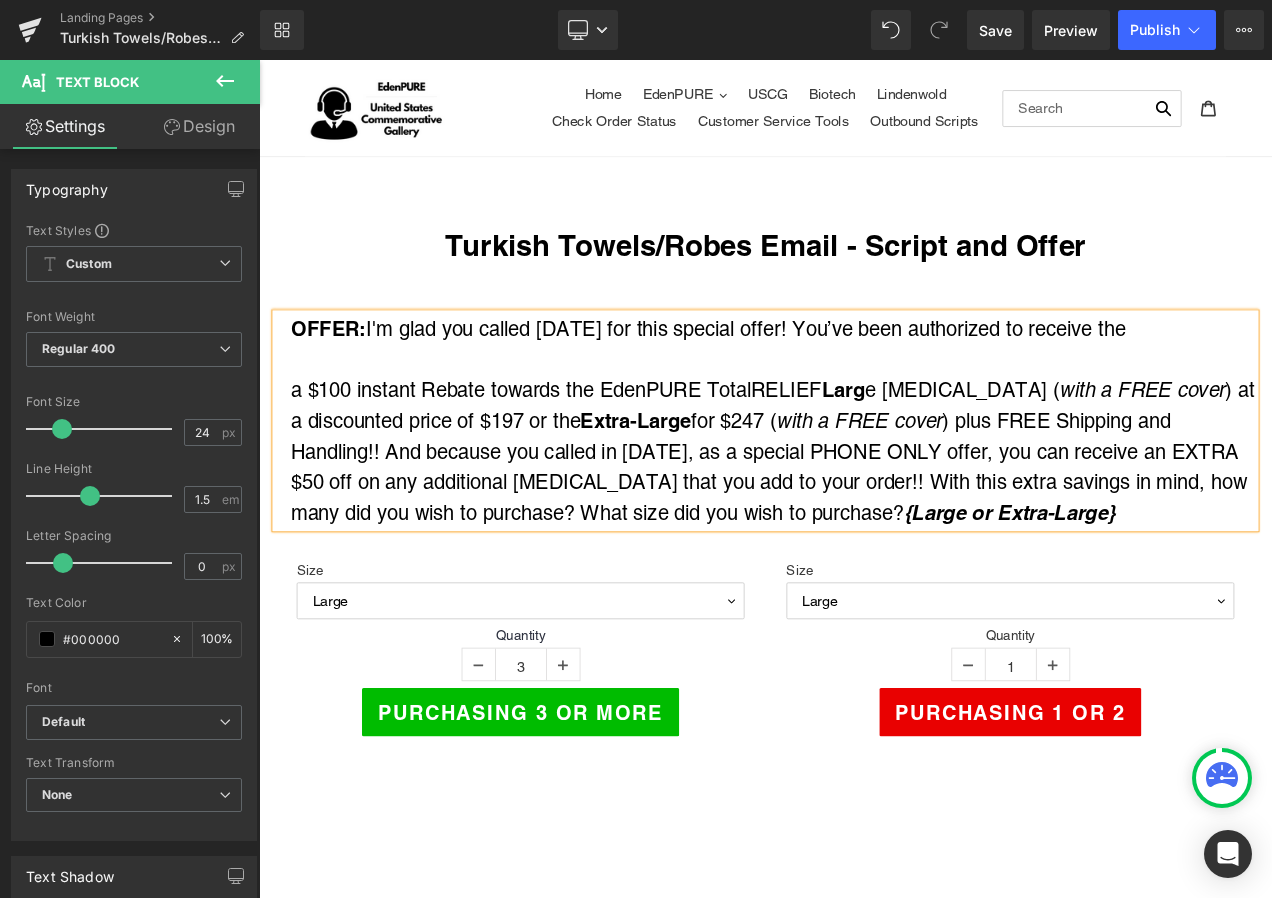 click on "OFFER:  I'm glad you called [DATE] for this special offer! You’ve been authorized to receive the  a $100 instant Rebate towards the EdenPURE TotalRELIEF  Larg e [MEDICAL_DATA] ( with a FREE cover ) at a discounted price of $197 or the  Extra-Large  for $247 ( with a FREE cover ) plus FREE Shipping and Handling!! And because you called in [DATE], as a special PHONE ONLY offer, you can receive an EXTRA $50 off on any additional [MEDICAL_DATA] that you add to your order!! With this extra savings in mind, how many did you wish to purchase? What size did you wish to purchase?  {Large or Extra-Large} Text Block
Size
Large
Extra-Large
(P) Variants" at bounding box center [864, 615] 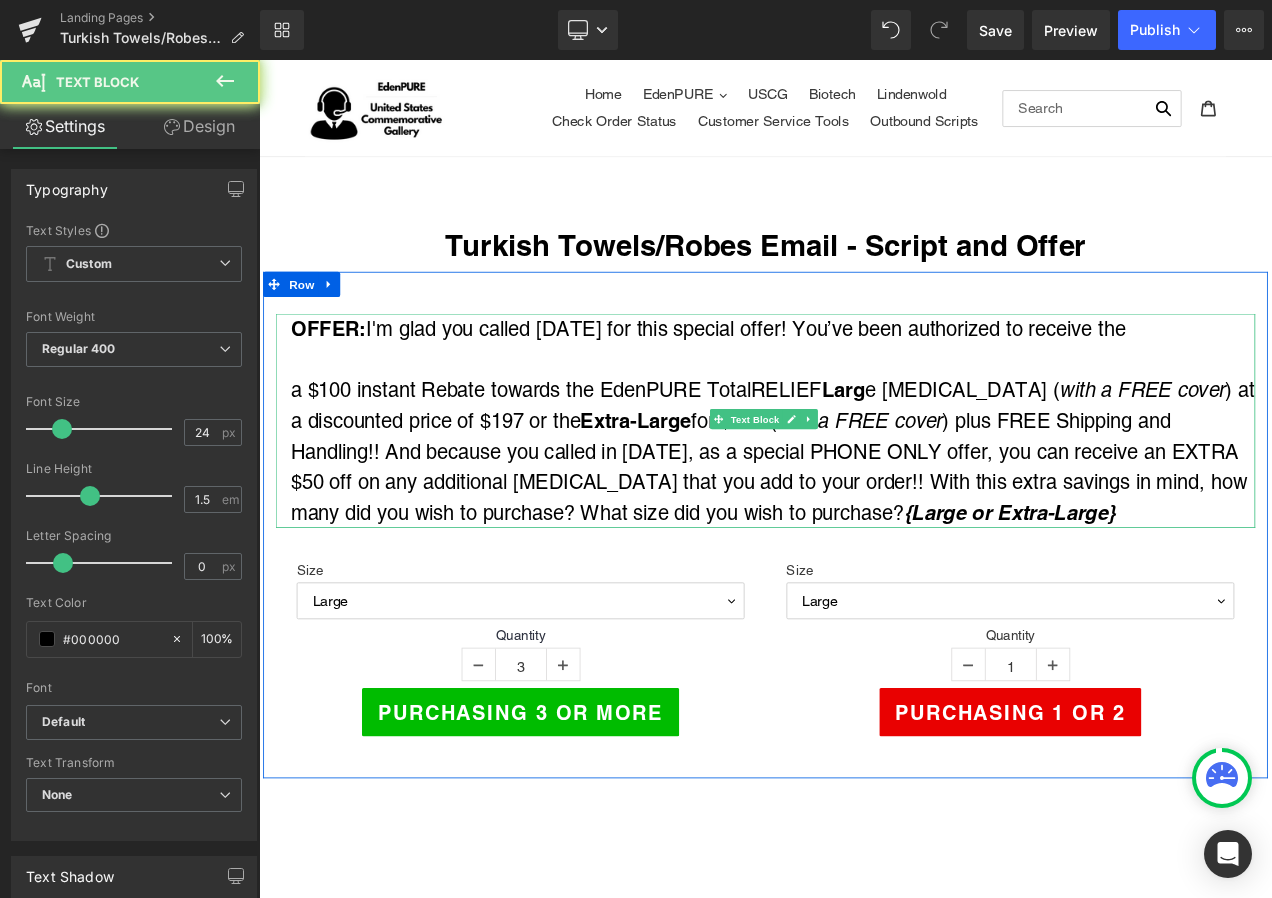 click on "OFFER:  I'm glad you called [DATE] for this special offer! You’ve been authorized to receive the" at bounding box center (873, 381) 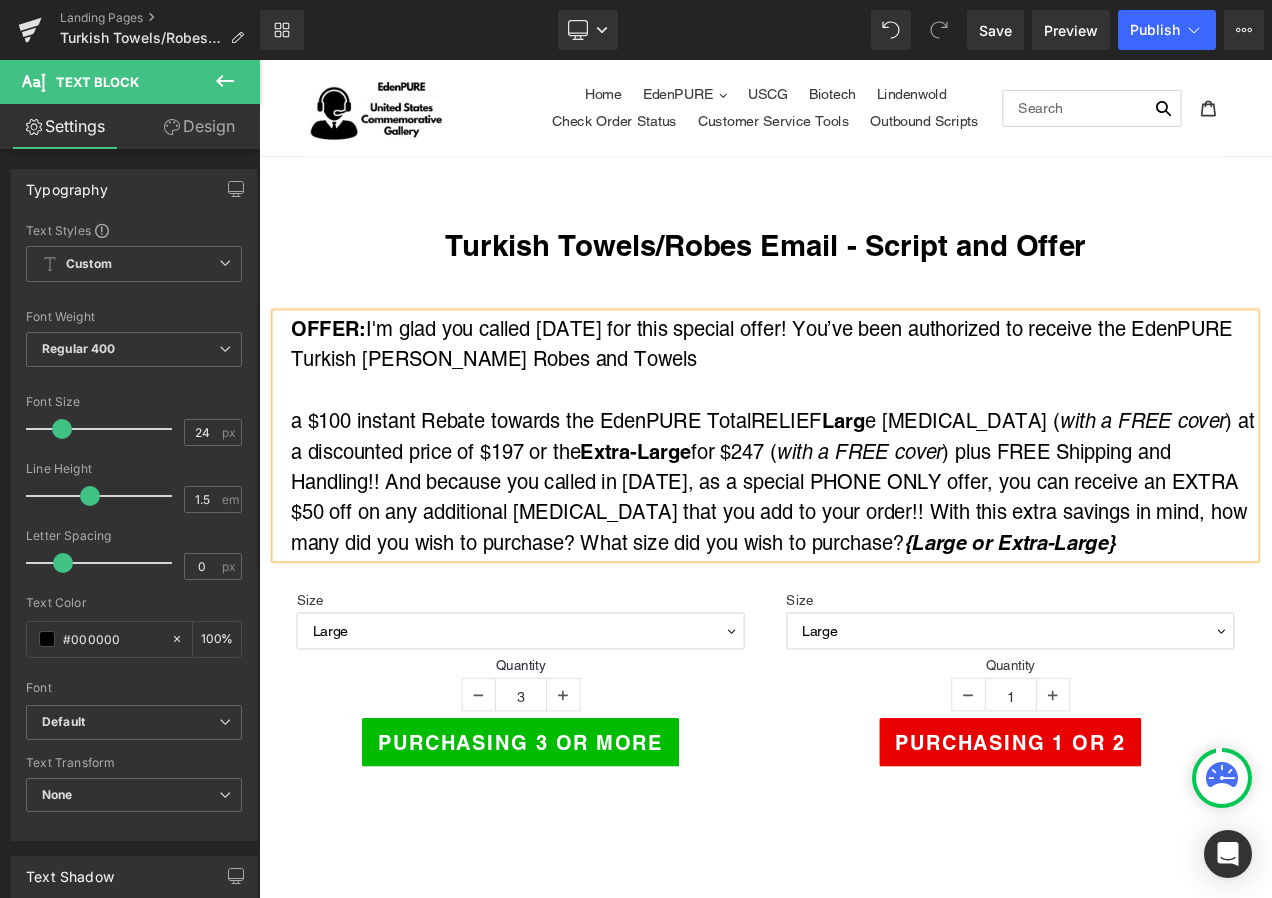 click on "OFFER:  I'm glad you called [DATE] for this special offer! You’ve been authorized to receive the EdenPURE Turkish [PERSON_NAME] Robes and Towels" at bounding box center (873, 399) 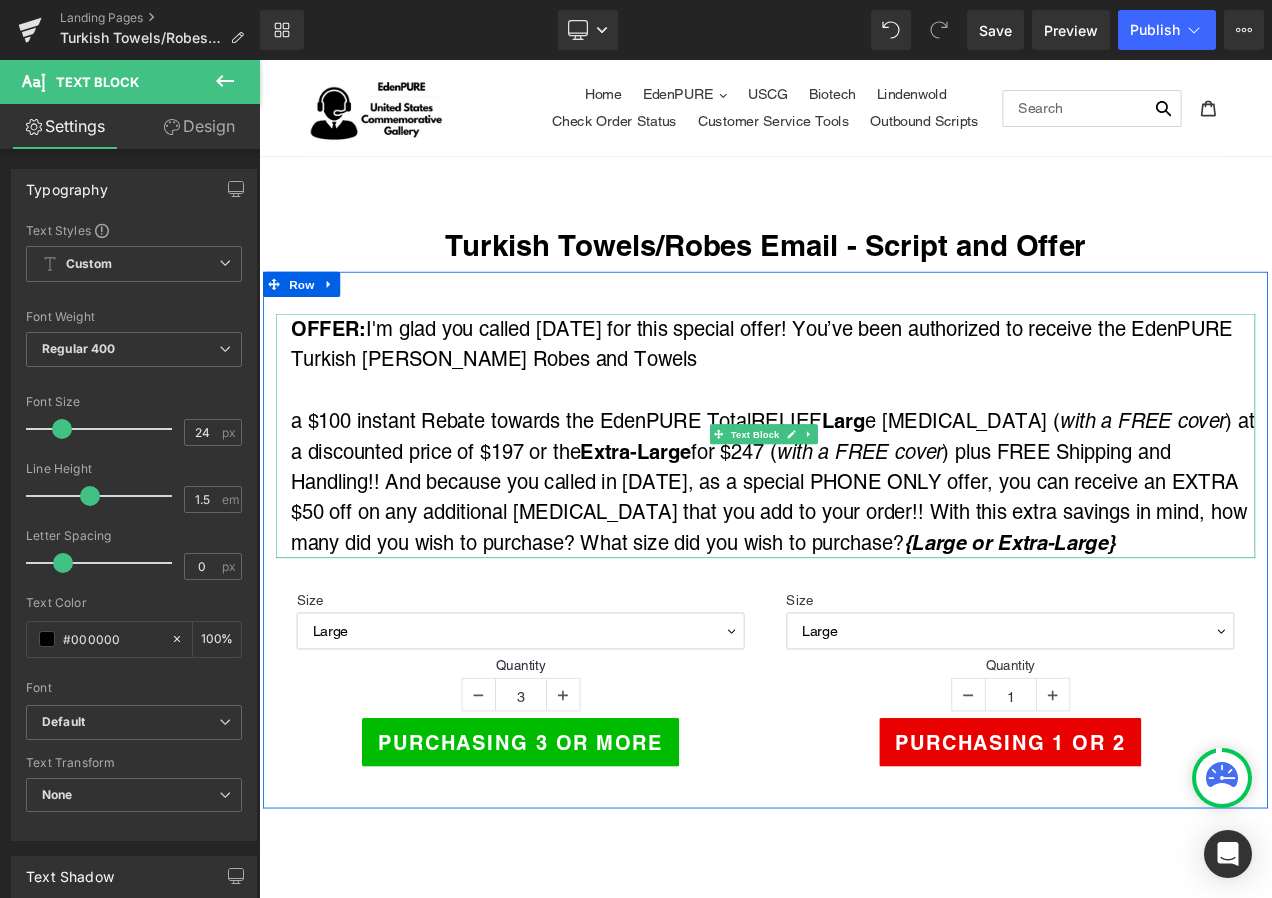 click on "OFFER:  I'm glad you called [DATE] for this special offer! You’ve been authorized to receive the EdenPURE Turkish [PERSON_NAME] Robes and Towels" at bounding box center (873, 399) 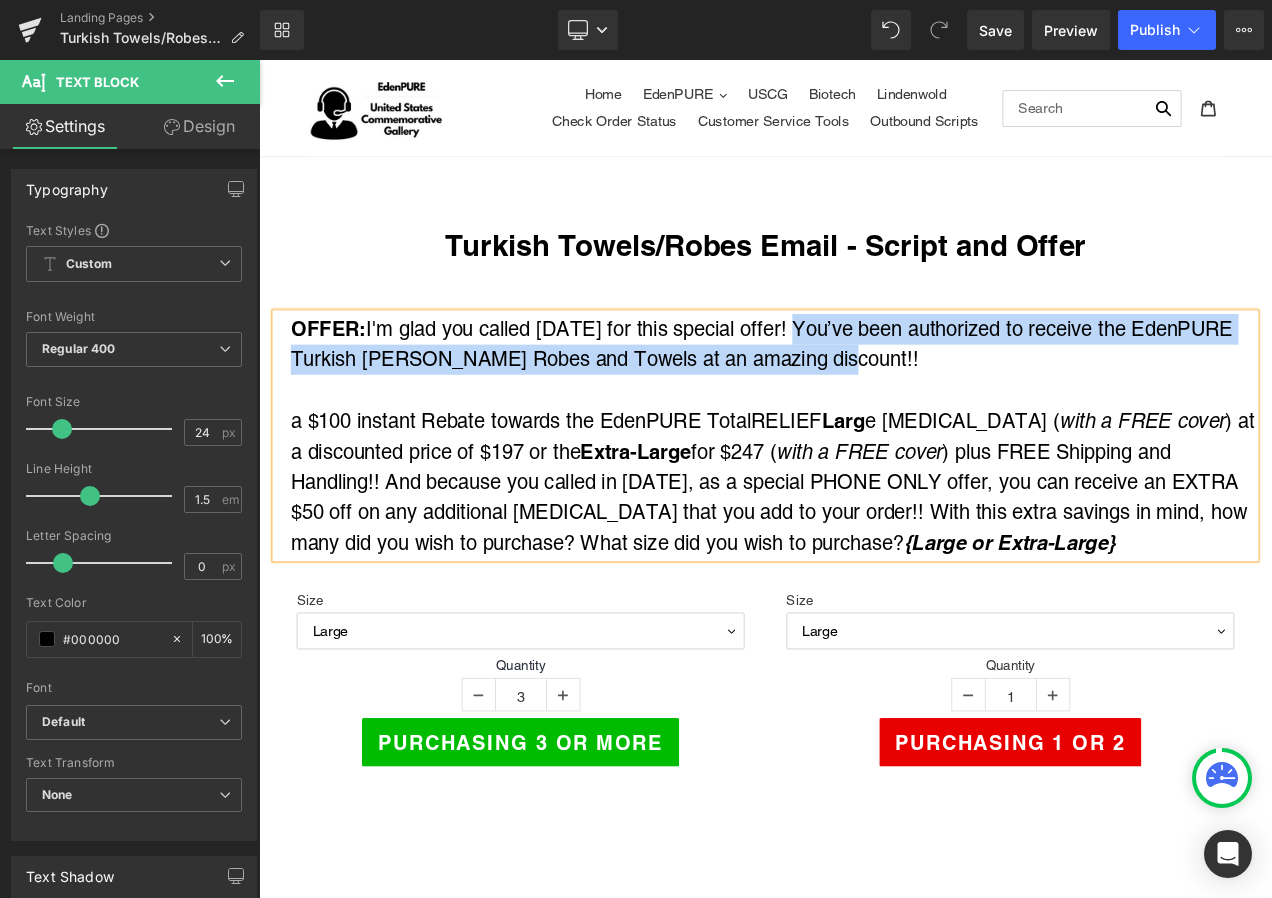 drag, startPoint x: 883, startPoint y: 375, endPoint x: 949, endPoint y: 412, distance: 75.66373 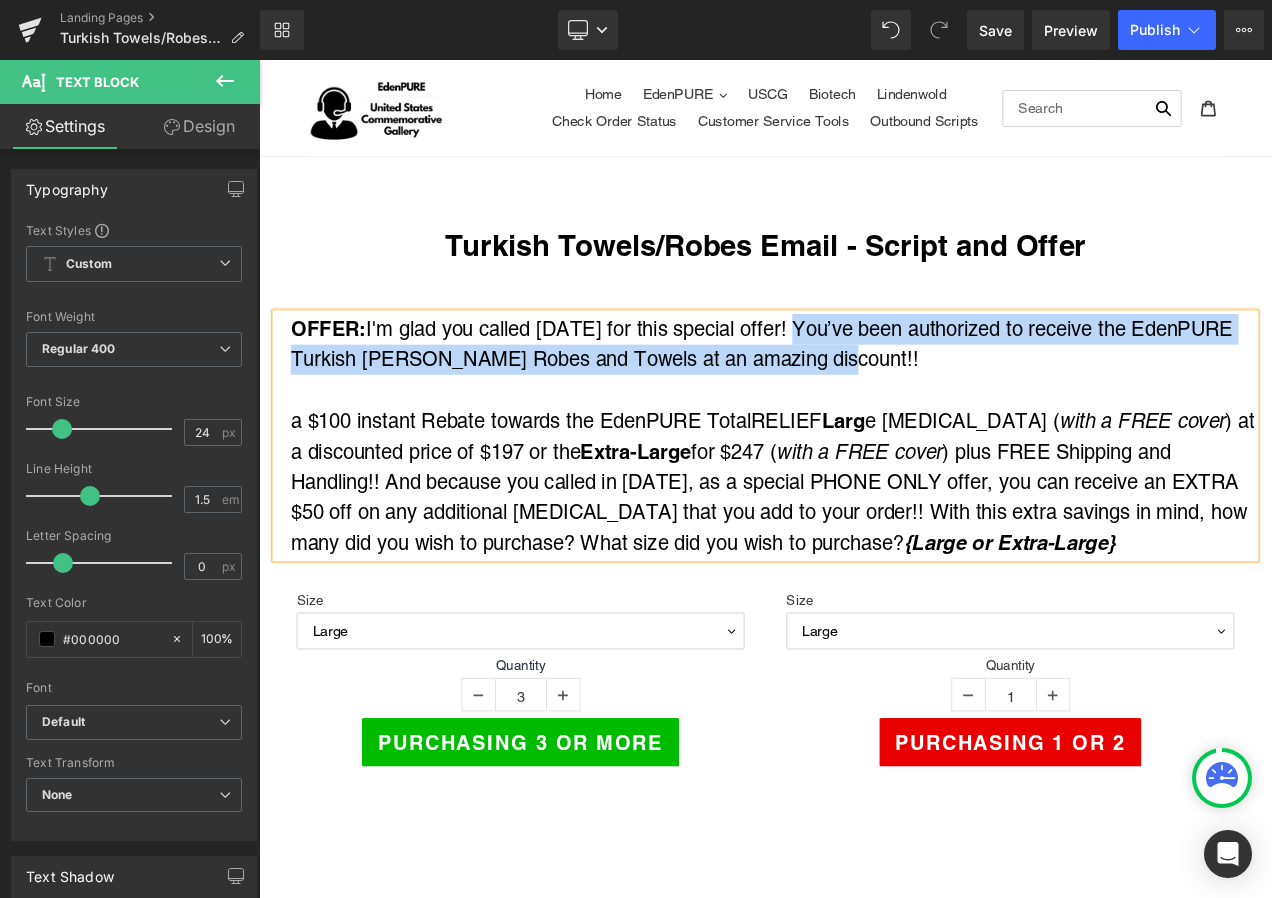 click on "OFFER:  I'm glad you called [DATE] for this special offer! You’ve been authorized to receive the EdenPURE Turkish [PERSON_NAME] Robes and Towels at an amazing discount!!" at bounding box center (873, 399) 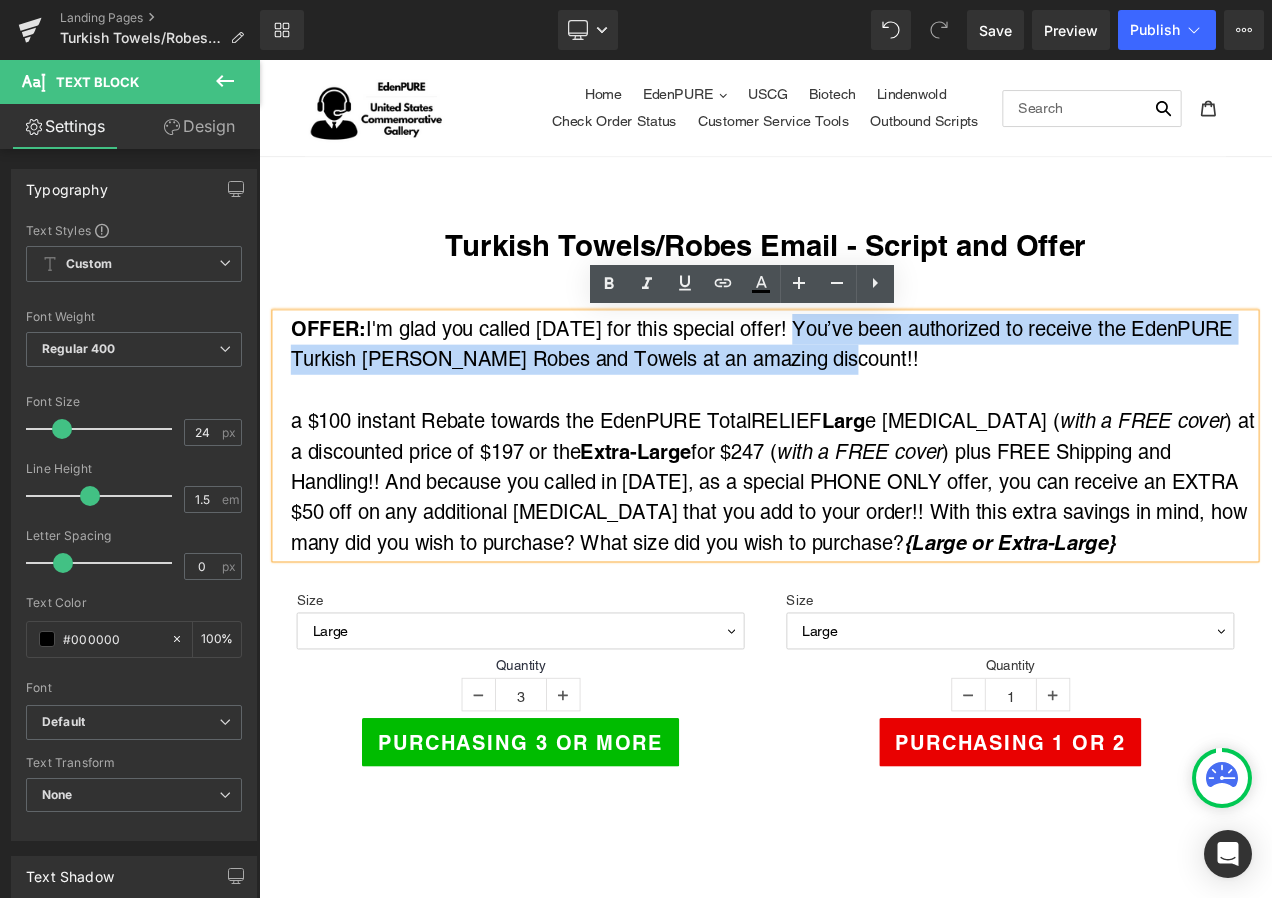 click on "OFFER:  I'm glad you called [DATE] for this special offer! You’ve been authorized to receive the EdenPURE Turkish [PERSON_NAME] Robes and Towels at an amazing discount!!" at bounding box center (873, 399) 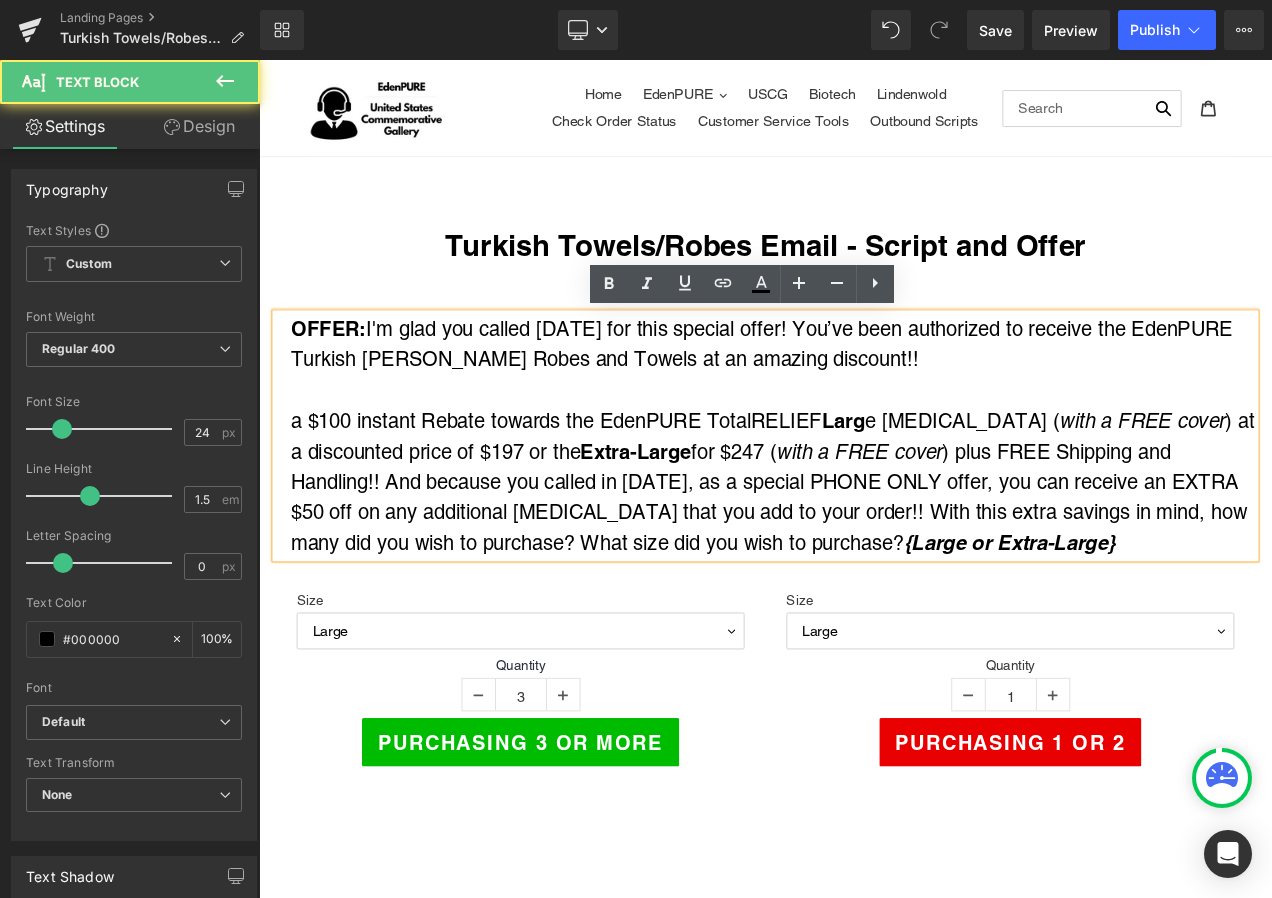 click on "OFFER:  I'm glad you called [DATE] for this special offer! You’ve been authorized to receive the EdenPURE Turkish [PERSON_NAME] Robes and Towels at an amazing discount!!" at bounding box center [873, 399] 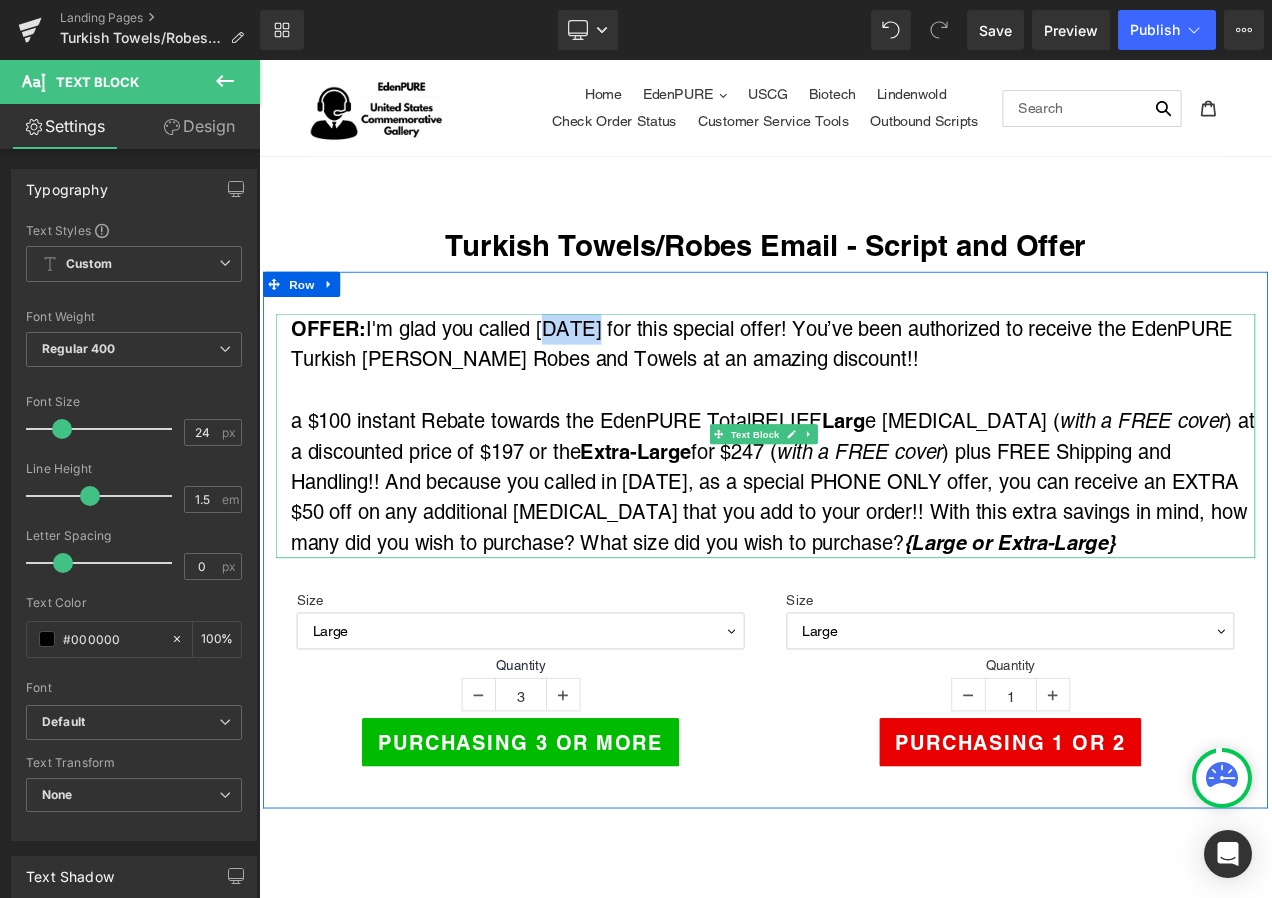 drag, startPoint x: 593, startPoint y: 381, endPoint x: 654, endPoint y: 378, distance: 61.073727 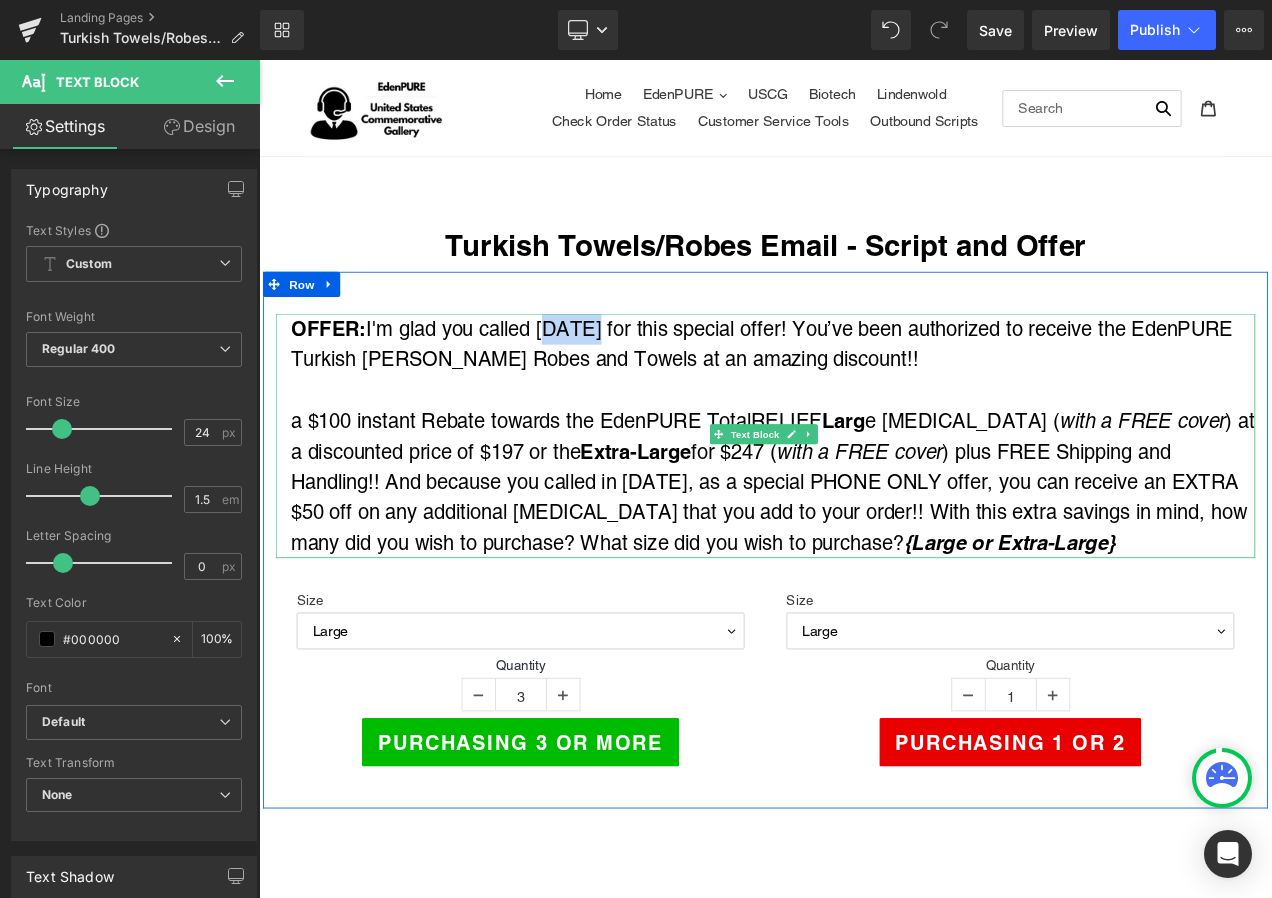 click on "OFFER:  I'm glad you called [DATE] for this special offer! You’ve been authorized to receive the EdenPURE Turkish [PERSON_NAME] Robes and Towels at an amazing discount!!" at bounding box center [873, 399] 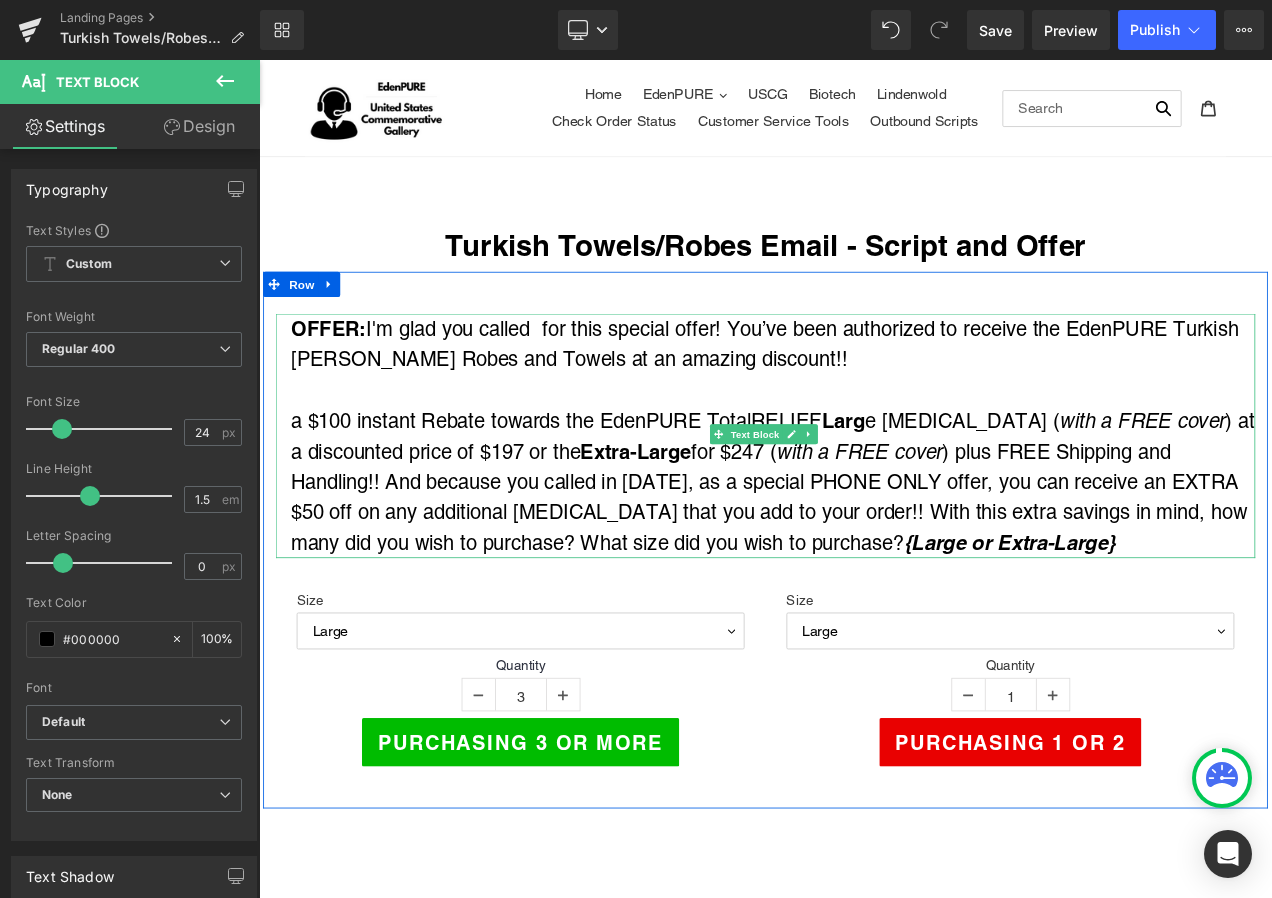 click on "OFFER:  I'm glad you called  for this special offer! You’ve been authorized to receive the EdenPURE Turkish [PERSON_NAME] Robes and Towels at an amazing discount!!" at bounding box center [873, 399] 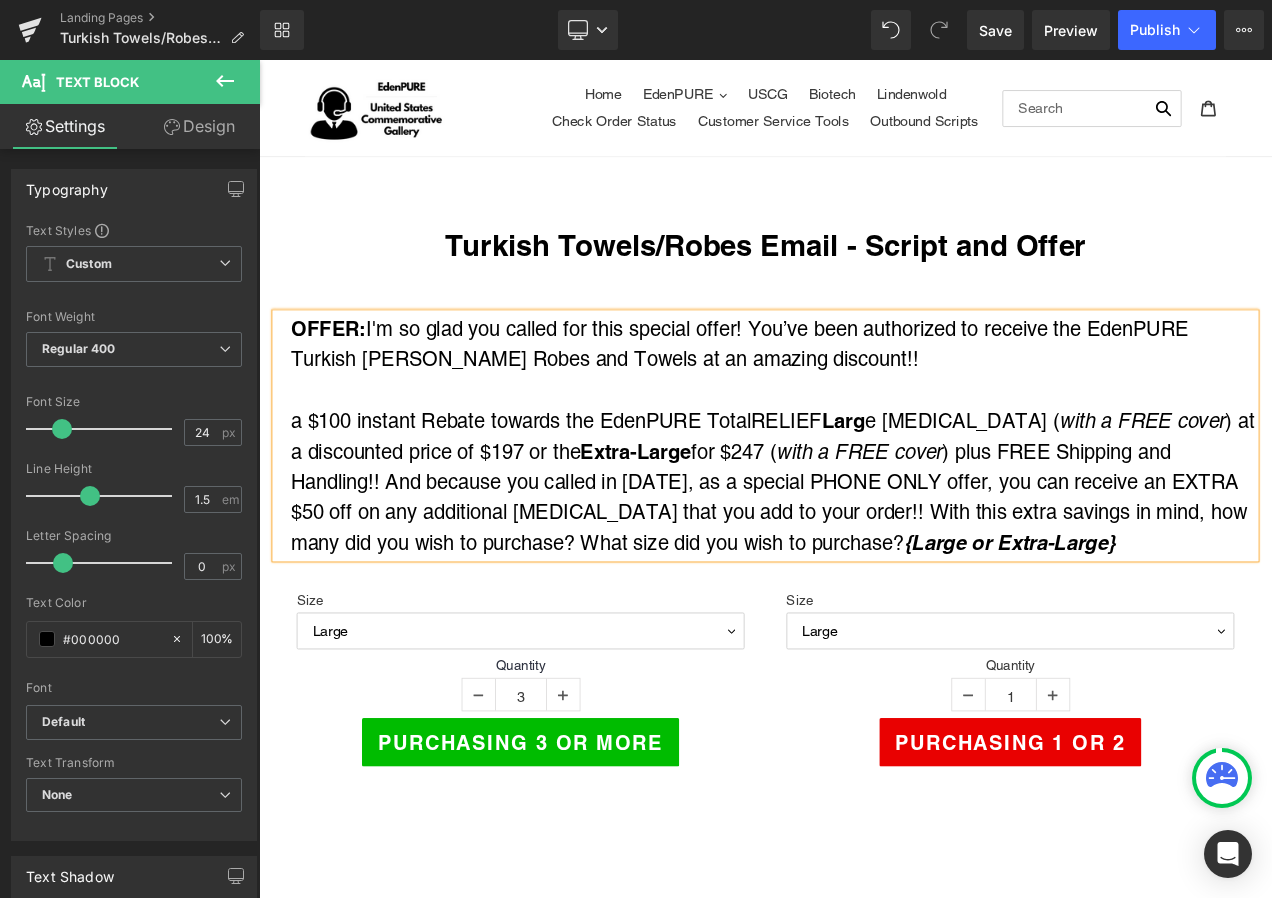 click at bounding box center (873, 454) 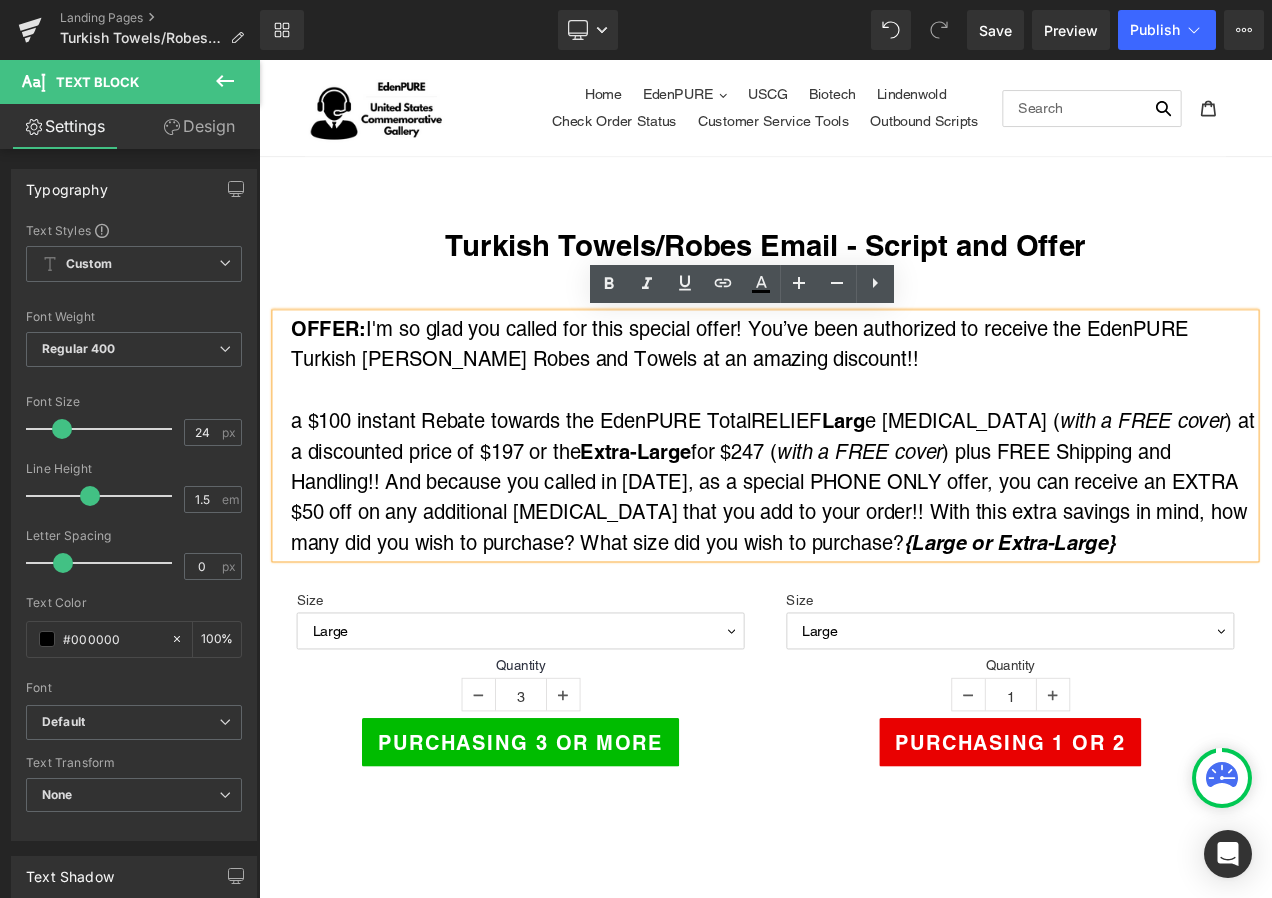 click on "OFFER:  I'm so glad you called for this special offer! You’ve been authorized to receive the EdenPURE Turkish [PERSON_NAME] Robes and Towels at an amazing discount!!" at bounding box center [873, 399] 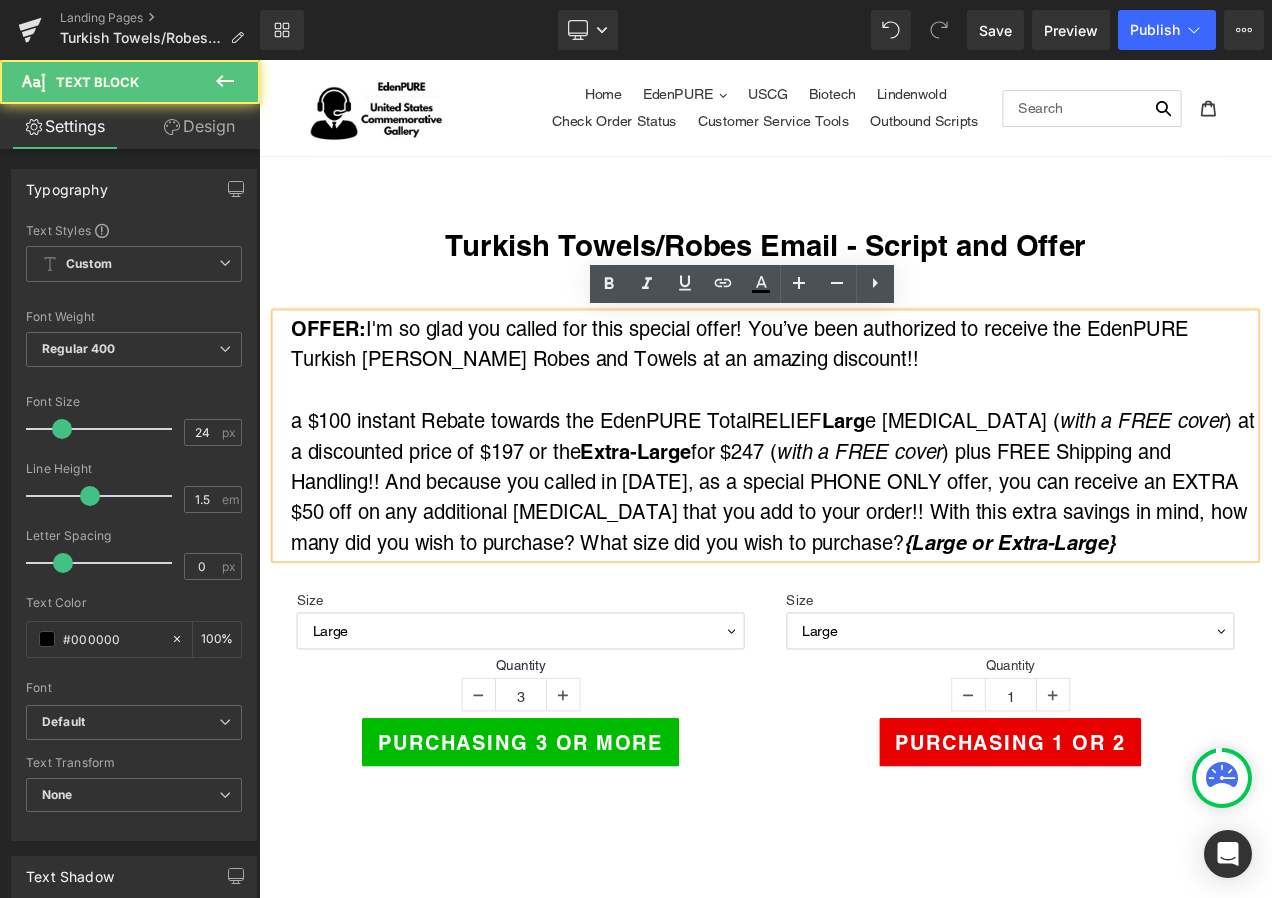 click on "OFFER:  I'm so glad you called for this special offer! You’ve been authorized to receive the EdenPURE Turkish [PERSON_NAME] Robes and Towels at an amazing discount!!" at bounding box center (873, 399) 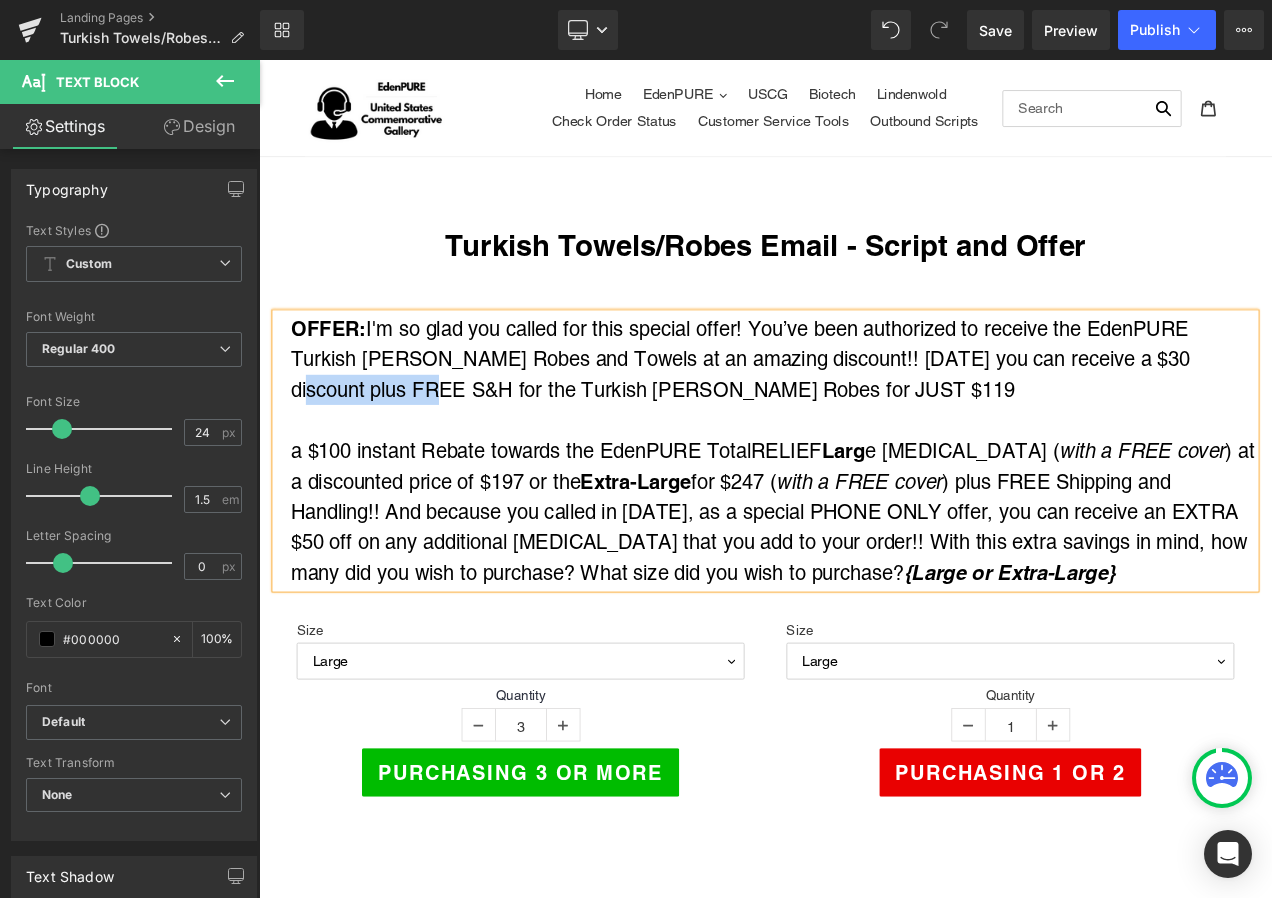 drag, startPoint x: 1335, startPoint y: 414, endPoint x: 417, endPoint y: 447, distance: 918.59296 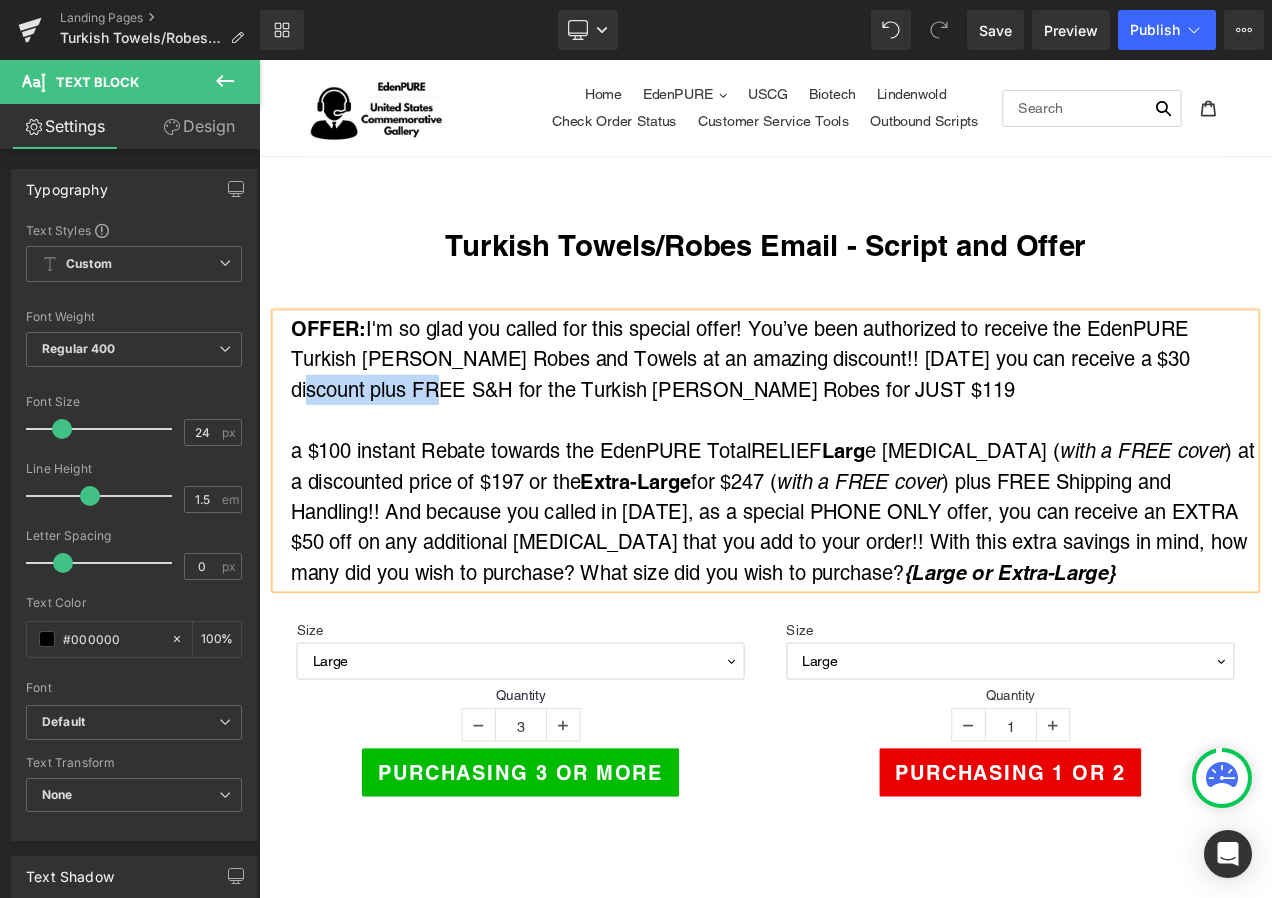 click on "OFFER:  I'm so glad you called for this special offer! You’ve been authorized to receive the EdenPURE Turkish [PERSON_NAME] Robes and Towels at an amazing discount!! [DATE] you can receive a $30 discount plus FREE S&H for the Turkish [PERSON_NAME] Robes for JUST $119" at bounding box center (873, 417) 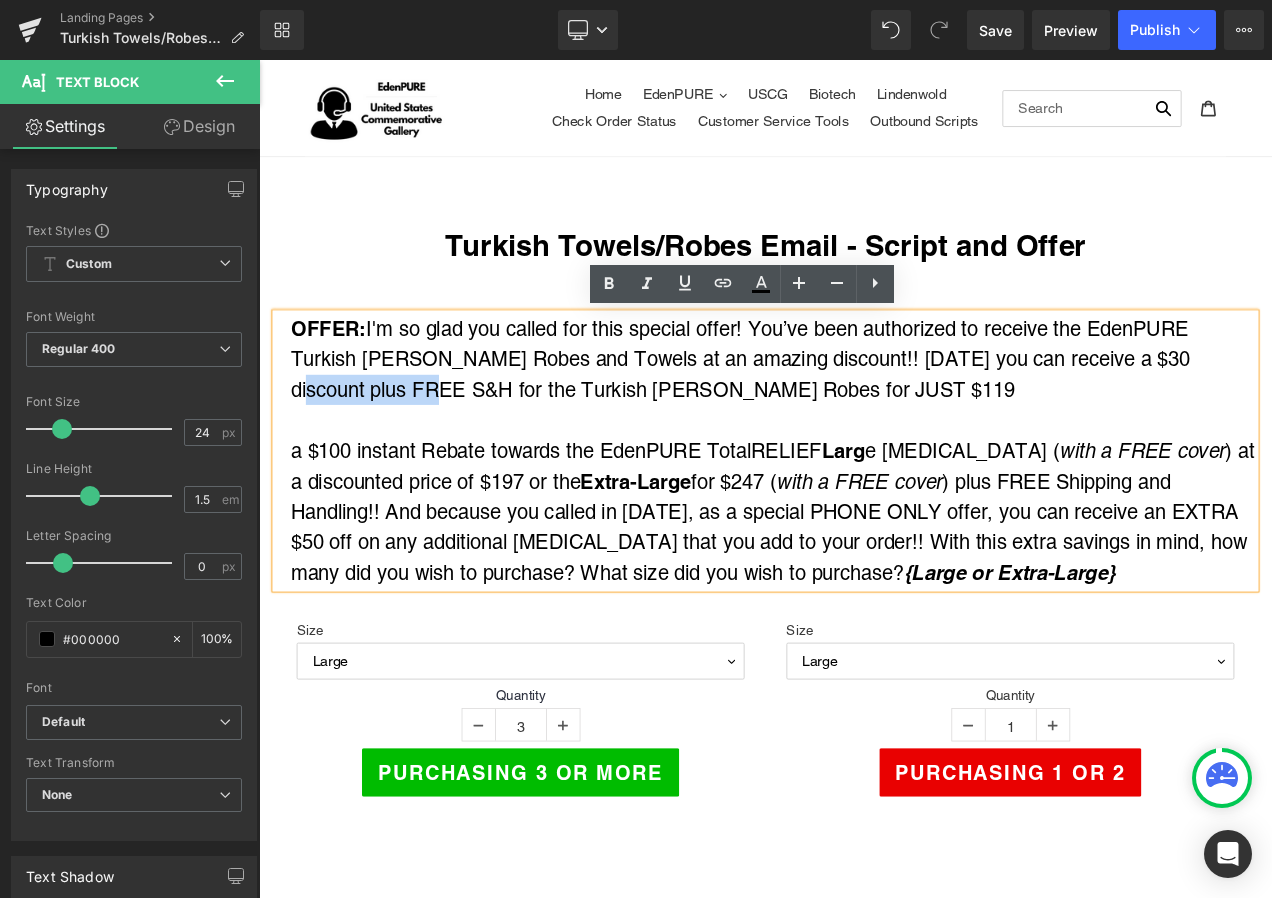 copy on "plus FREE S&H" 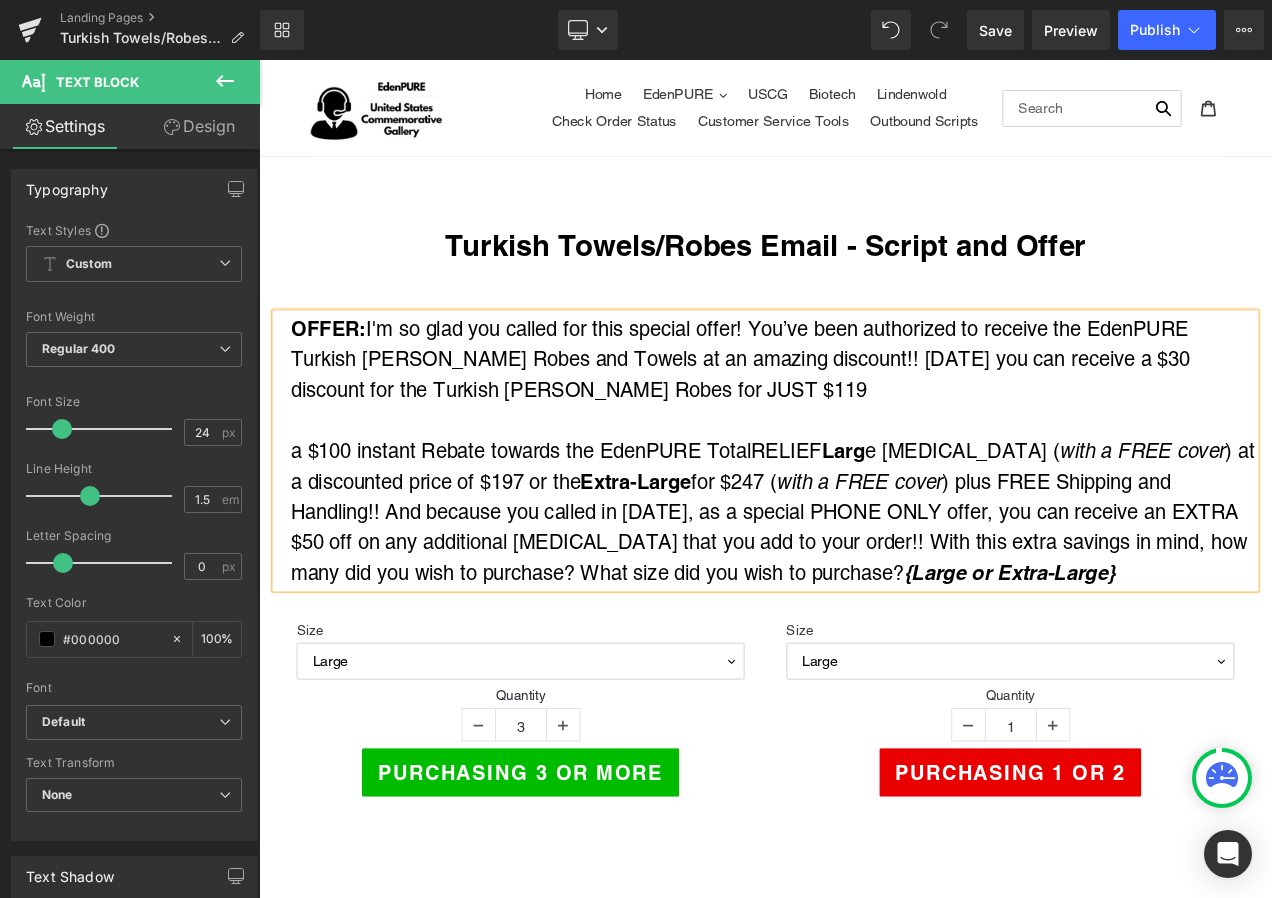 click on "OFFER:  I'm so glad you called for this special offer! You’ve been authorized to receive the EdenPURE Turkish [PERSON_NAME] Robes and Towels at an amazing discount!! [DATE] you can receive a $30 discount for the Turkish [PERSON_NAME] Robes for JUST $119" at bounding box center (873, 417) 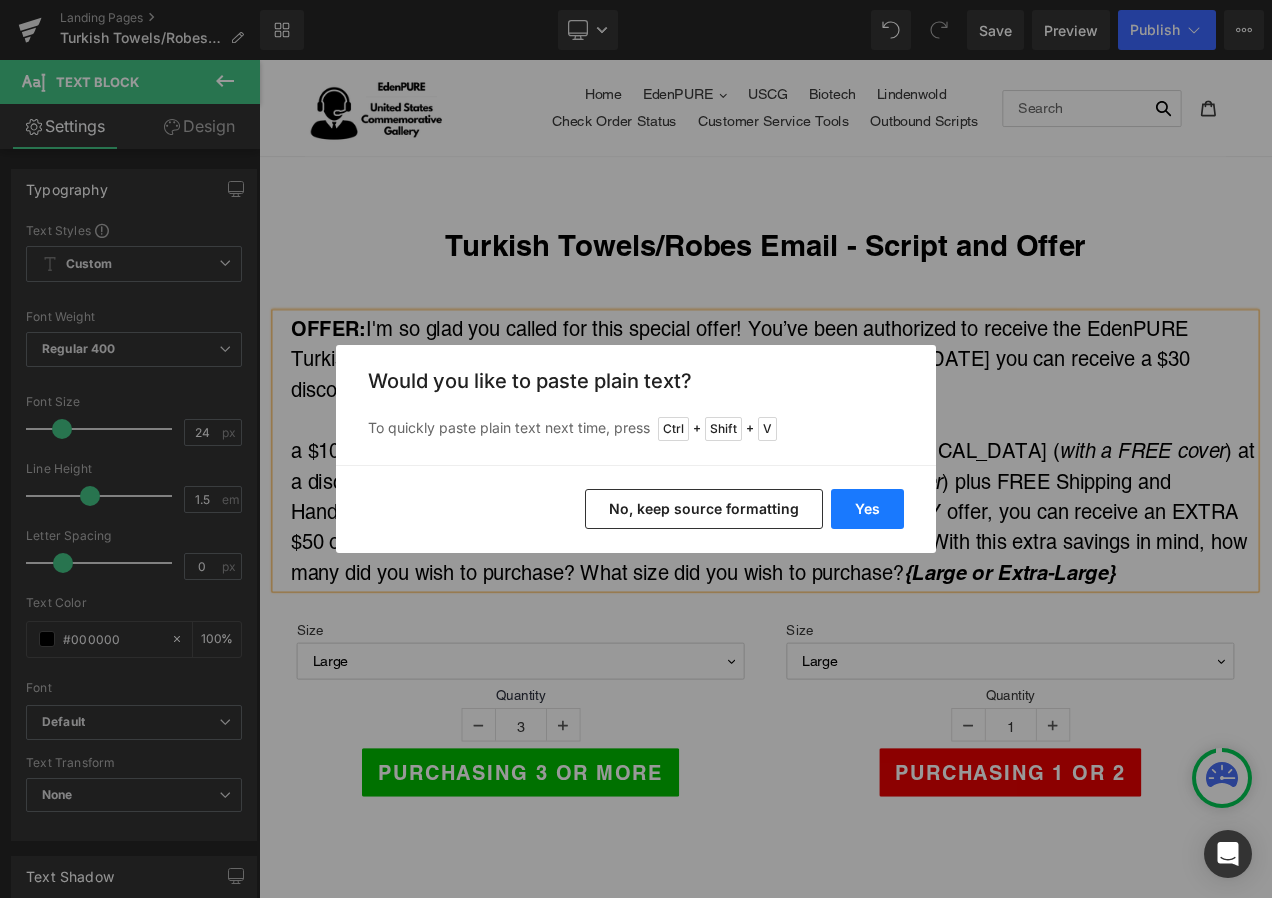 click on "Yes" at bounding box center (867, 509) 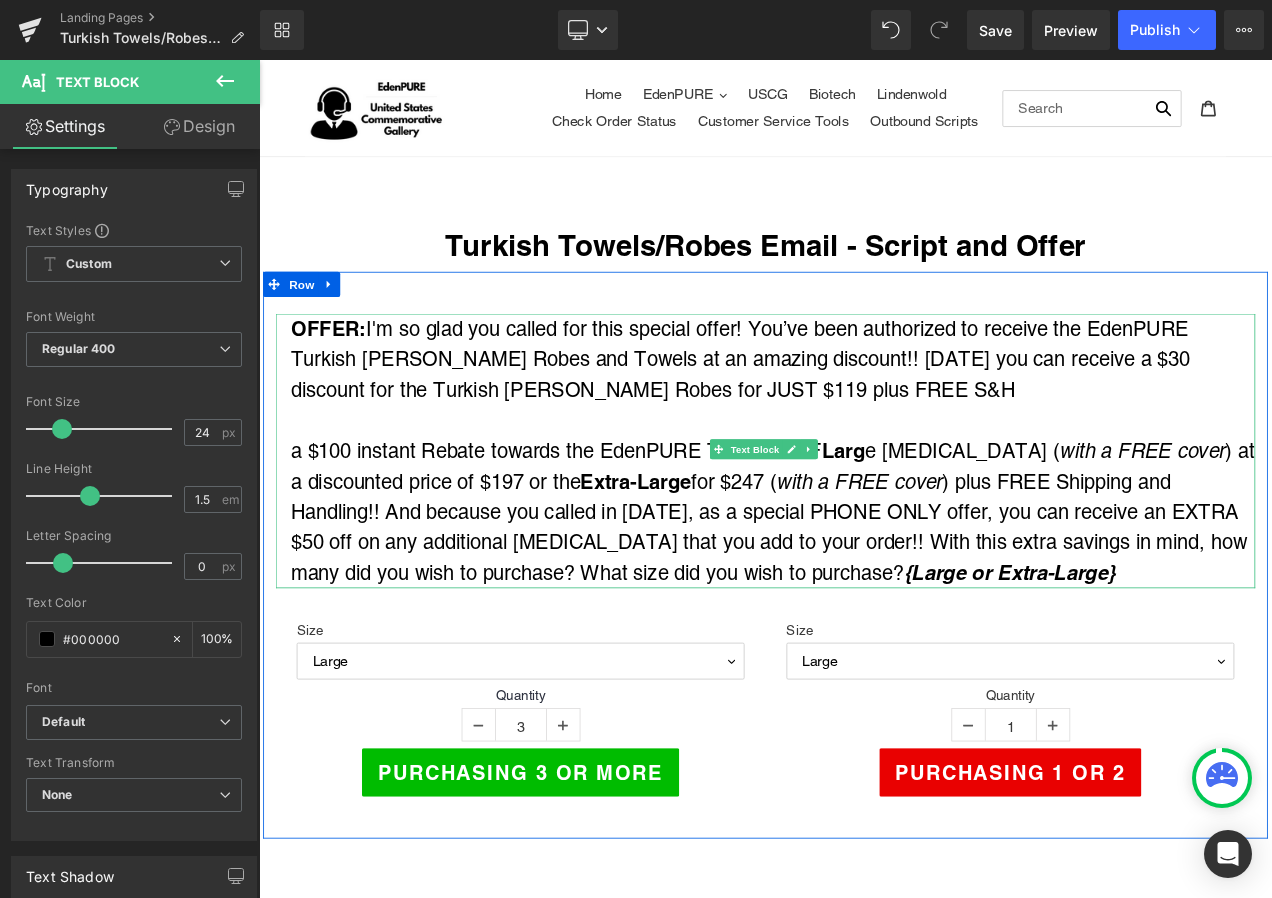 click on "OFFER:  I'm so glad you called for this special offer! You’ve been authorized to receive the EdenPURE Turkish [PERSON_NAME] Robes and Towels at an amazing discount!! [DATE] you can receive a $30 discount for the Turkish [PERSON_NAME] Robes for JUST $119 plus FREE S&H" at bounding box center (873, 417) 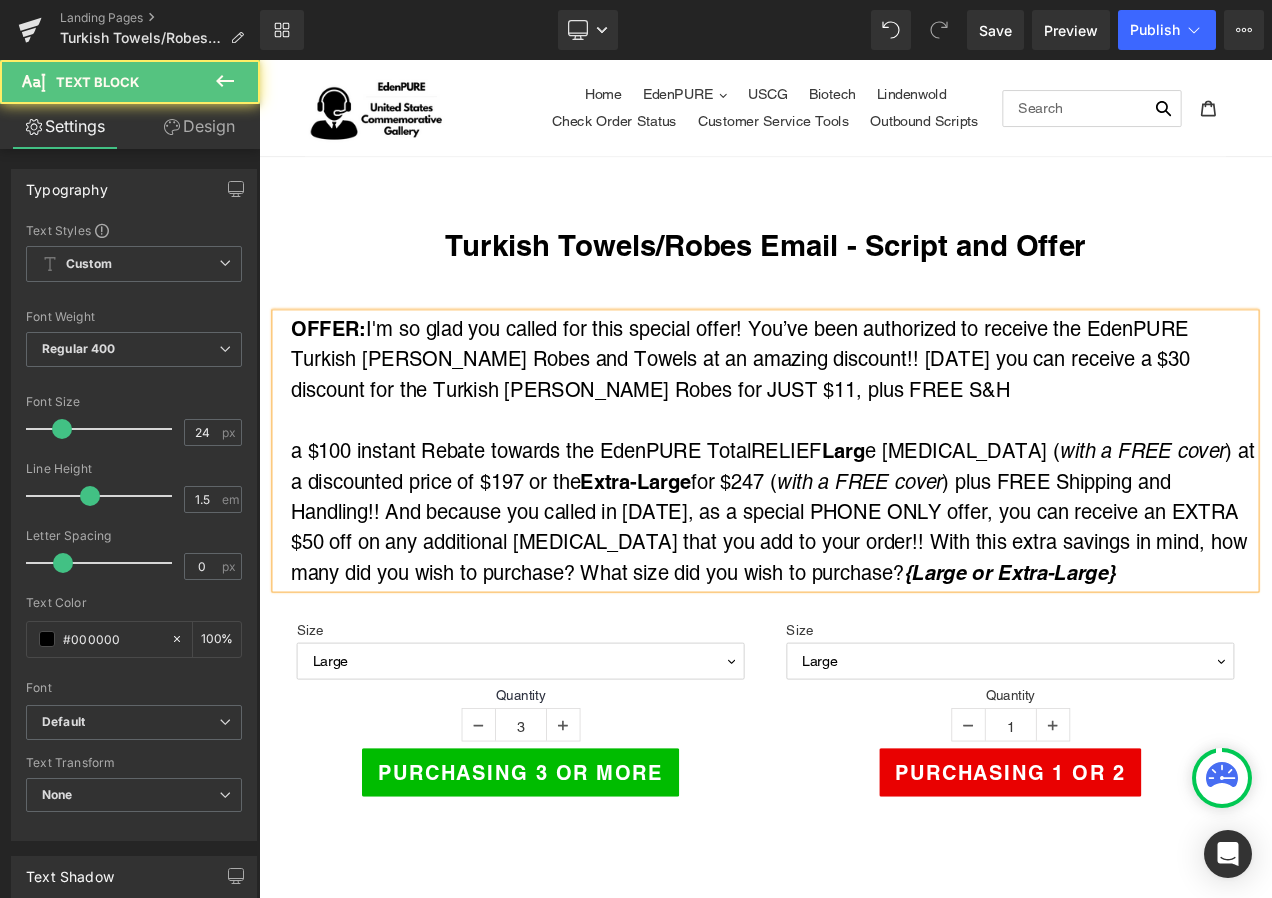 click on "OFFER:  I'm so glad you called for this special offer! You’ve been authorized to receive the EdenPURE Turkish [PERSON_NAME] Robes and Towels at an amazing discount!! [DATE] you can receive a $30 discount for the Turkish [PERSON_NAME] Robes for JUST $11, plus FREE S&H" at bounding box center [873, 417] 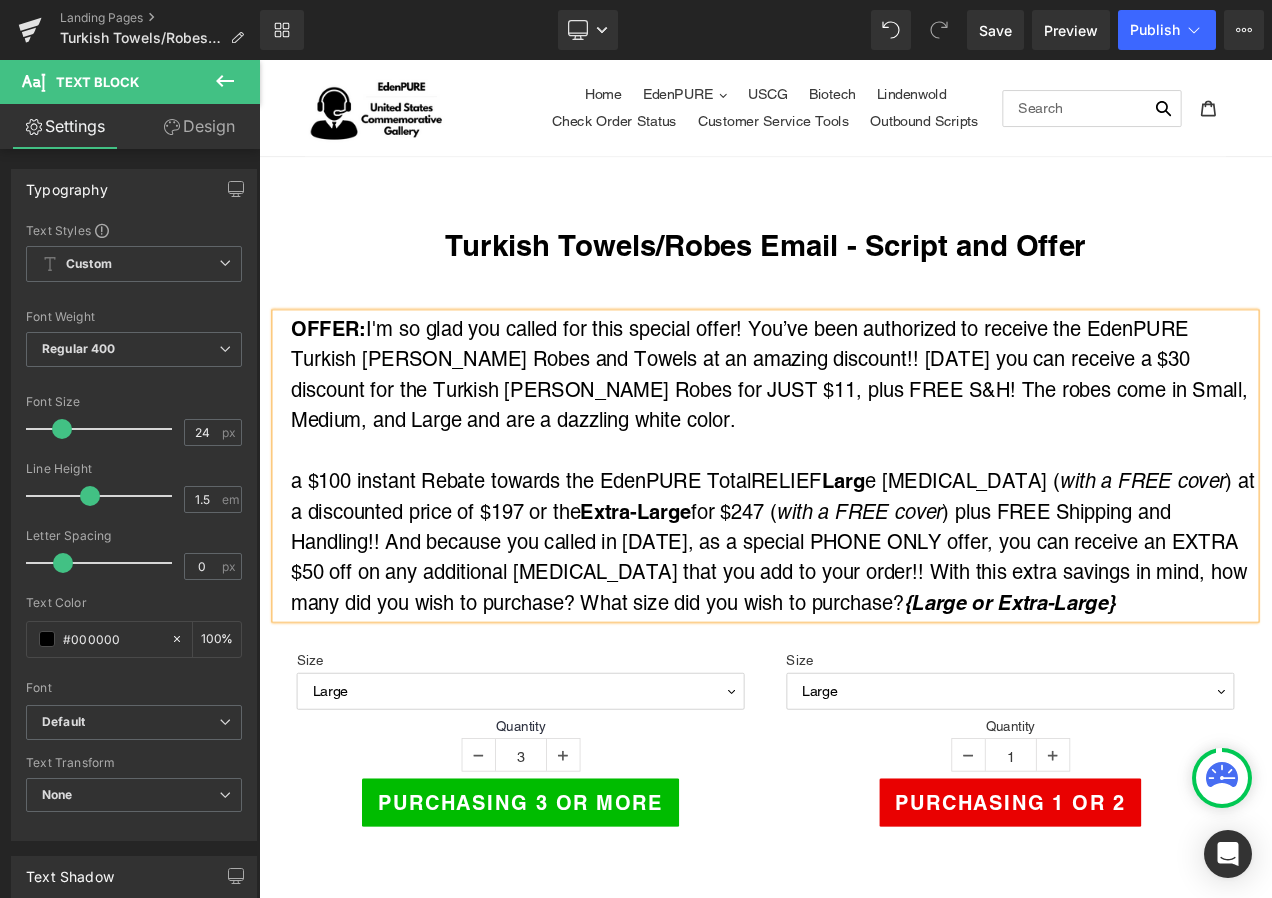 click on "OFFER:  I'm so glad you called for this special offer! You’ve been authorized to receive the EdenPURE Turkish [PERSON_NAME] Robes and Towels at an amazing discount!! [DATE] you can receive a $30 discount for the Turkish [PERSON_NAME] Robes for JUST $11, plus FREE S&H! The robes come in Small, Medium, and Large and are a dazzling white color." at bounding box center (873, 435) 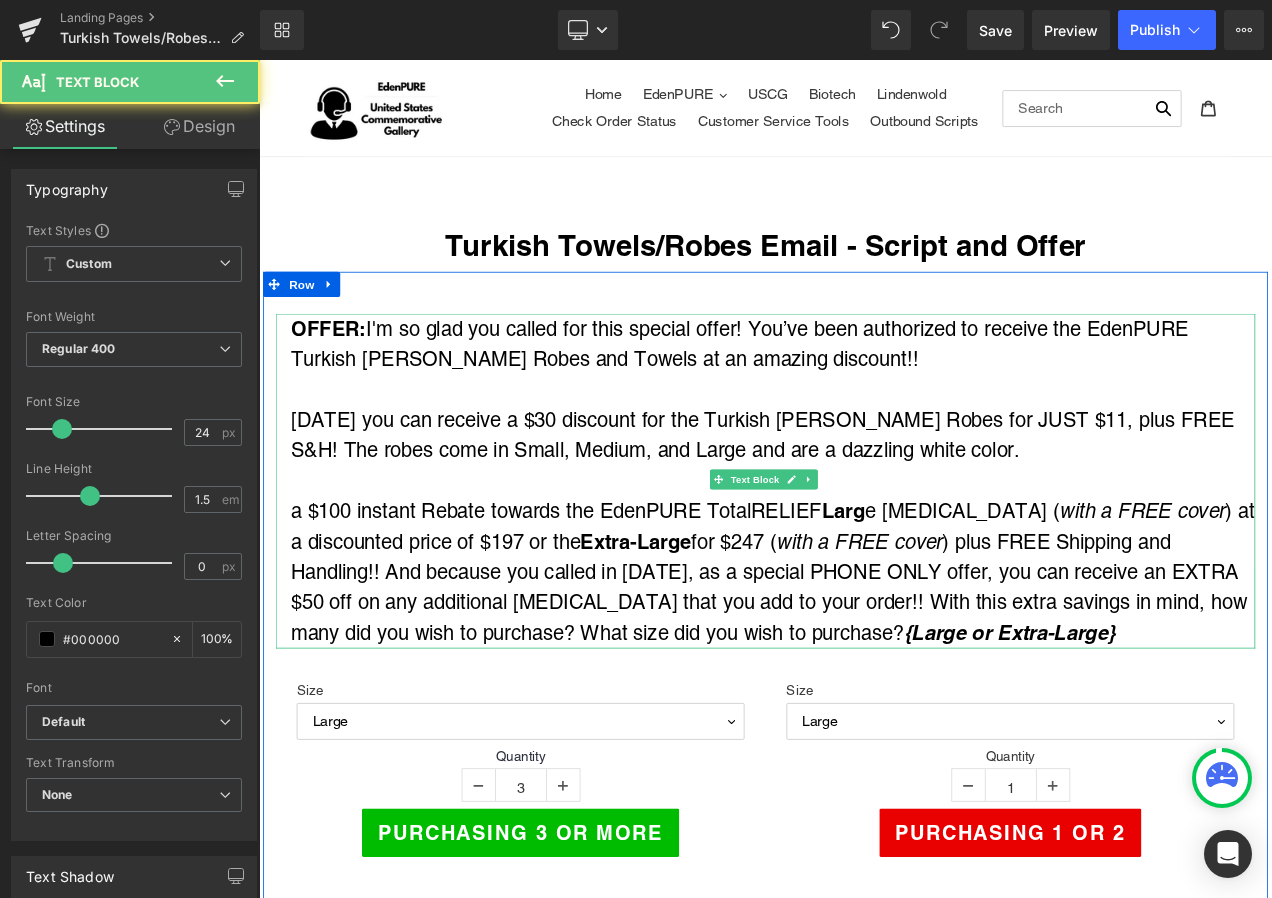 click on "a $100 instant Rebate towards the EdenPURE TotalRELIEF  Larg e [MEDICAL_DATA] ( with a FREE cover ) at a discounted price of $197 or the  Extra-Large  for $247 ( with a FREE cover ) plus FREE Shipping and Handling!! And because you called in [DATE], as a special PHONE ONLY offer, you can receive an EXTRA $50 off on any additional [MEDICAL_DATA] that you add to your order!! With this extra savings in mind, how many did you wish to purchase? What size did you wish to purchase?  {Large or Extra-Large}" at bounding box center (873, 671) 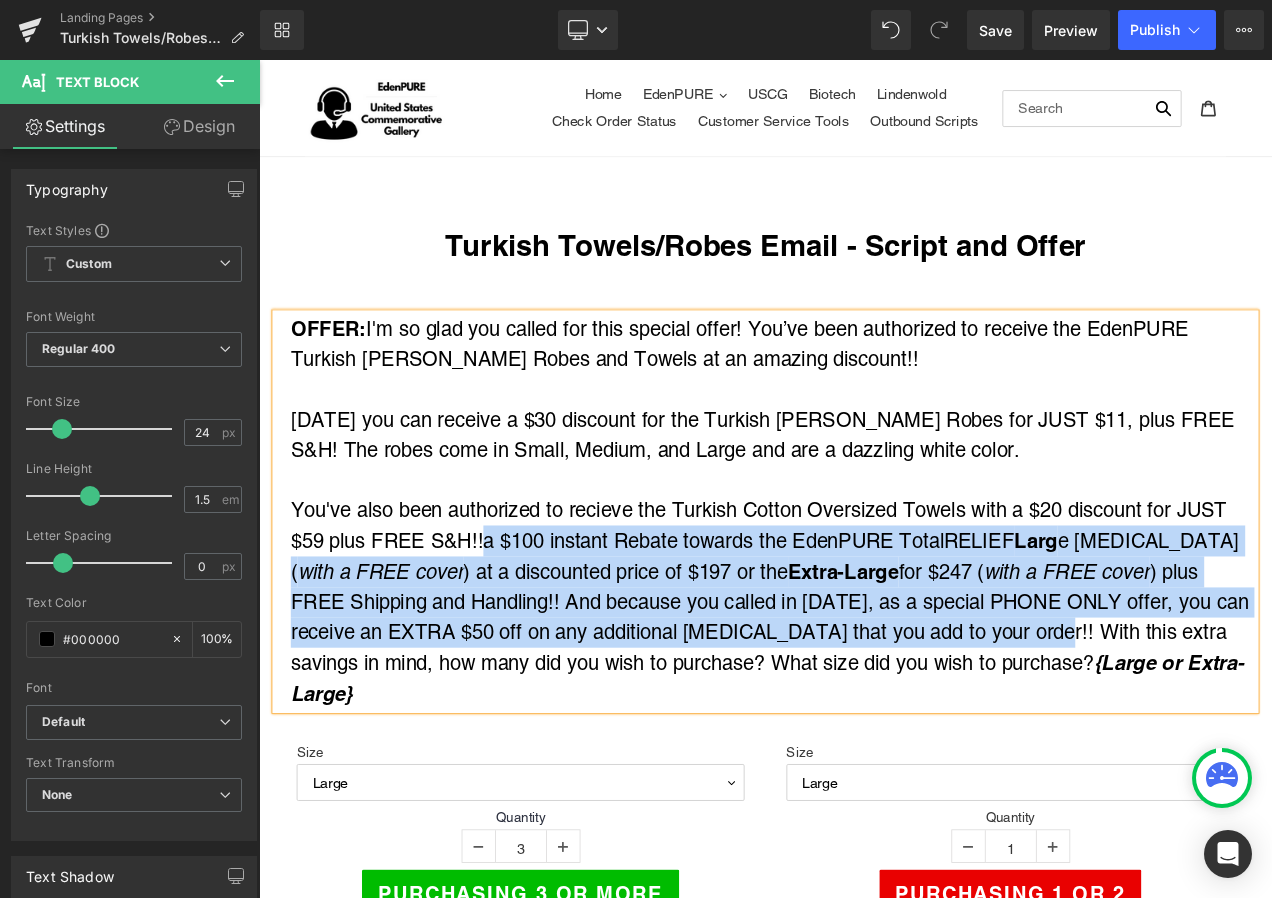 drag, startPoint x: 527, startPoint y: 640, endPoint x: 1115, endPoint y: 742, distance: 596.7814 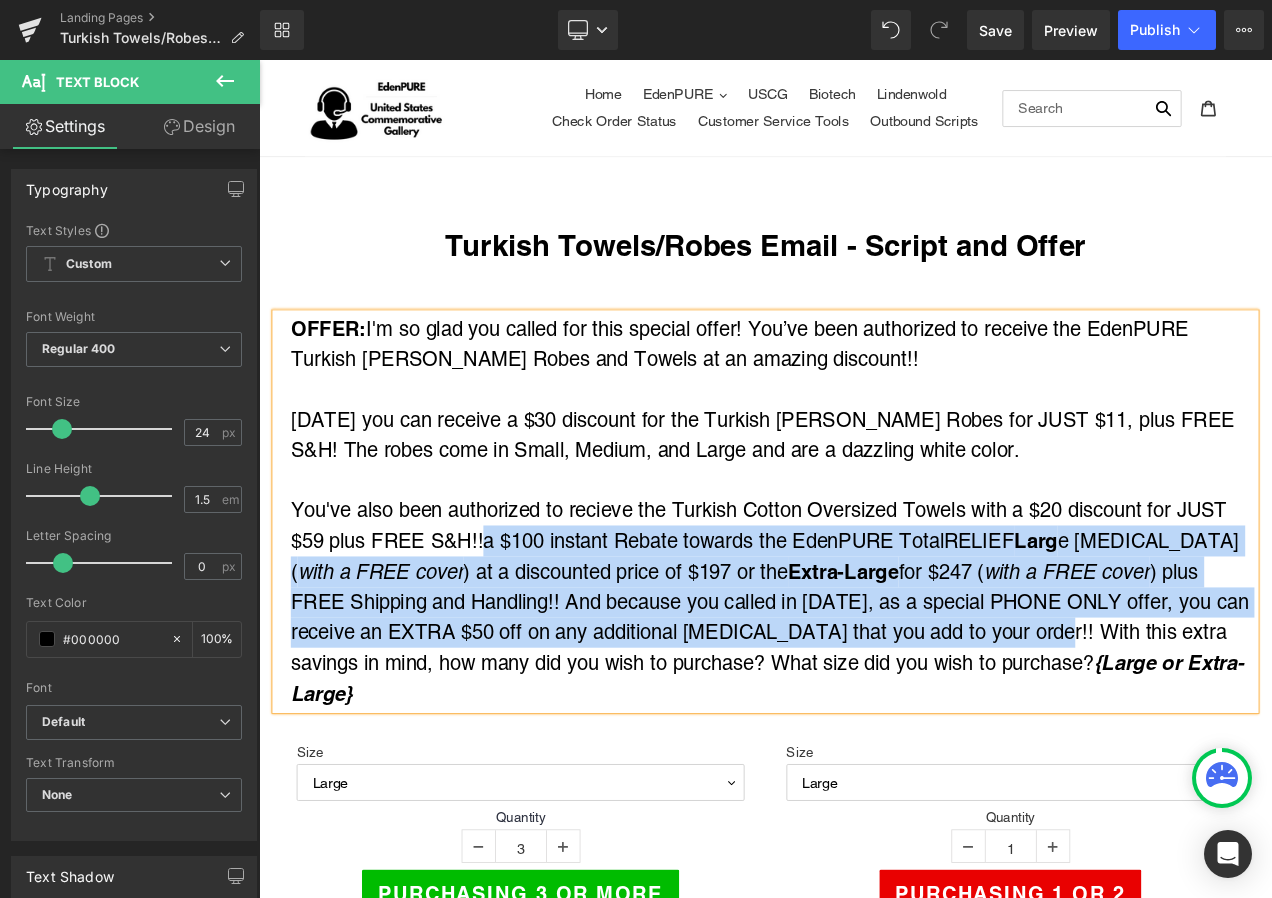 click on "You've also been authorized to recieve the Turkish Cotton Oversized Towels with a $20 discount for JUST $59 plus FREE S&H!!a $100 instant Rebate towards the EdenPURE TotalRELIEF  Larg e [MEDICAL_DATA] ( with a FREE cover ) at a discounted price of $197 or the  Extra-Large  for $247 ( with a FREE cover ) plus FREE Shipping and Handling!! And because you called in [DATE], as a special PHONE ONLY offer, you can receive an EXTRA $50 off on any additional [MEDICAL_DATA] that you add to your order!! With this extra savings in mind, how many did you wish to purchase? What size did you wish to purchase?  {Large or Extra-Large}" at bounding box center (873, 708) 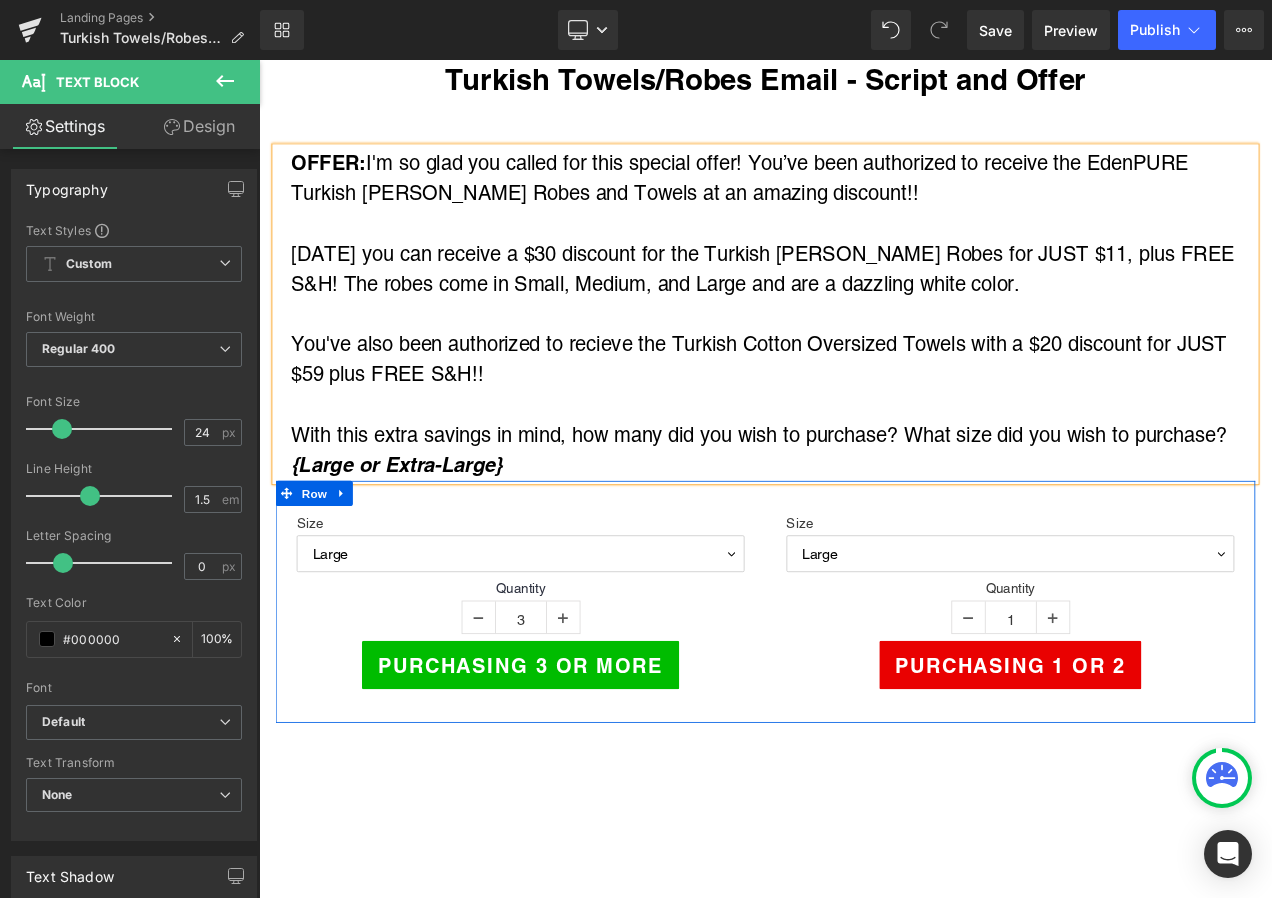 scroll, scrollTop: 400, scrollLeft: 0, axis: vertical 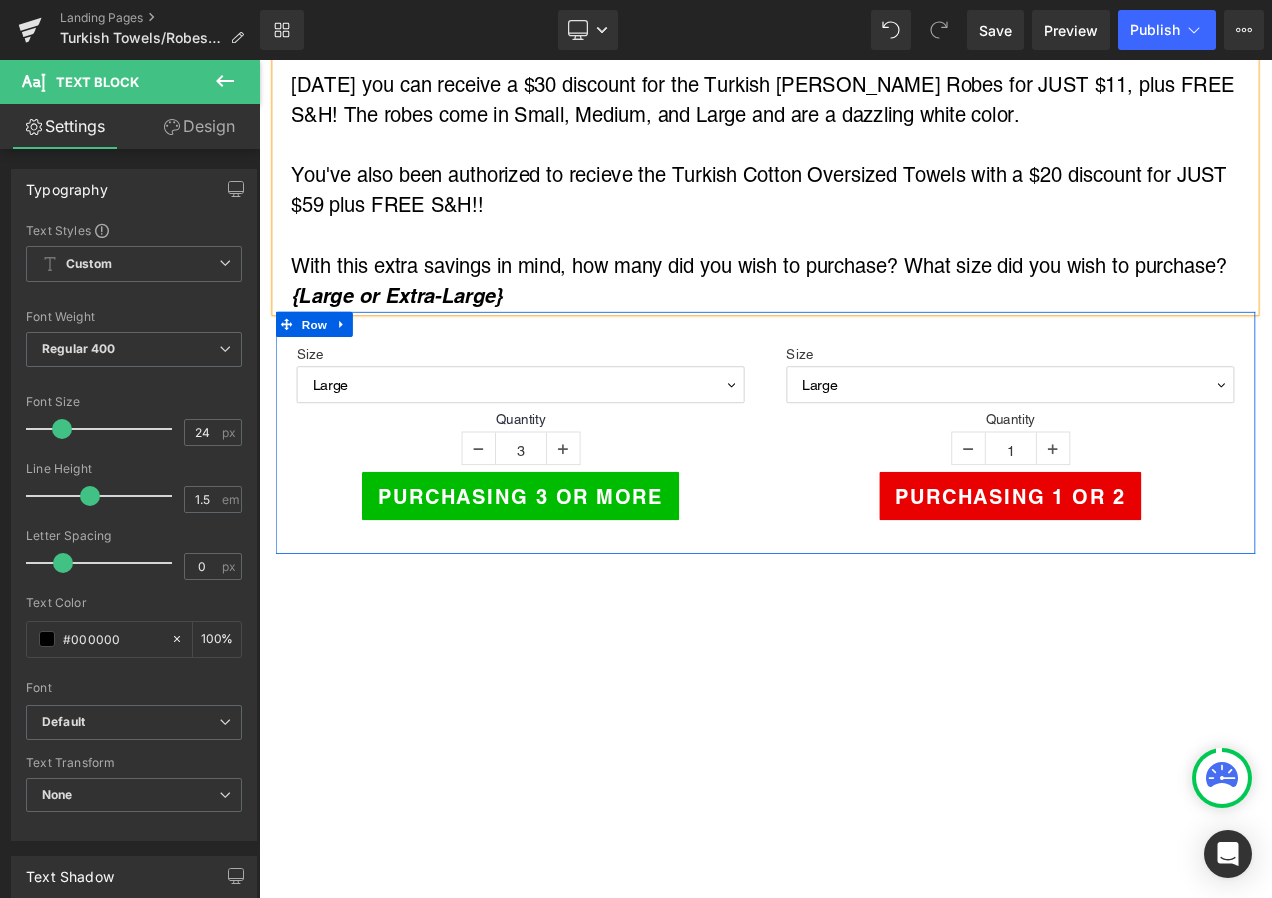 click on "Size
Large
Extra-Large
Pro (sold by Medical Professionals only)
(P) Variants
Quantity
3
(P) Quantity
Purchasing 3 or more
(P) Cart Button
Product" at bounding box center (571, 501) 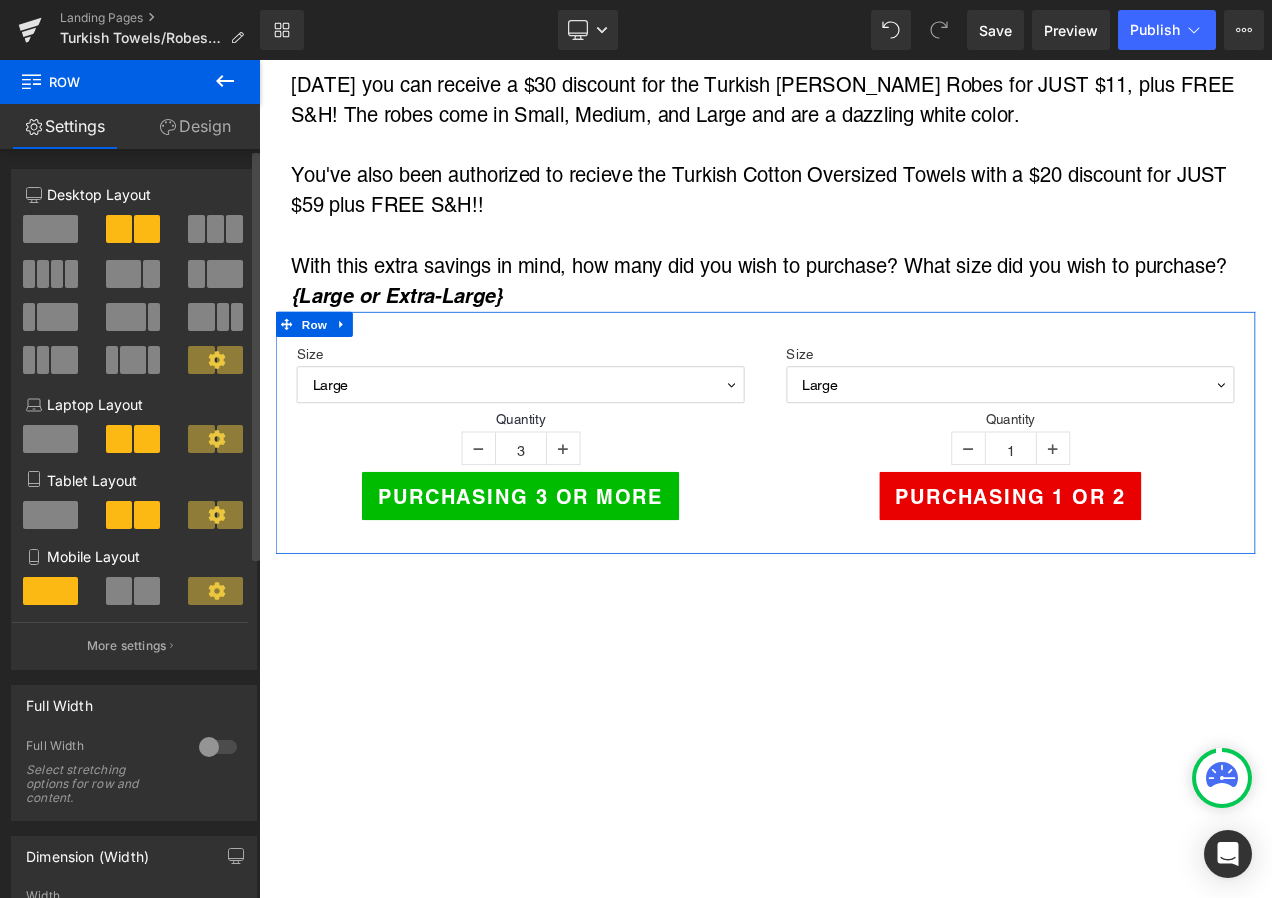 click at bounding box center (215, 229) 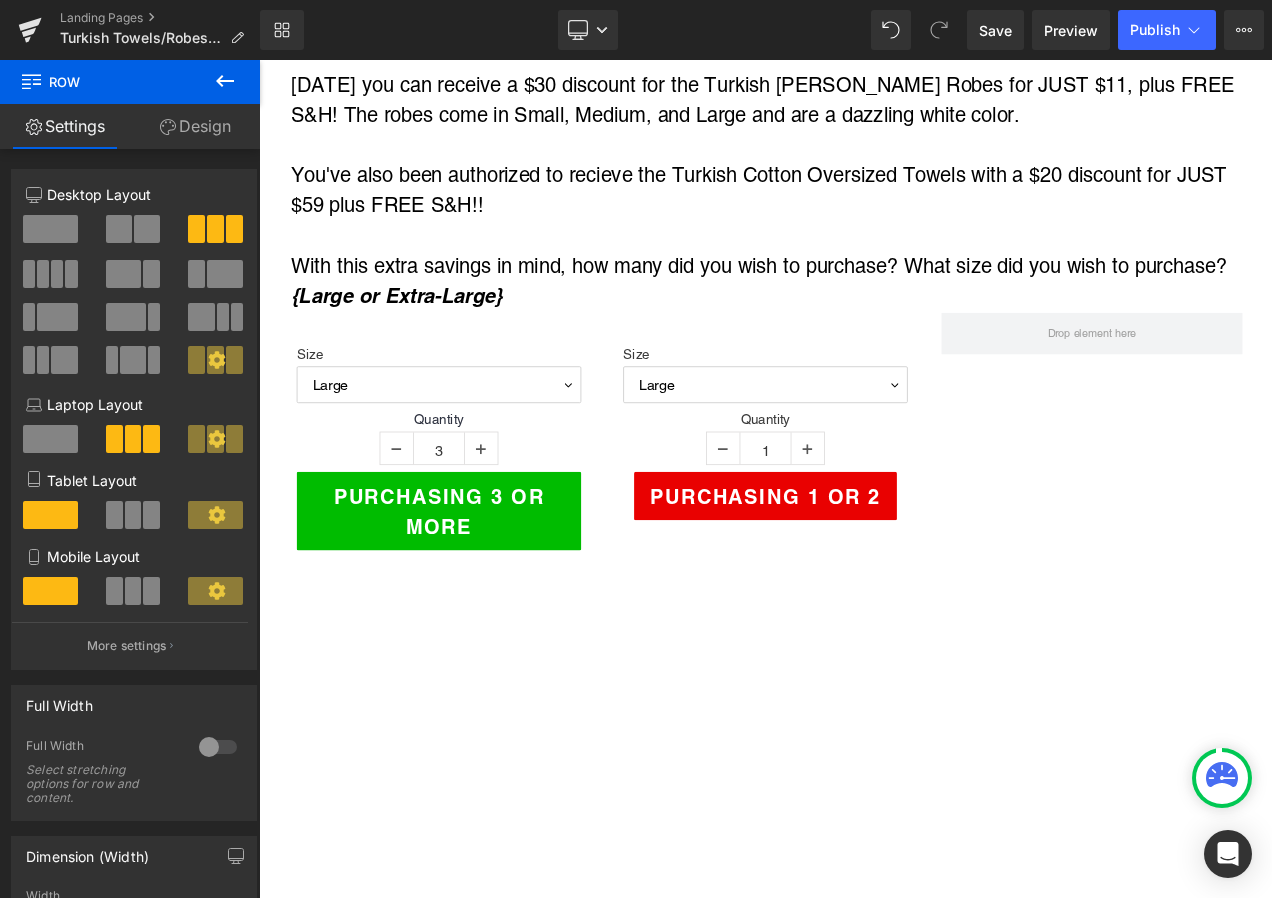 click on "Turkish Towels/Robes Email - Script and Offer Heading         Row         OFFER:  I'm so glad you called for this special offer! You’ve been authorized to receive the EdenPURE Turkish [PERSON_NAME] Robes and Towels at an amazing discount!!  [DATE] you can receive a $30 discount for the Turkish [PERSON_NAME] Robes for JUST $11, plus FREE S&H! The robes come in Small, Medium, and Large and are a dazzling white color. You've also been authorized to recieve the Turkish Cotton Oversized Towels with a $20 discount for JUST $59 plus FREE S&H!! With this extra savings in mind, how many did you wish to purchase? What size did you wish to purchase?  {Large or Extra-Large} Text Block
Size
Large
Quantity" at bounding box center [864, 2460] 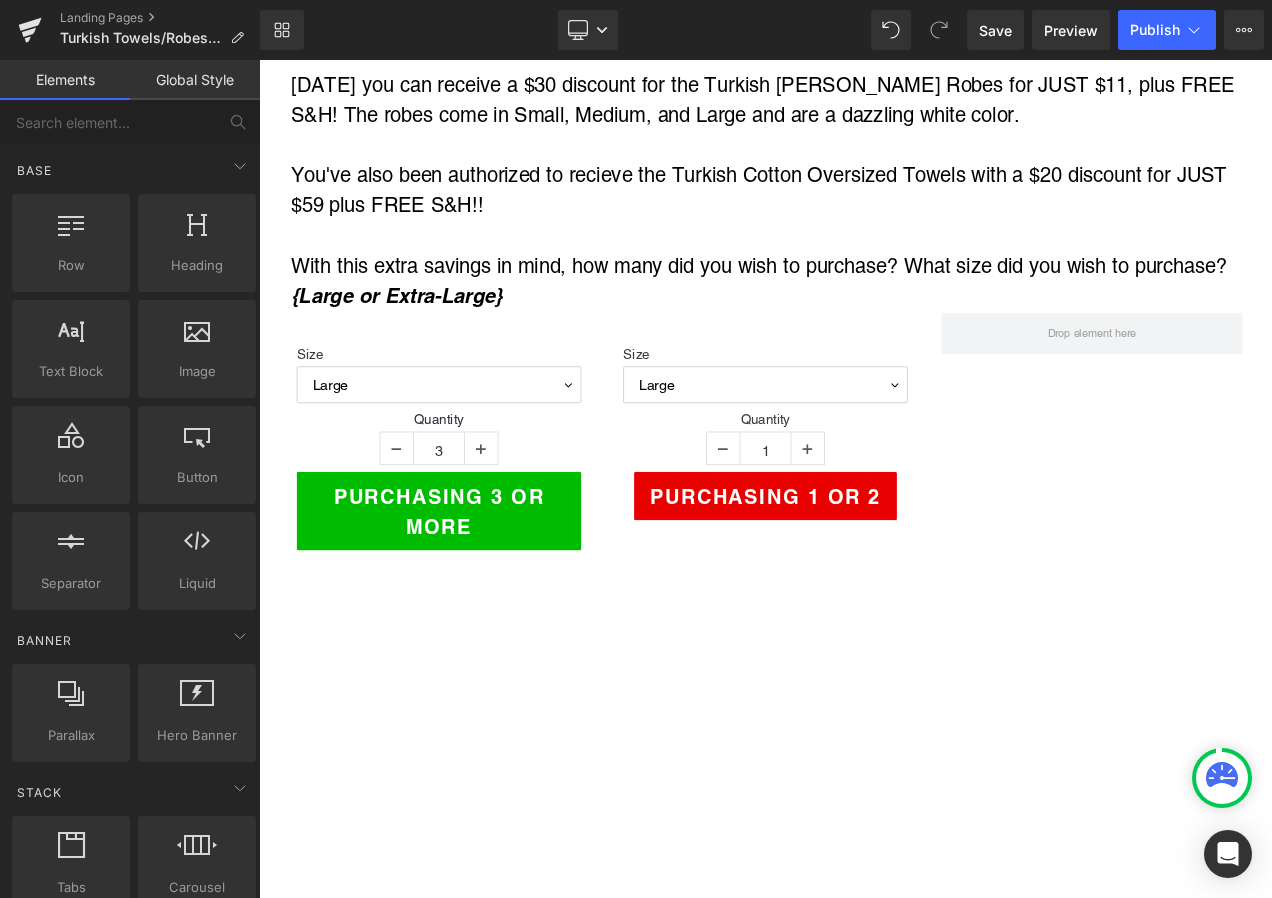 scroll, scrollTop: 0, scrollLeft: 0, axis: both 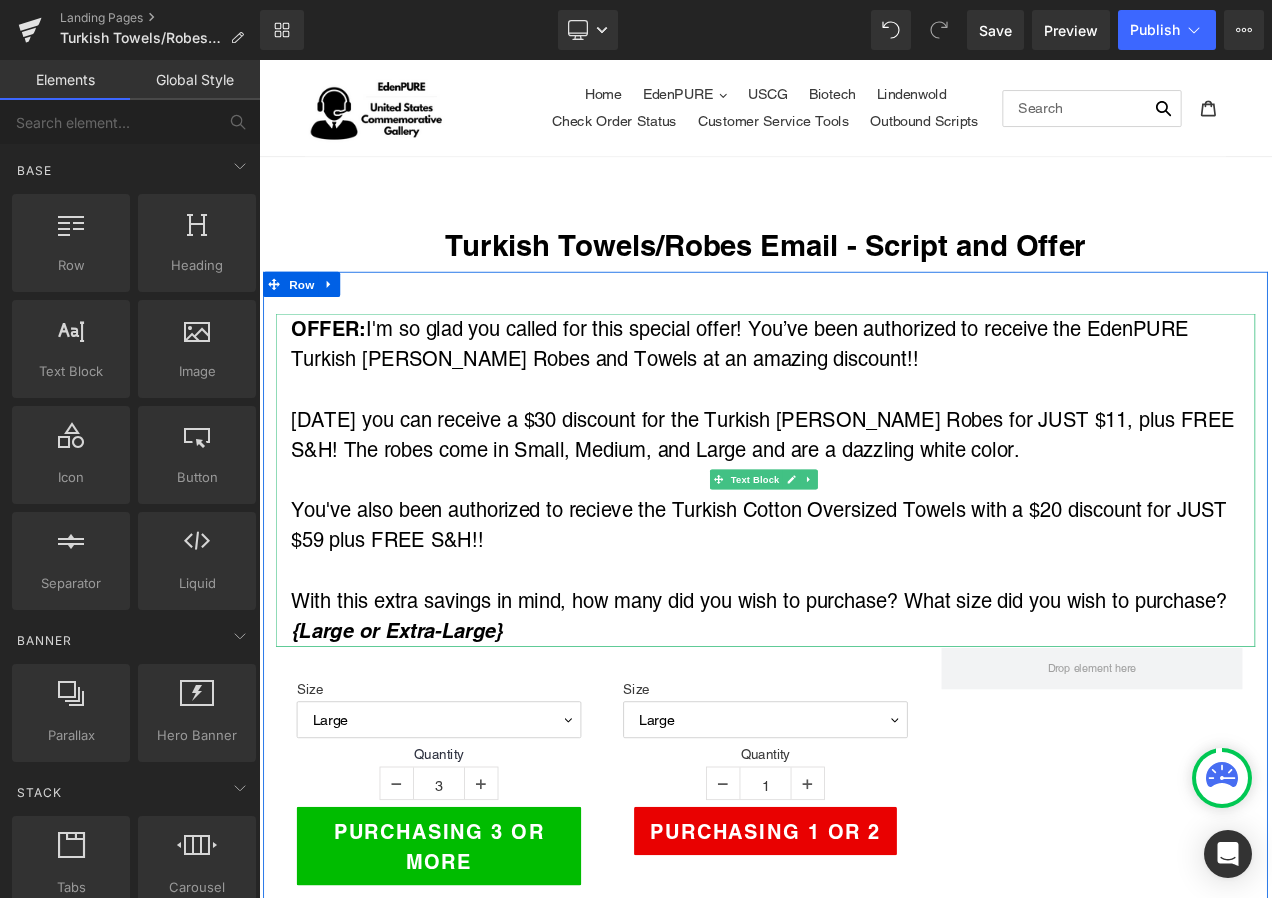 click on "[DATE] you can receive a $30 discount for the Turkish [PERSON_NAME] Robes for JUST $11, plus FREE S&H! The robes come in Small, Medium, and Large and are a dazzling white color." at bounding box center [873, 508] 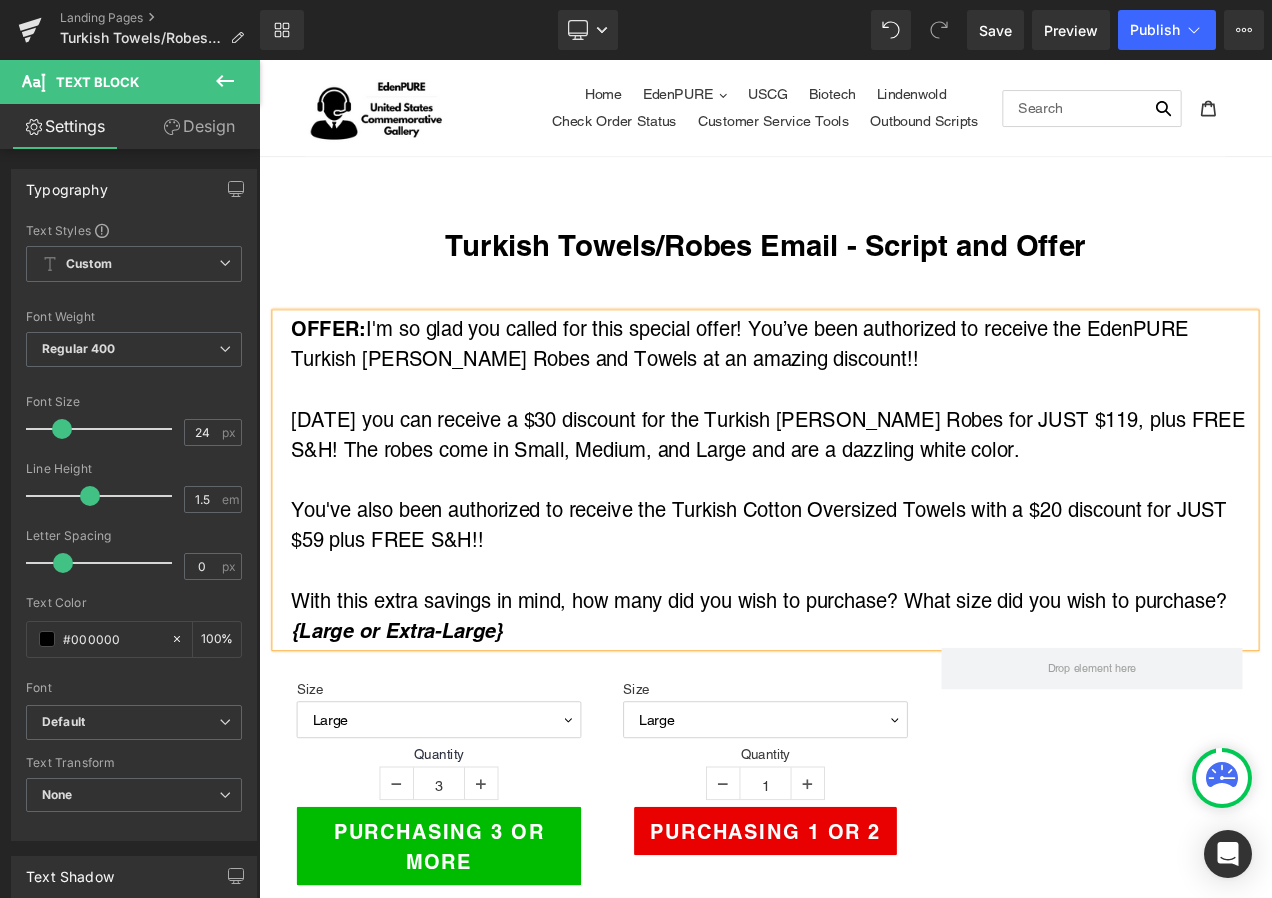 click on "You've also been authorized to receive the Turkish Cotton Oversized Towels with a $20 discount for JUST $59 plus FREE S&H!!" at bounding box center (873, 616) 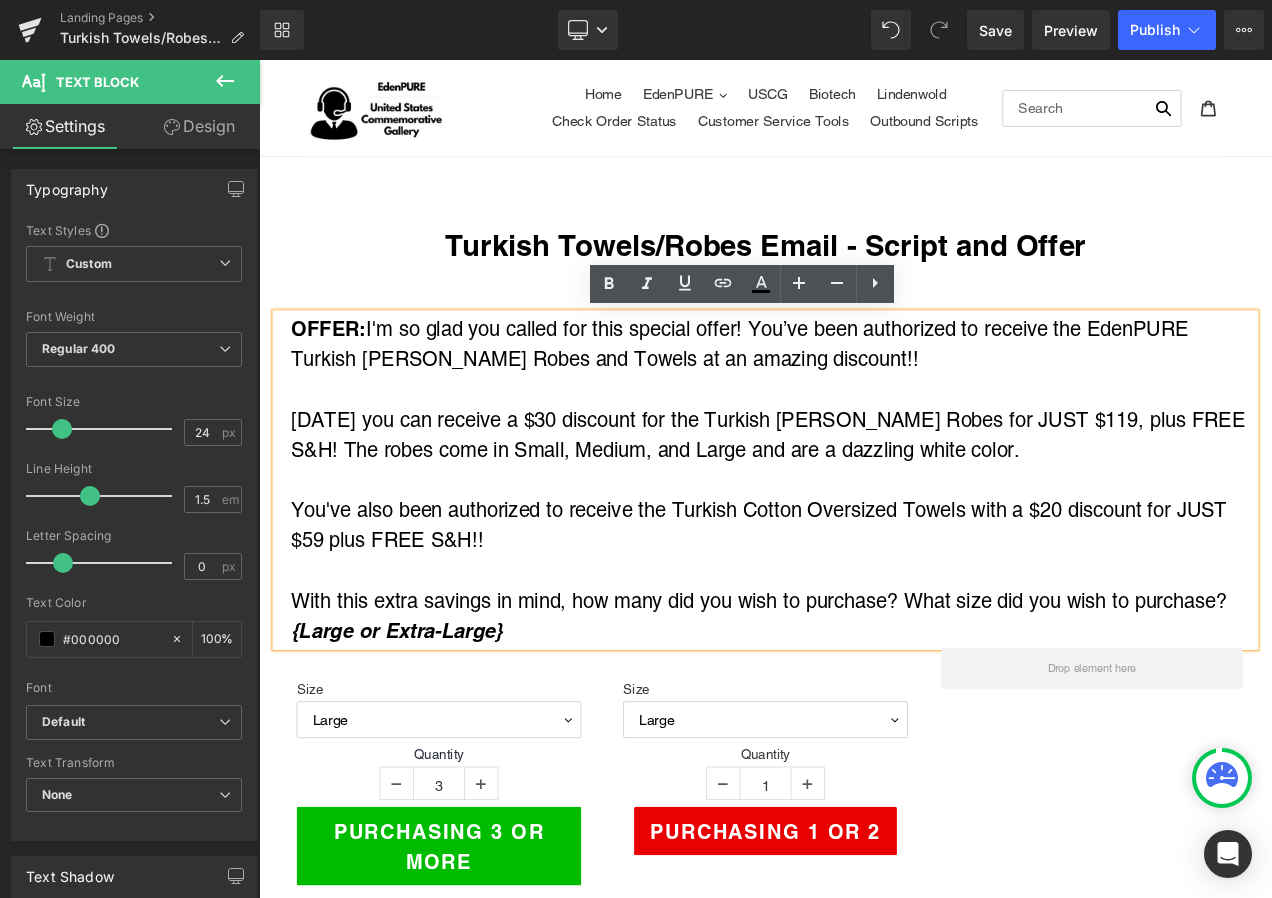 click on "You've also been authorized to receive the Turkish Cotton Oversized Towels with a $20 discount for JUST $59 plus FREE S&H!!" at bounding box center [873, 616] 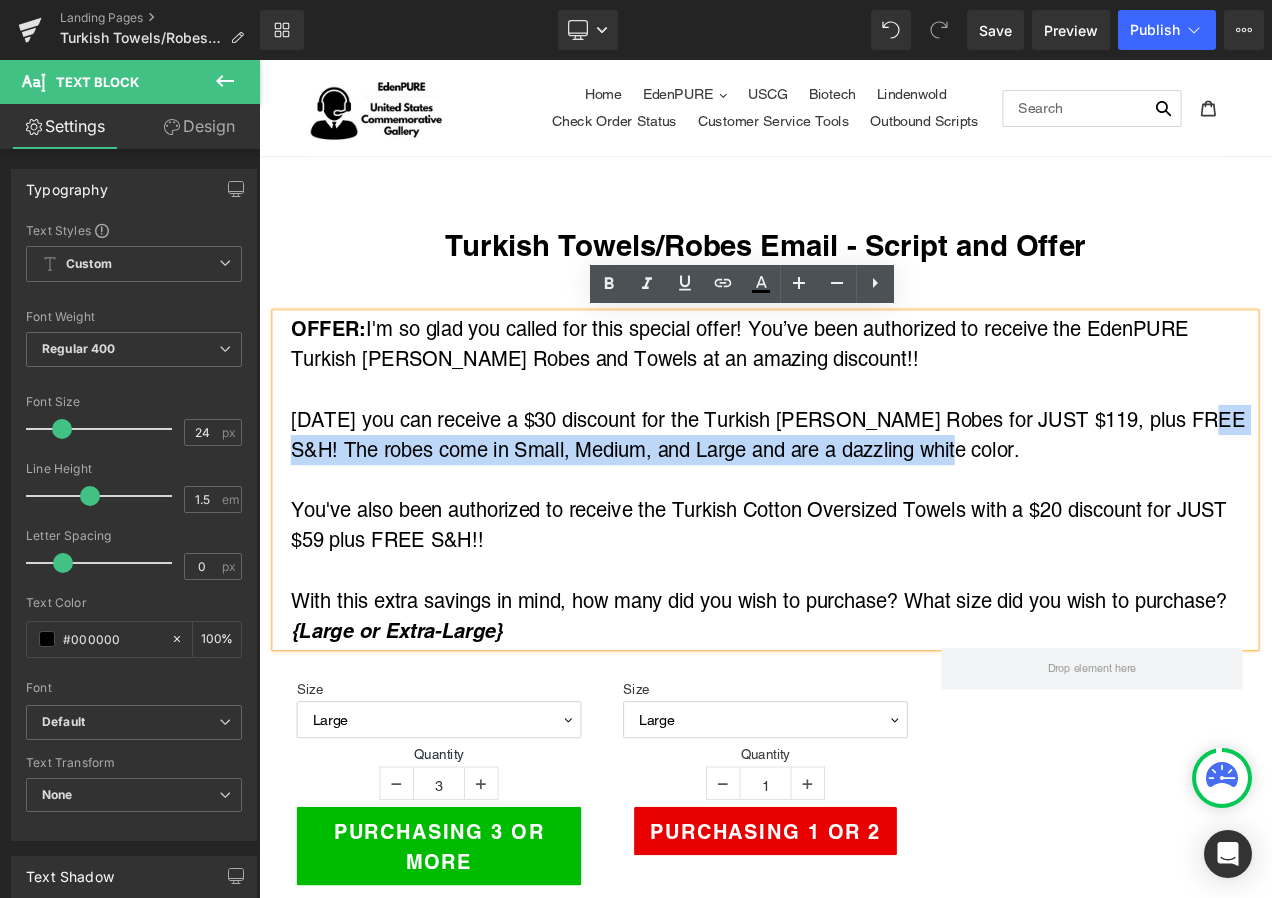drag, startPoint x: 1363, startPoint y: 488, endPoint x: 1059, endPoint y: 527, distance: 306.49142 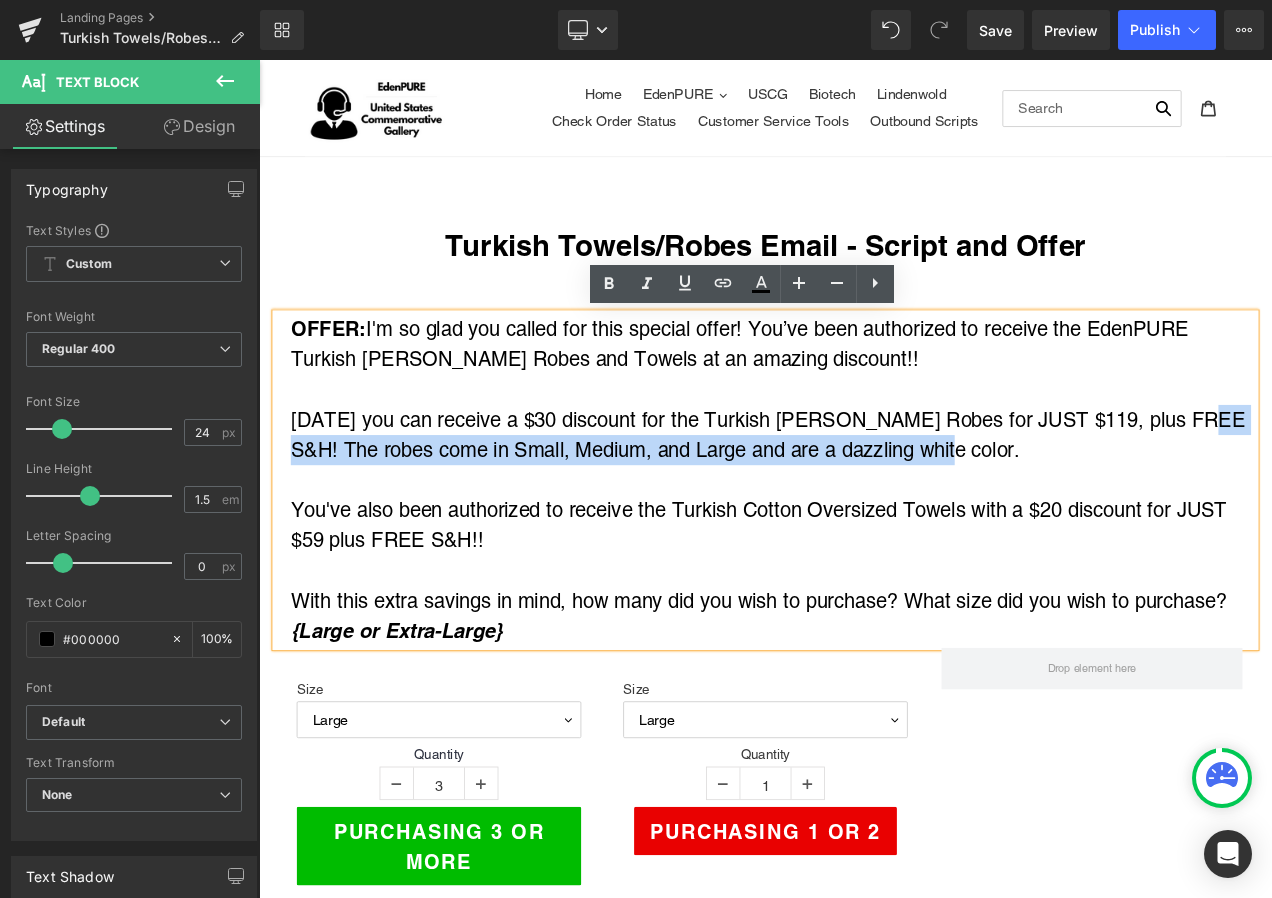 click on "[DATE] you can receive a $30 discount for the Turkish [PERSON_NAME] Robes for JUST $119, plus FREE S&H! The robes come in Small, Medium, and Large and are a dazzling white color." at bounding box center [873, 508] 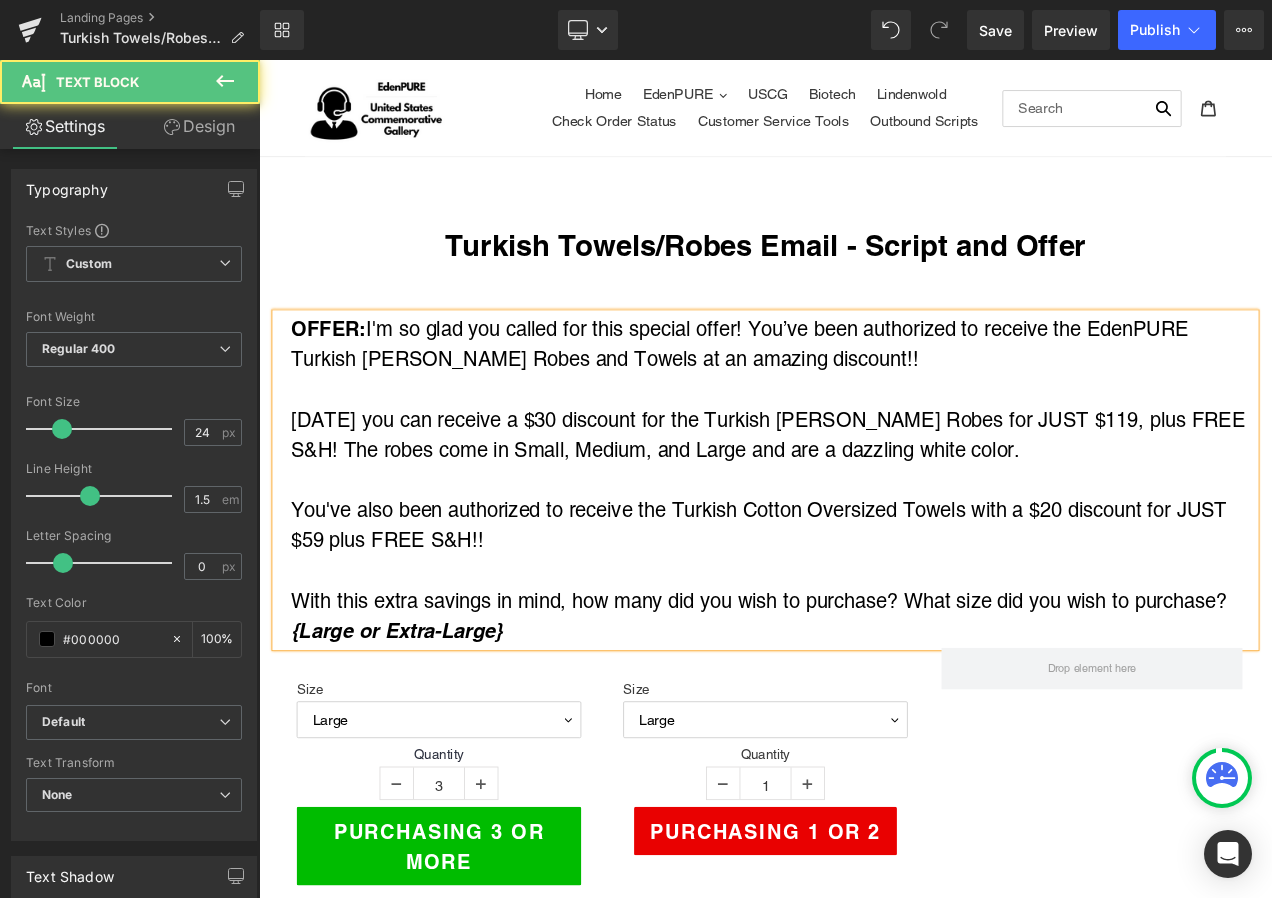 click on "You've also been authorized to receive the Turkish Cotton Oversized Towels with a $20 discount for JUST $59 plus FREE S&H!!" at bounding box center [873, 616] 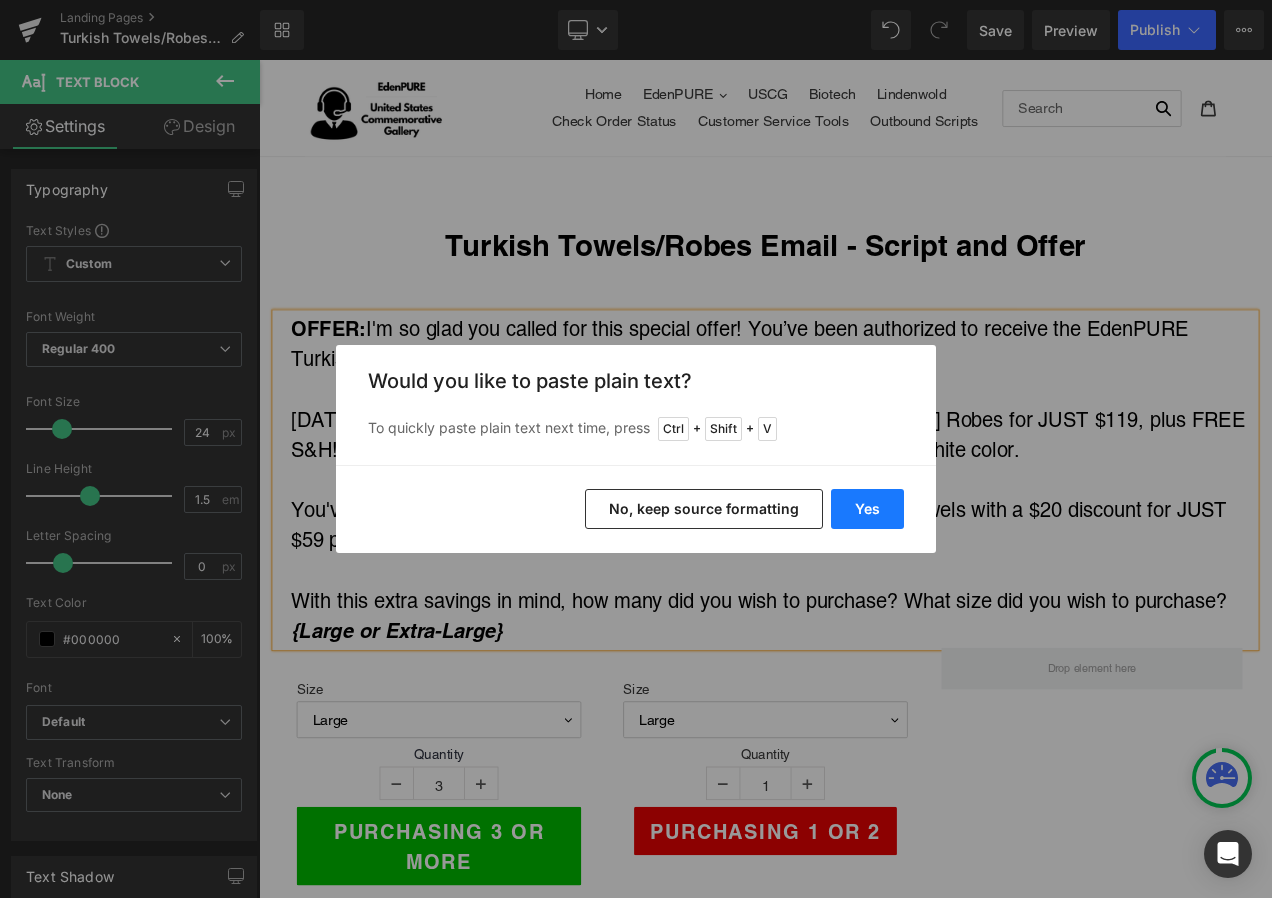 click on "Yes" at bounding box center [867, 509] 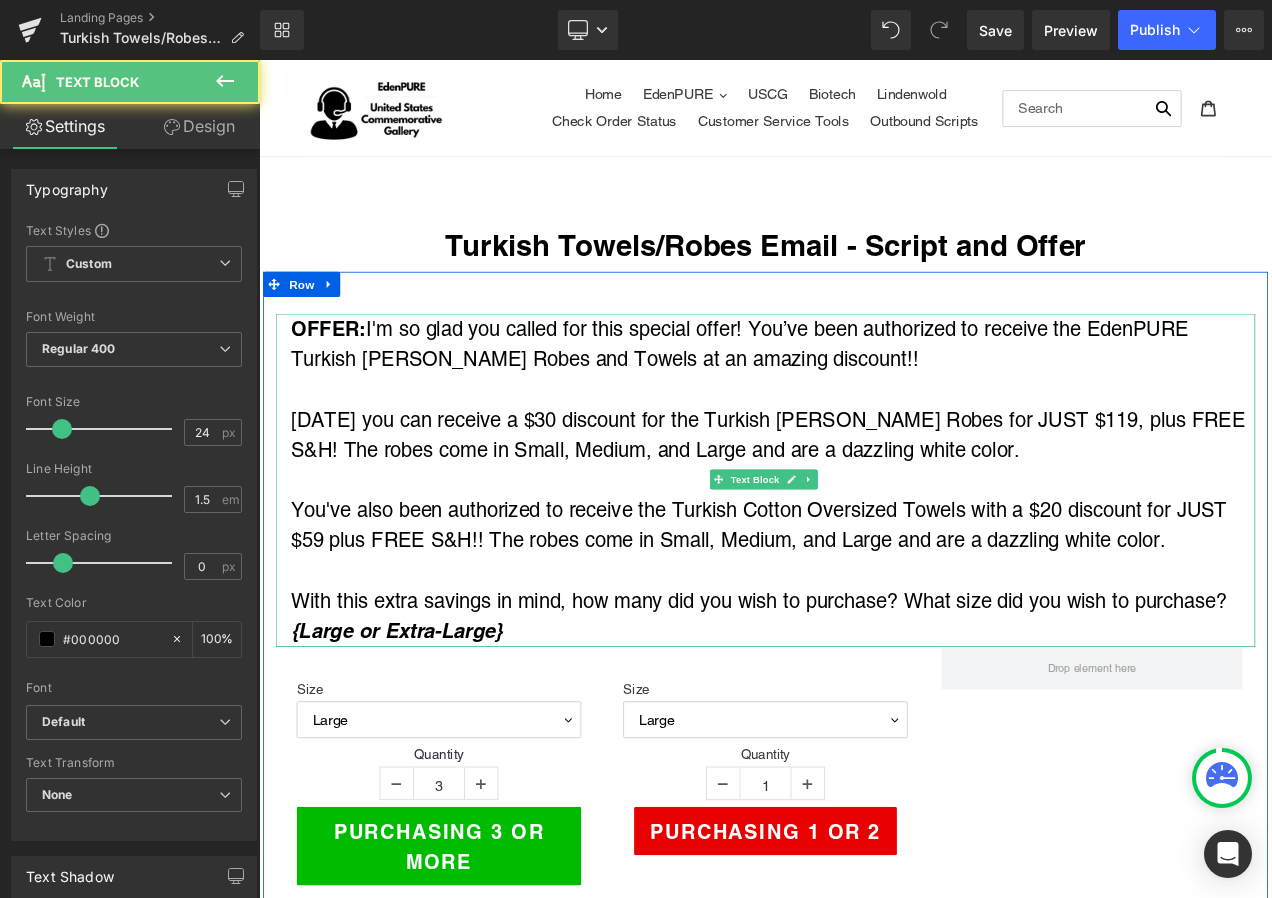 click on "[DATE] you can receive a $30 discount for the Turkish [PERSON_NAME] Robes for JUST $119, plus FREE S&H! The robes come in Small, Medium, and Large and are a dazzling white color." at bounding box center (873, 508) 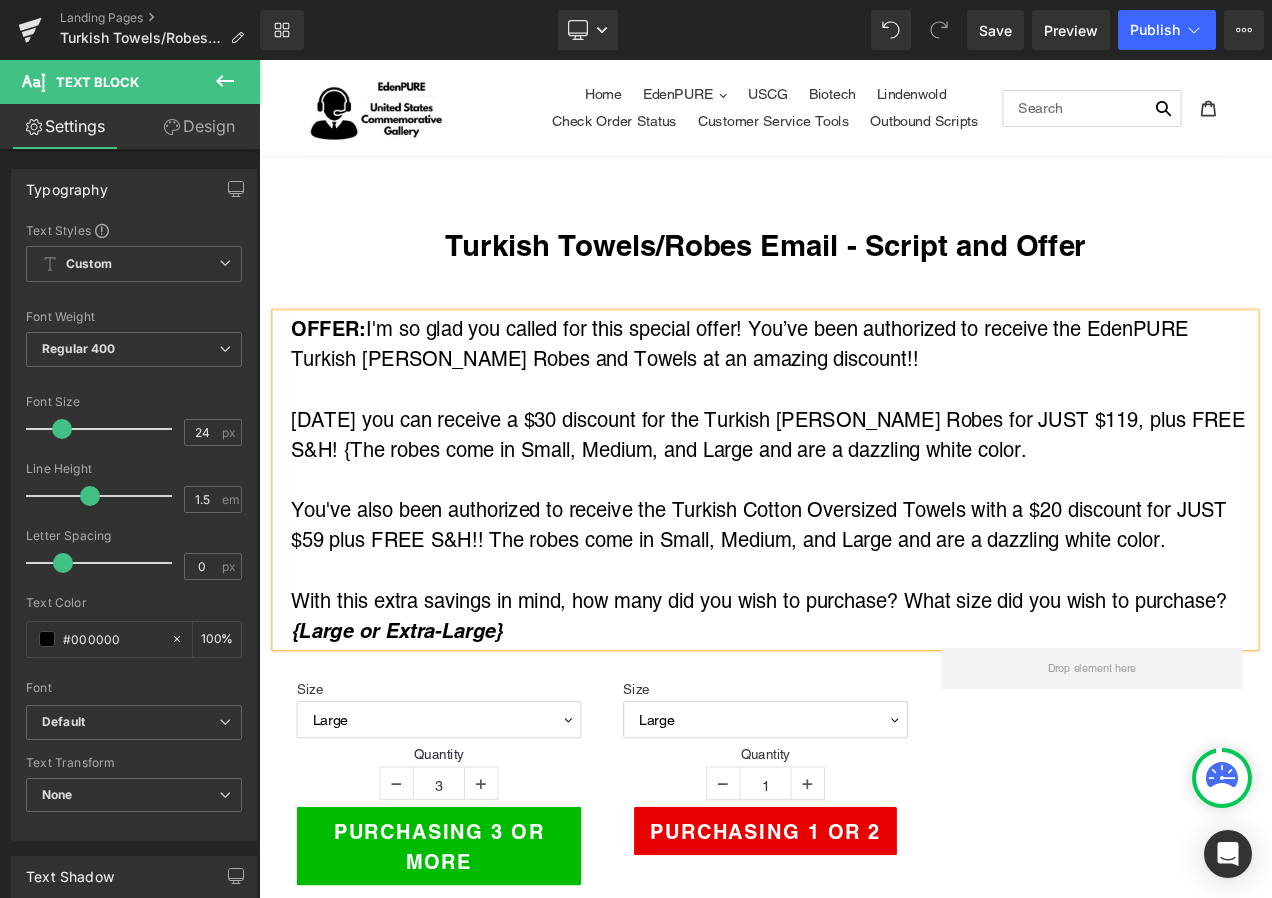click on "[DATE] you can receive a $30 discount for the Turkish [PERSON_NAME] Robes for JUST $119, plus FREE S&H! {The robes come in Small, Medium, and Large and are a dazzling white color." at bounding box center [873, 508] 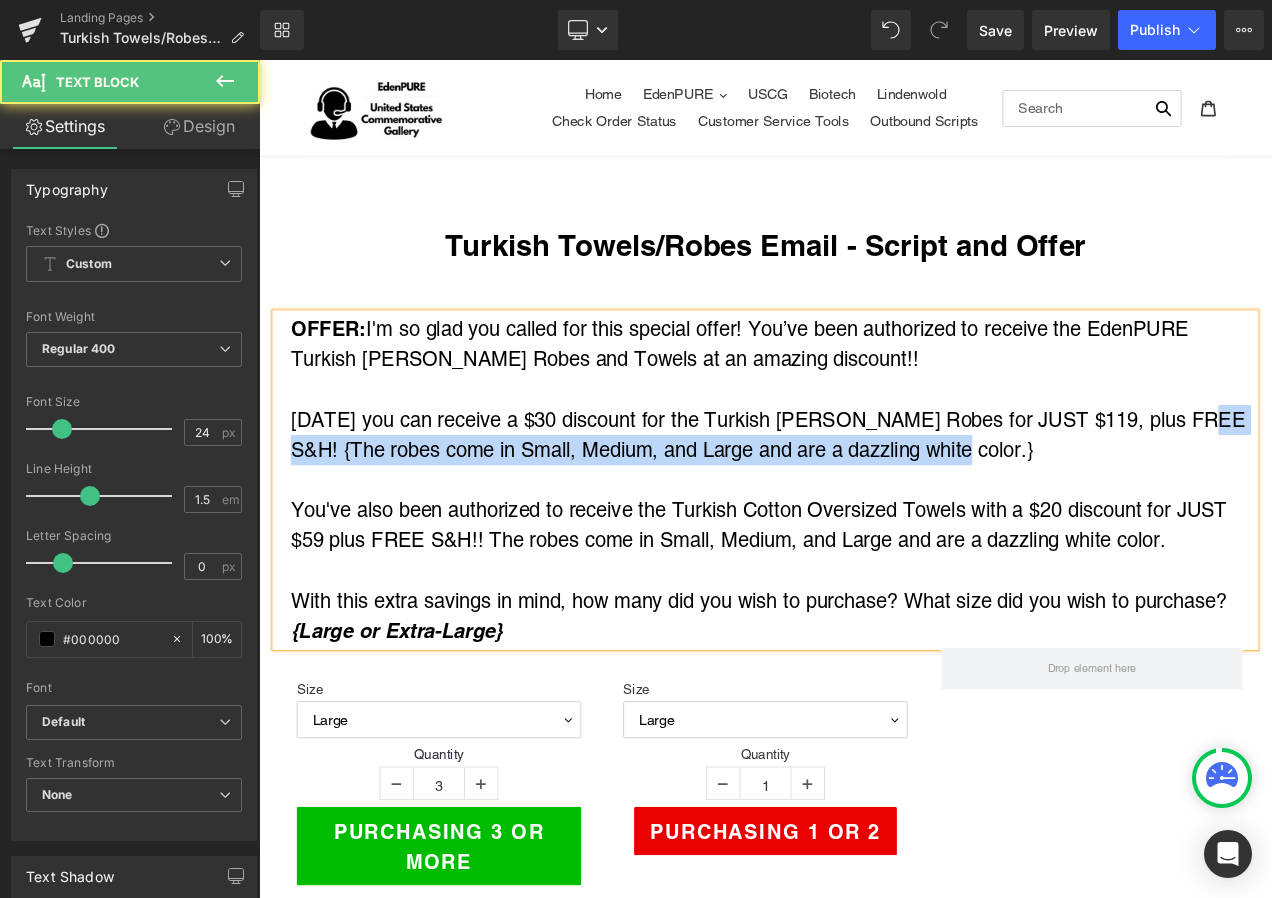 drag, startPoint x: 1366, startPoint y: 492, endPoint x: 1246, endPoint y: 537, distance: 128.16005 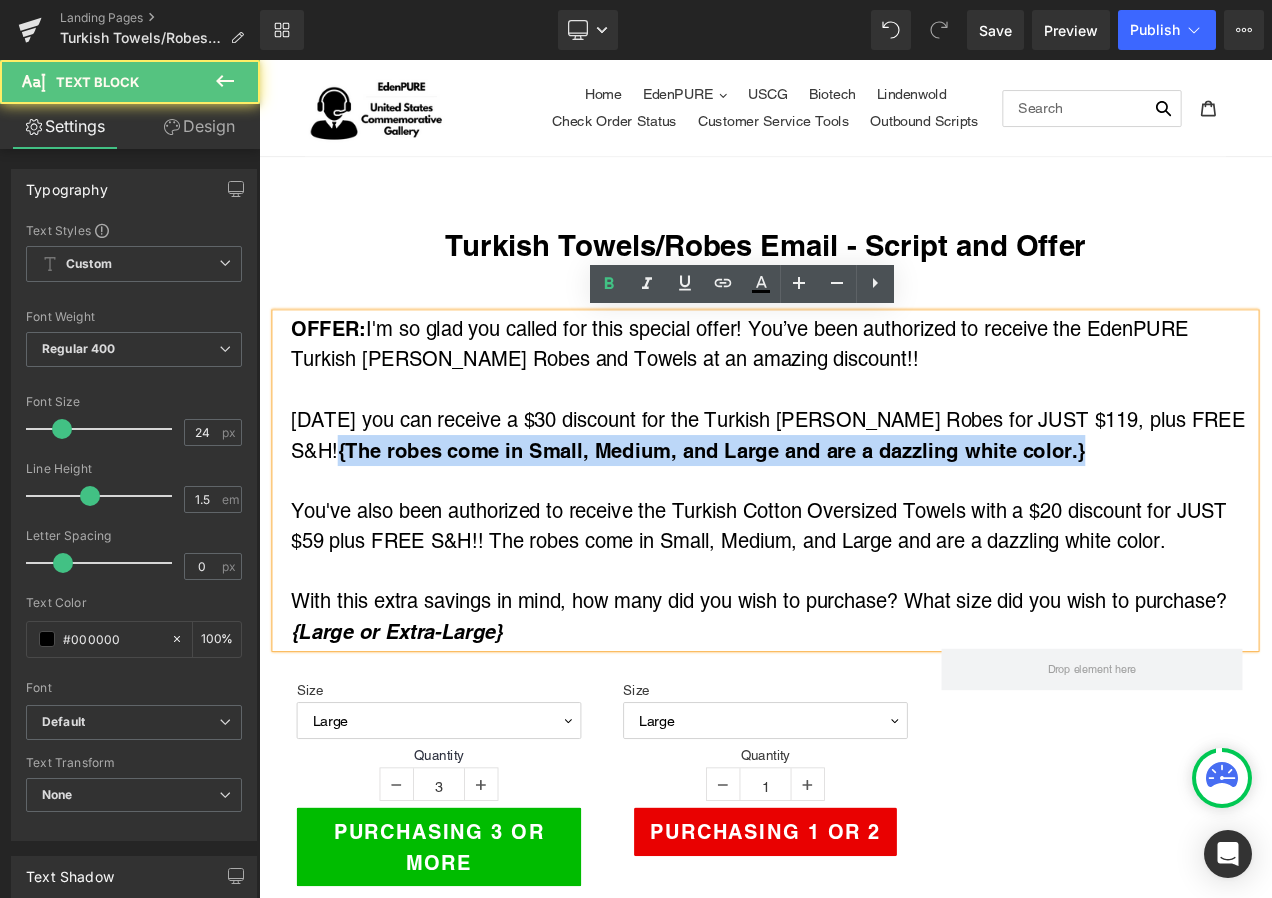 drag, startPoint x: 1363, startPoint y: 488, endPoint x: 1316, endPoint y: 519, distance: 56.302753 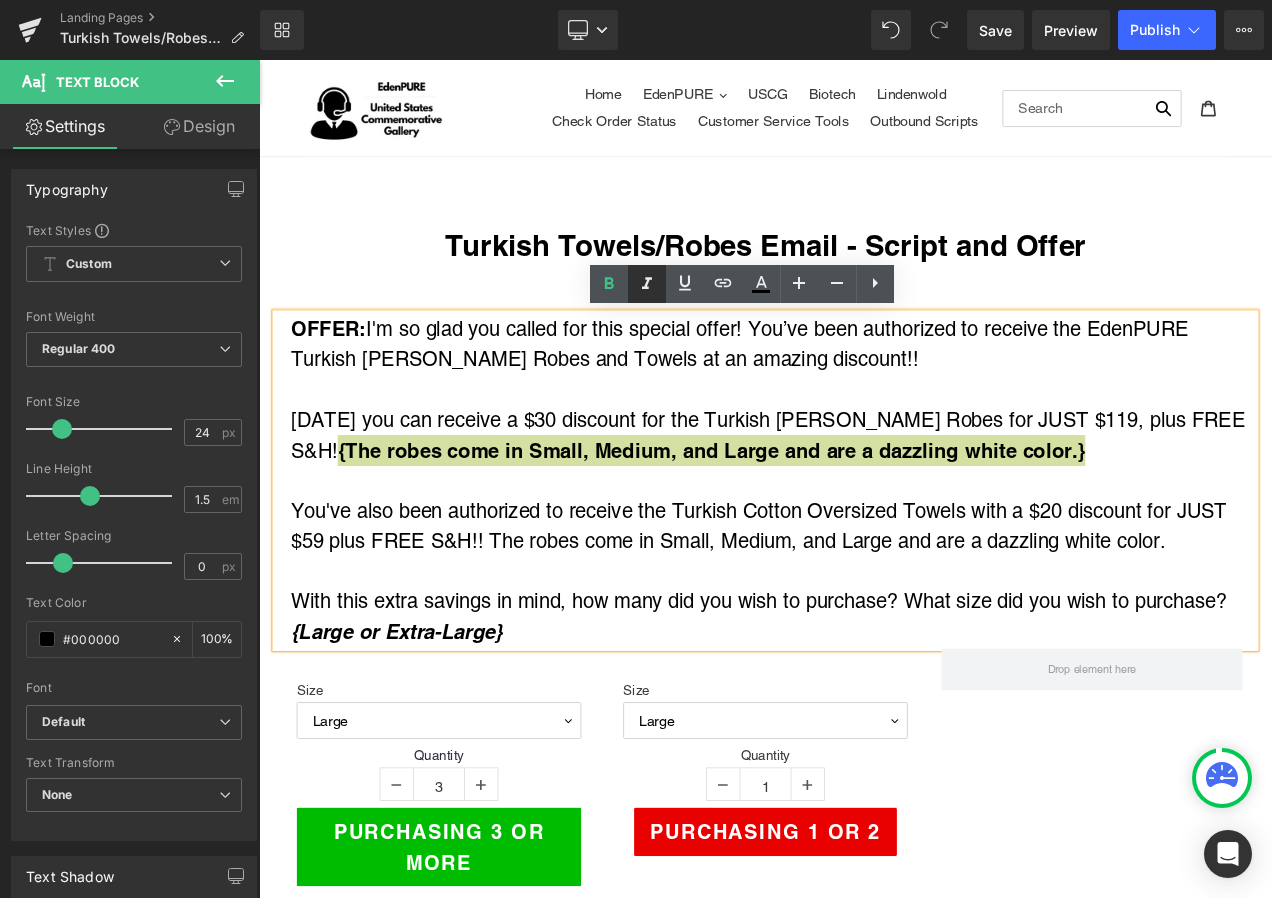 click 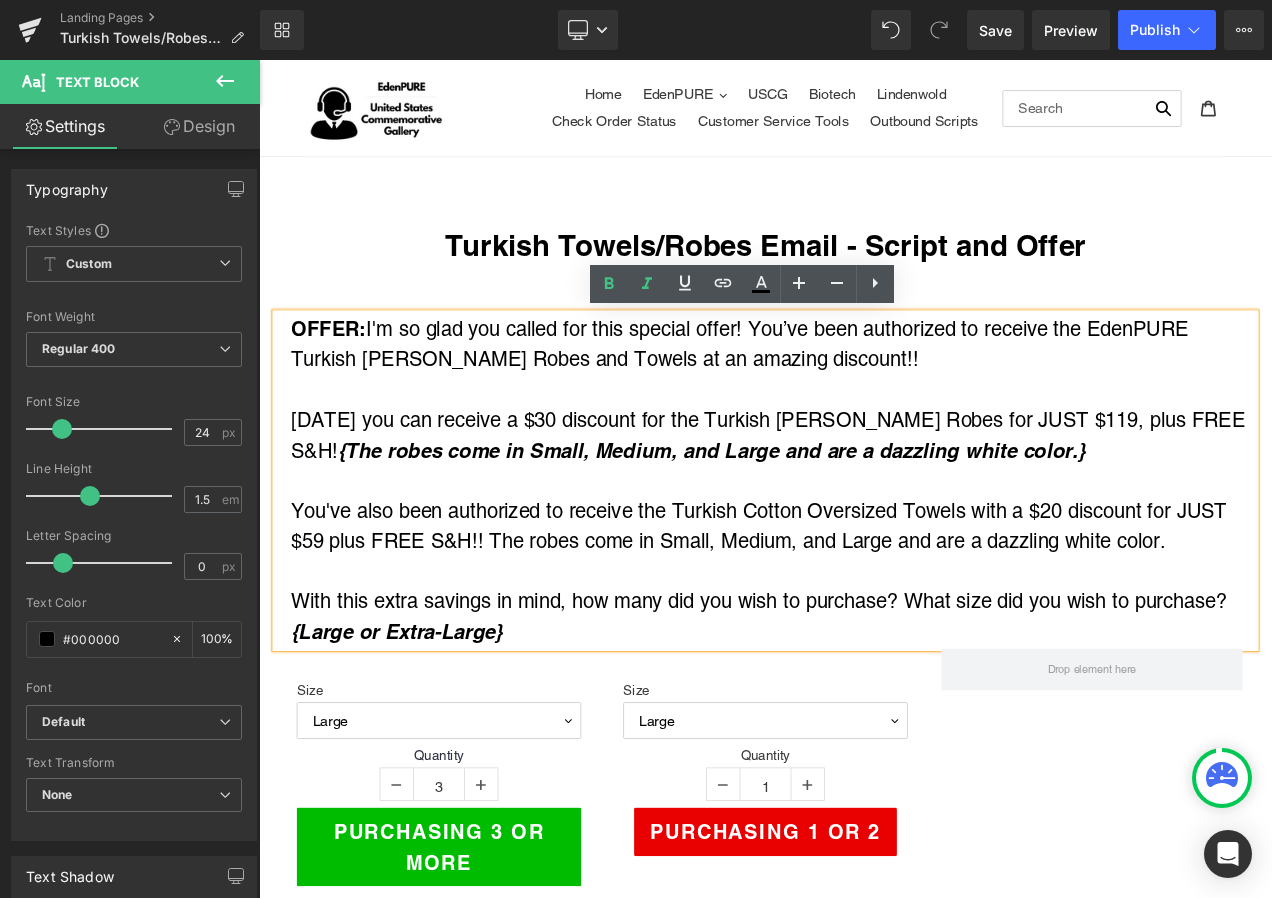 click on "[DATE] you can receive a $30 discount for the Turkish [PERSON_NAME] Robes for JUST $119, plus FREE S&H!  {The robes come in Small, Medium, and Large and are a dazzling white color.}" at bounding box center (873, 508) 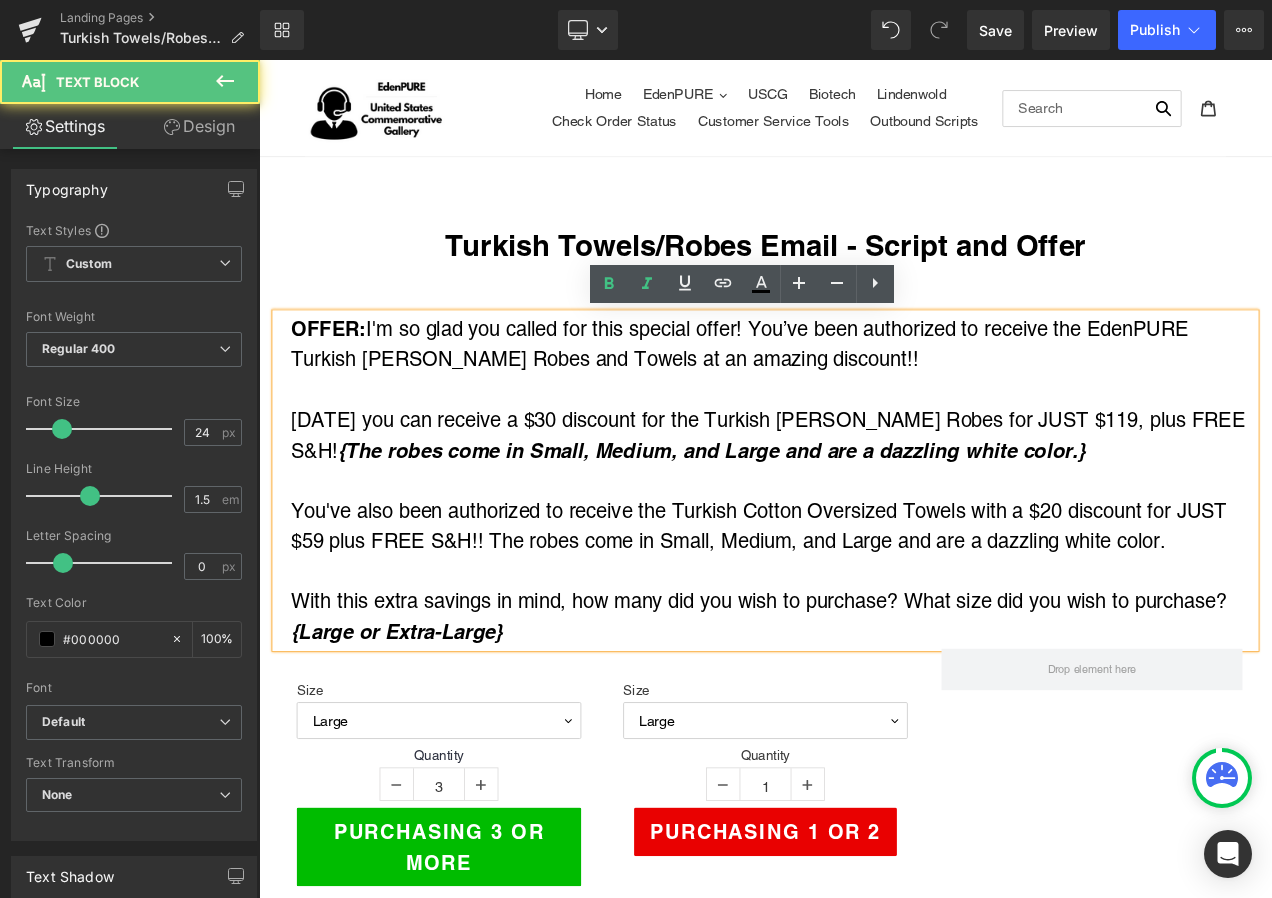 click on "You've also been authorized to receive the Turkish Cotton Oversized Towels with a $20 discount for JUST $59 plus FREE S&H!! The robes come in Small, Medium, and Large and are a dazzling white color." at bounding box center (873, 617) 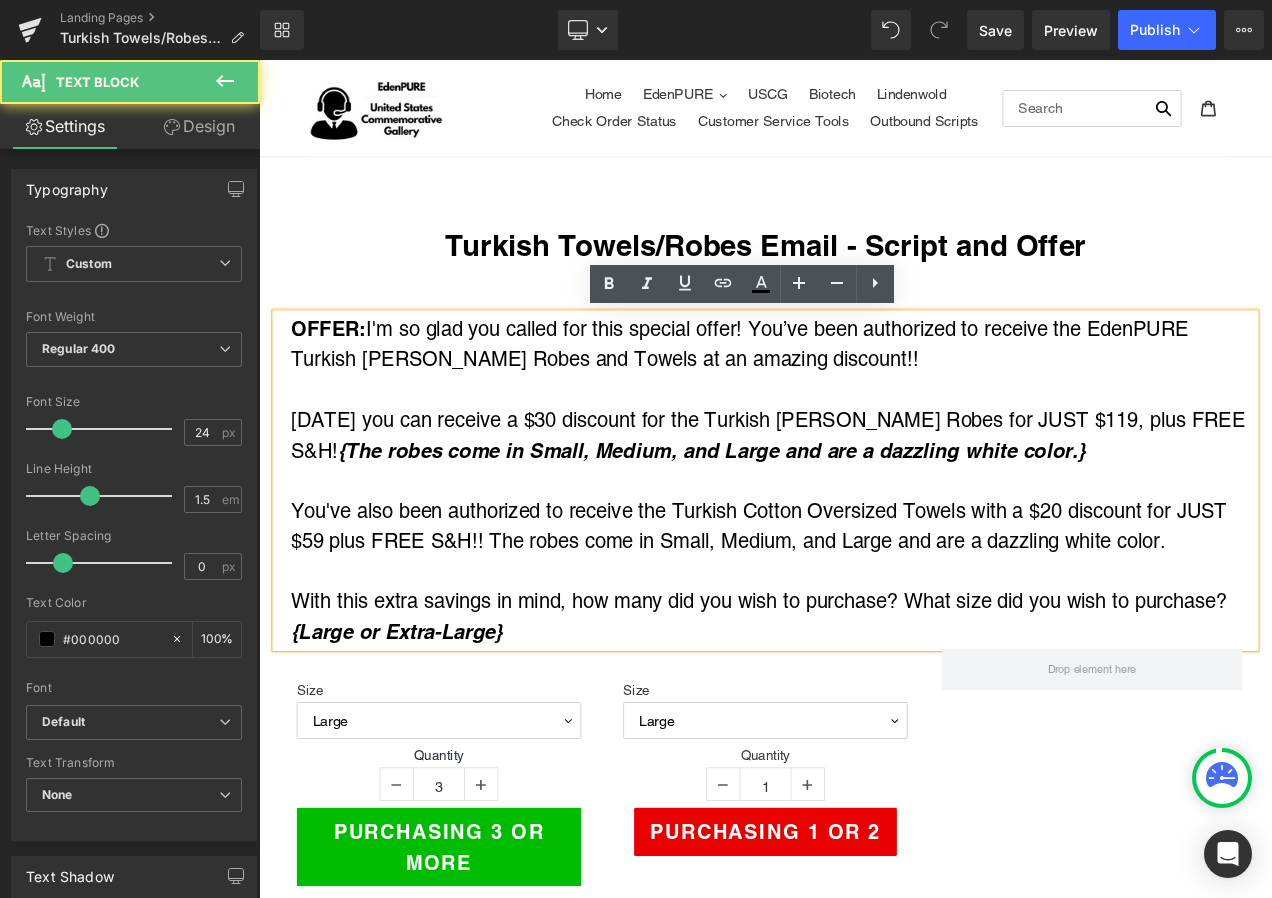 click on "You've also been authorized to receive the Turkish Cotton Oversized Towels with a $20 discount for JUST $59 plus FREE S&H!! The robes come in Small, Medium, and Large and are a dazzling white color." at bounding box center [873, 617] 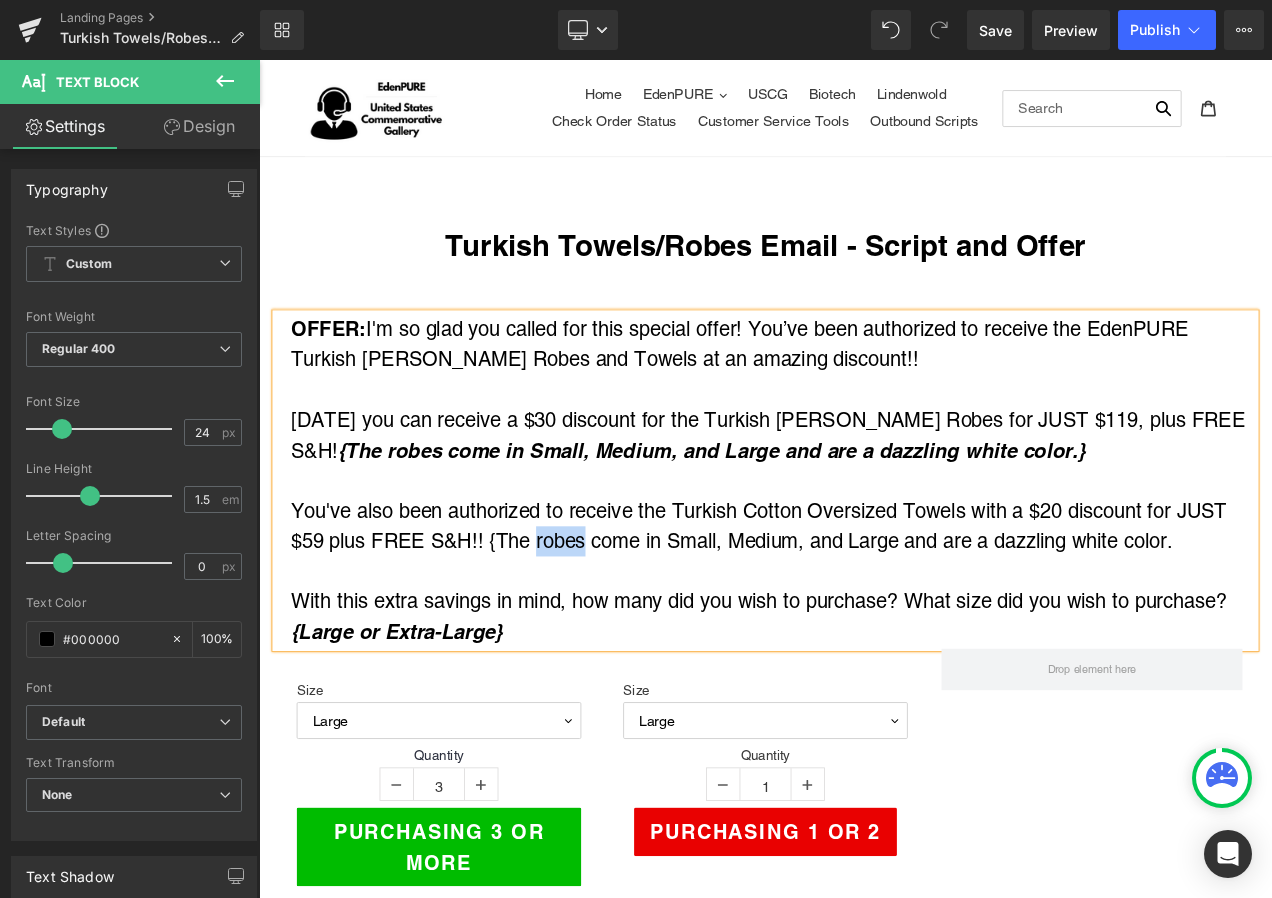 drag, startPoint x: 588, startPoint y: 628, endPoint x: 642, endPoint y: 633, distance: 54.230988 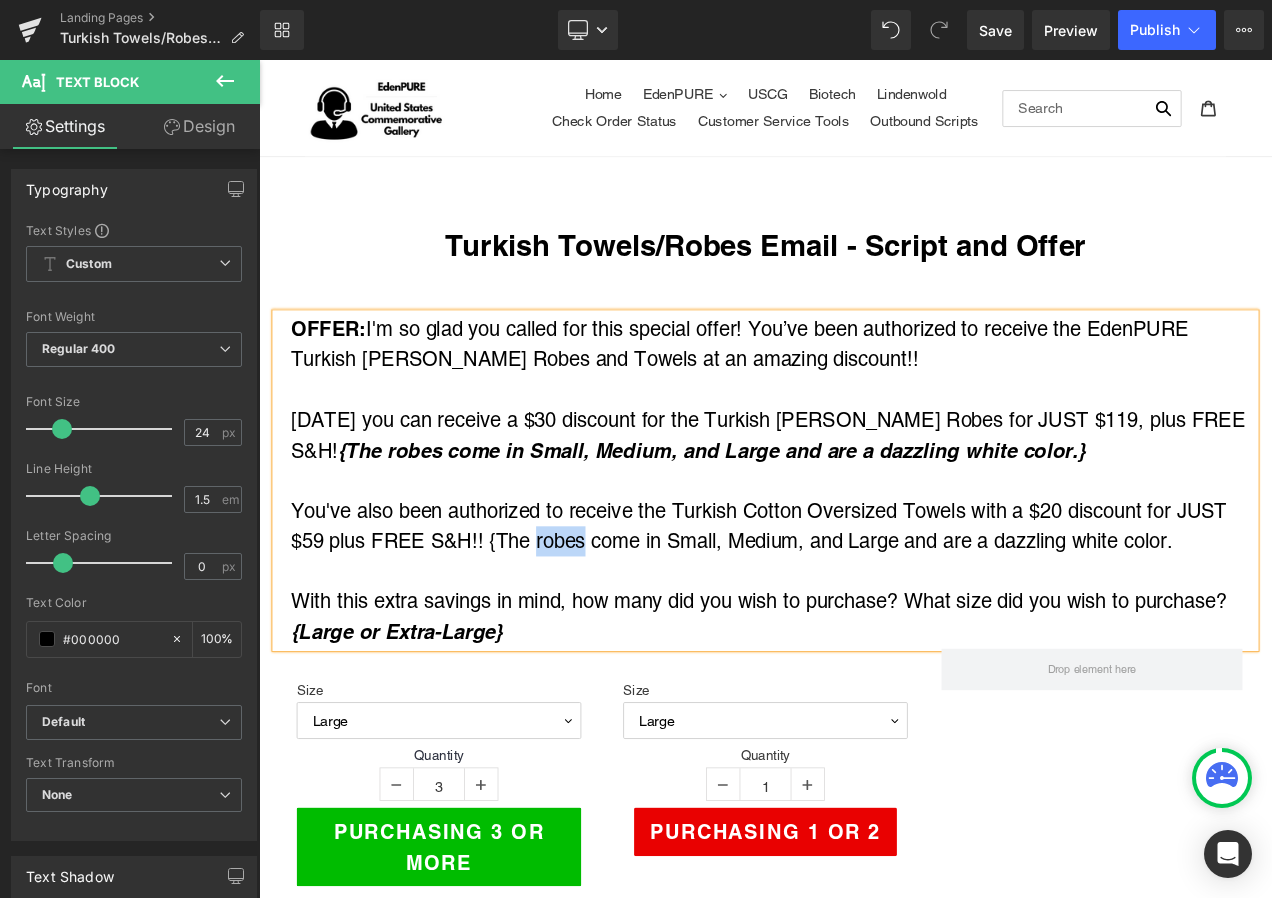 click on "You've also been authorized to receive the Turkish Cotton Oversized Towels with a $20 discount for JUST $59 plus FREE S&H!! {The robes come in Small, Medium, and Large and are a dazzling white color." at bounding box center (873, 617) 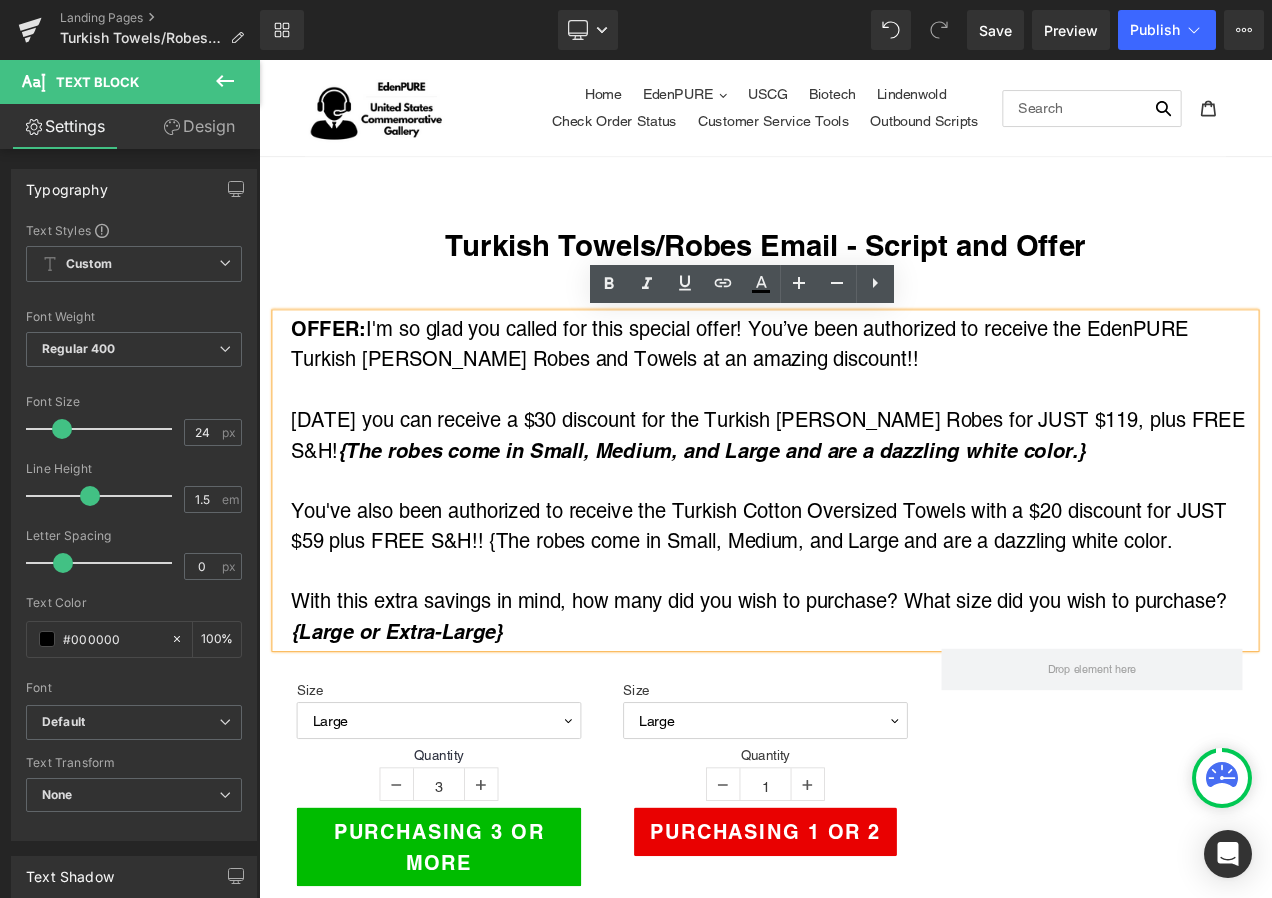 click at bounding box center [873, 671] 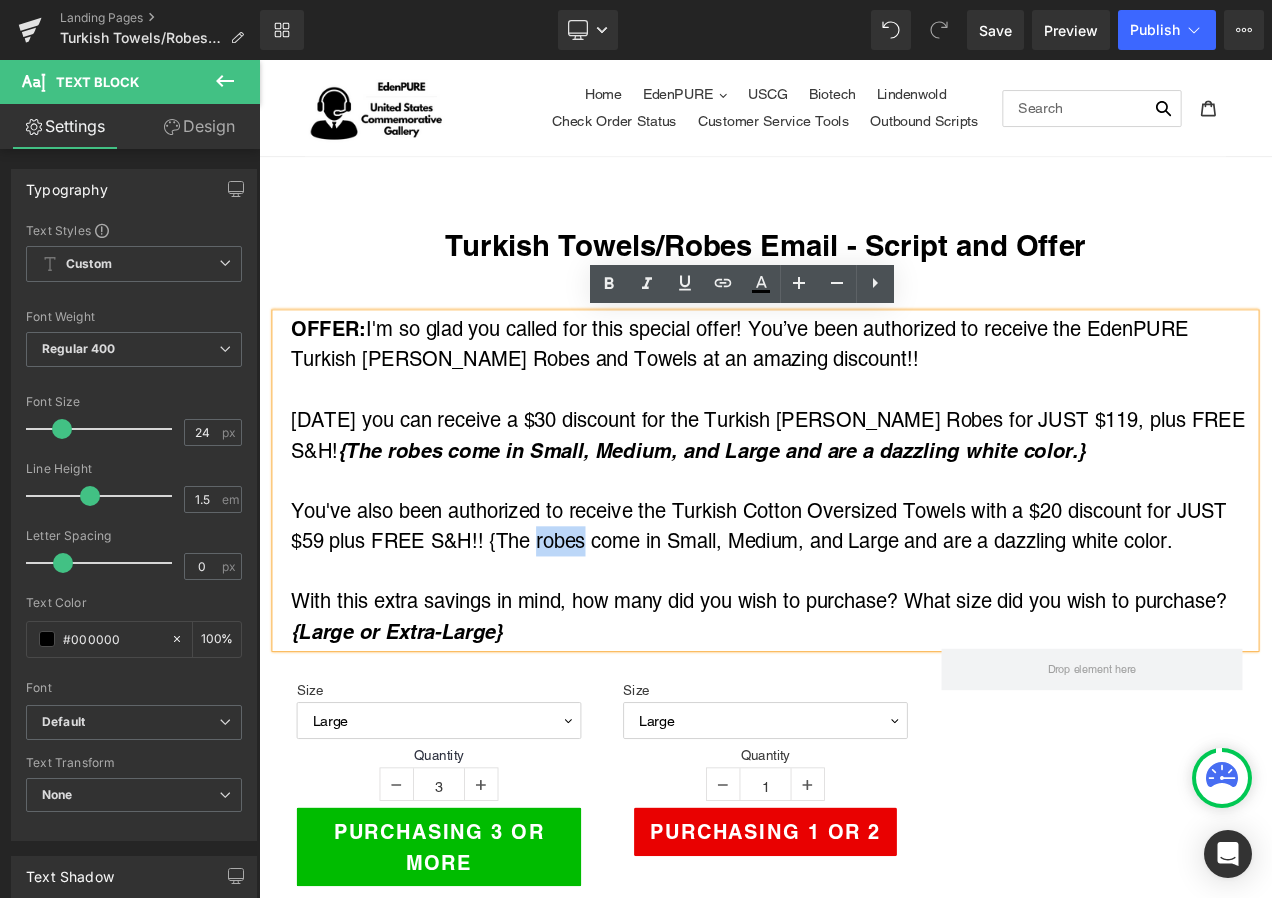 drag, startPoint x: 597, startPoint y: 630, endPoint x: 647, endPoint y: 630, distance: 50 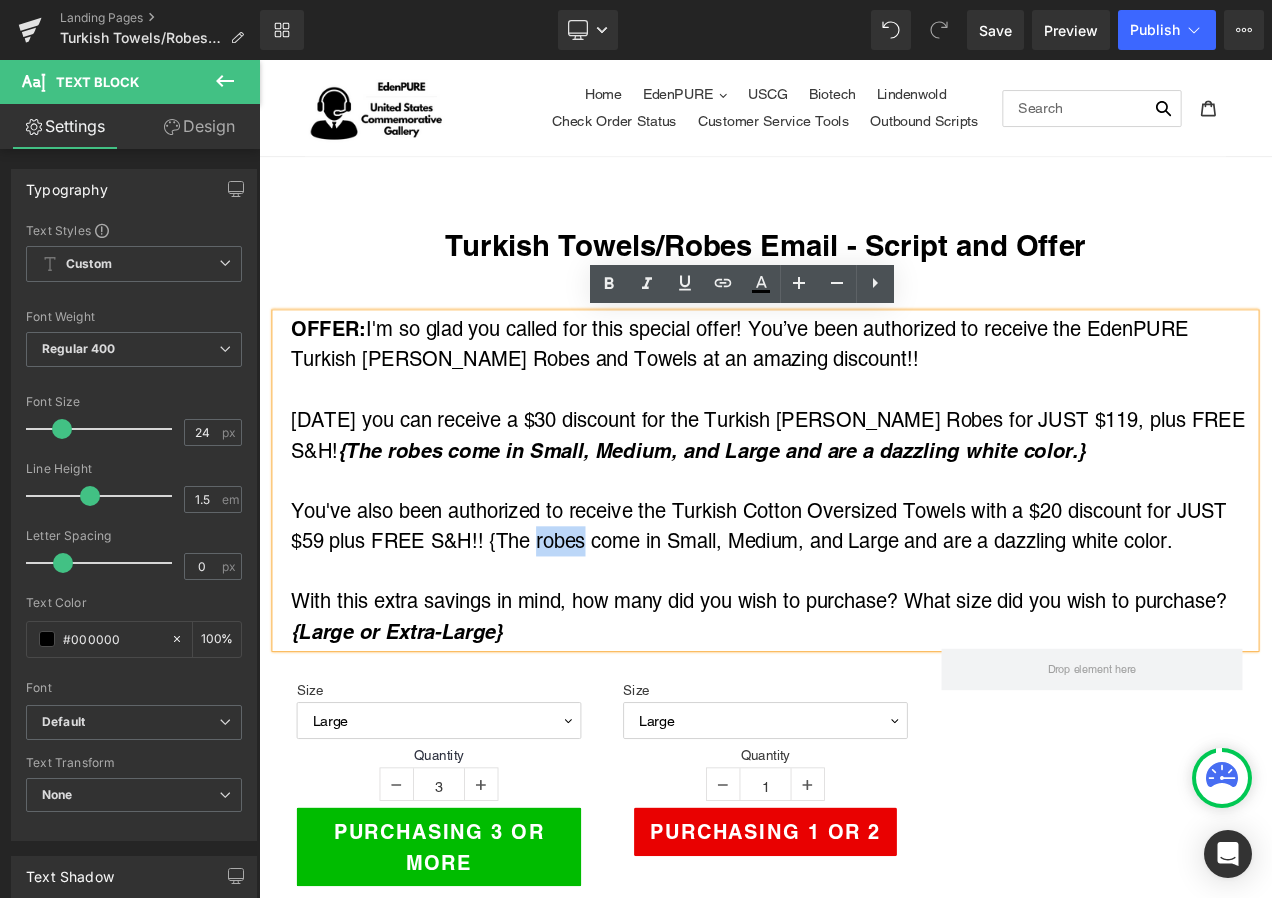 click on "You've also been authorized to receive the Turkish Cotton Oversized Towels with a $20 discount for JUST $59 plus FREE S&H!! {The robes come in Small, Medium, and Large and are a dazzling white color." at bounding box center (873, 617) 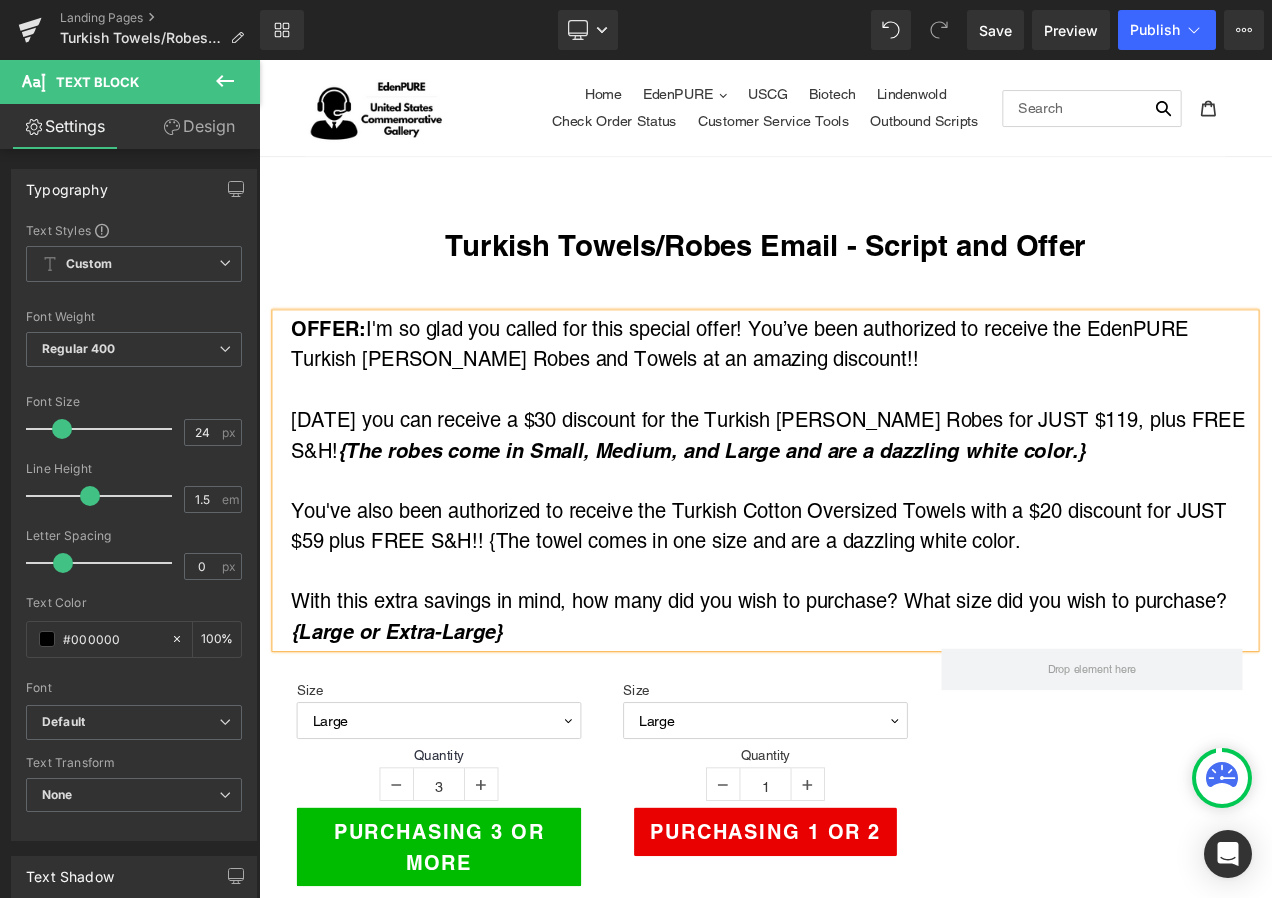 click on "You've also been authorized to receive the Turkish Cotton Oversized Towels with a $20 discount for JUST $59 plus FREE S&H!! {The towel comes in one size and are a dazzling white color." at bounding box center (873, 617) 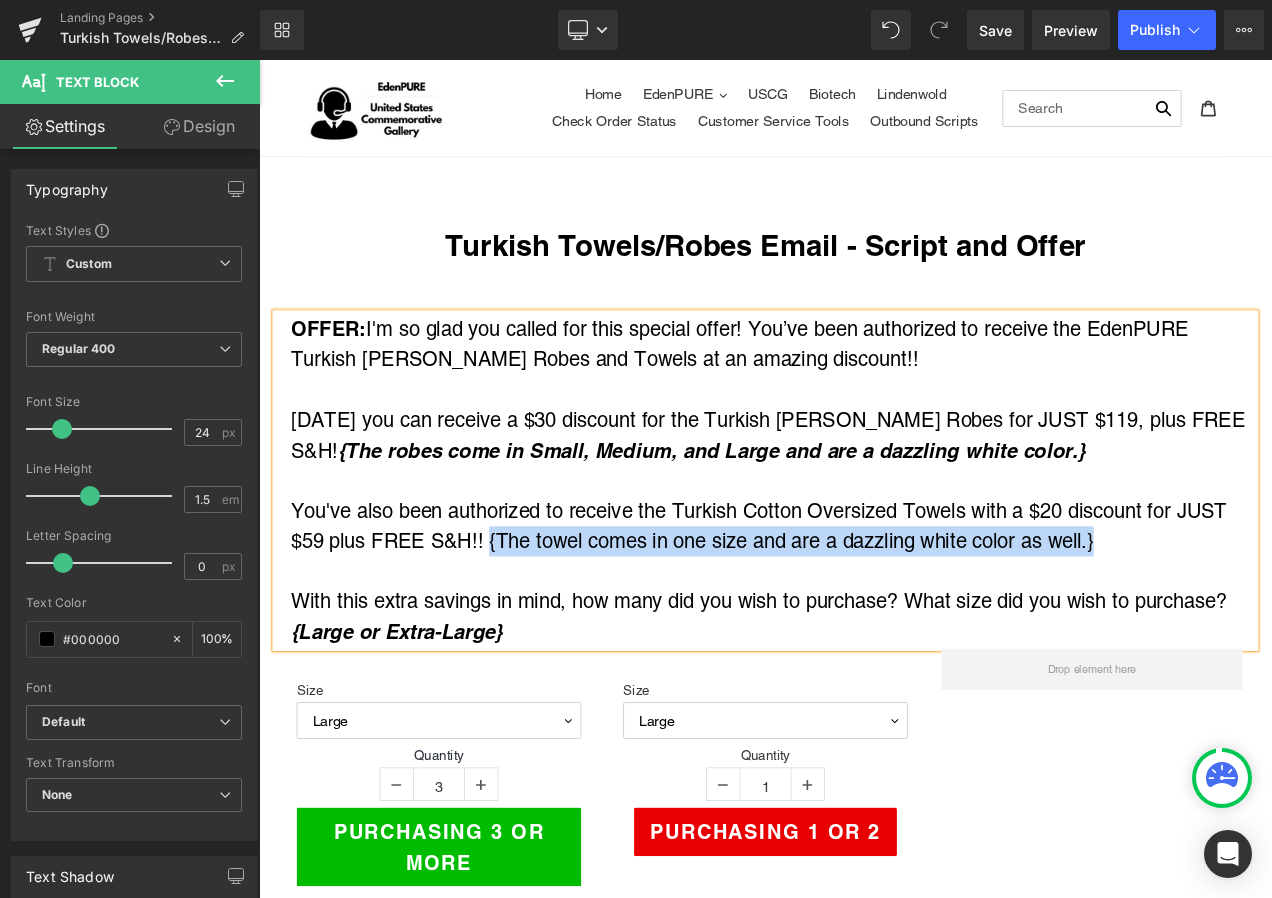 drag, startPoint x: 531, startPoint y: 630, endPoint x: 1268, endPoint y: 645, distance: 737.15265 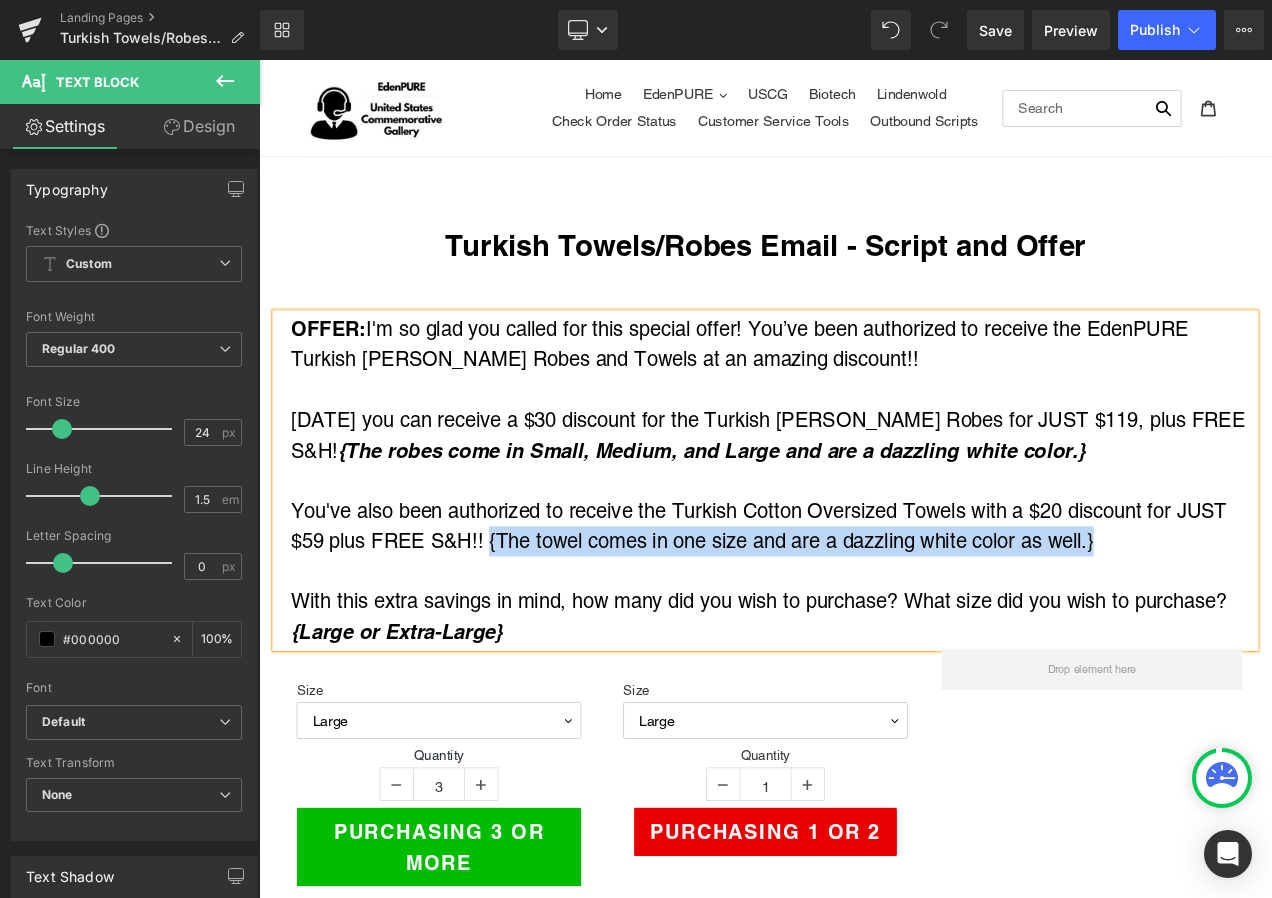 click on "You've also been authorized to receive the Turkish Cotton Oversized Towels with a $20 discount for JUST $59 plus FREE S&H!! {The towel comes in one size and are a dazzling white color as well.}" at bounding box center (873, 617) 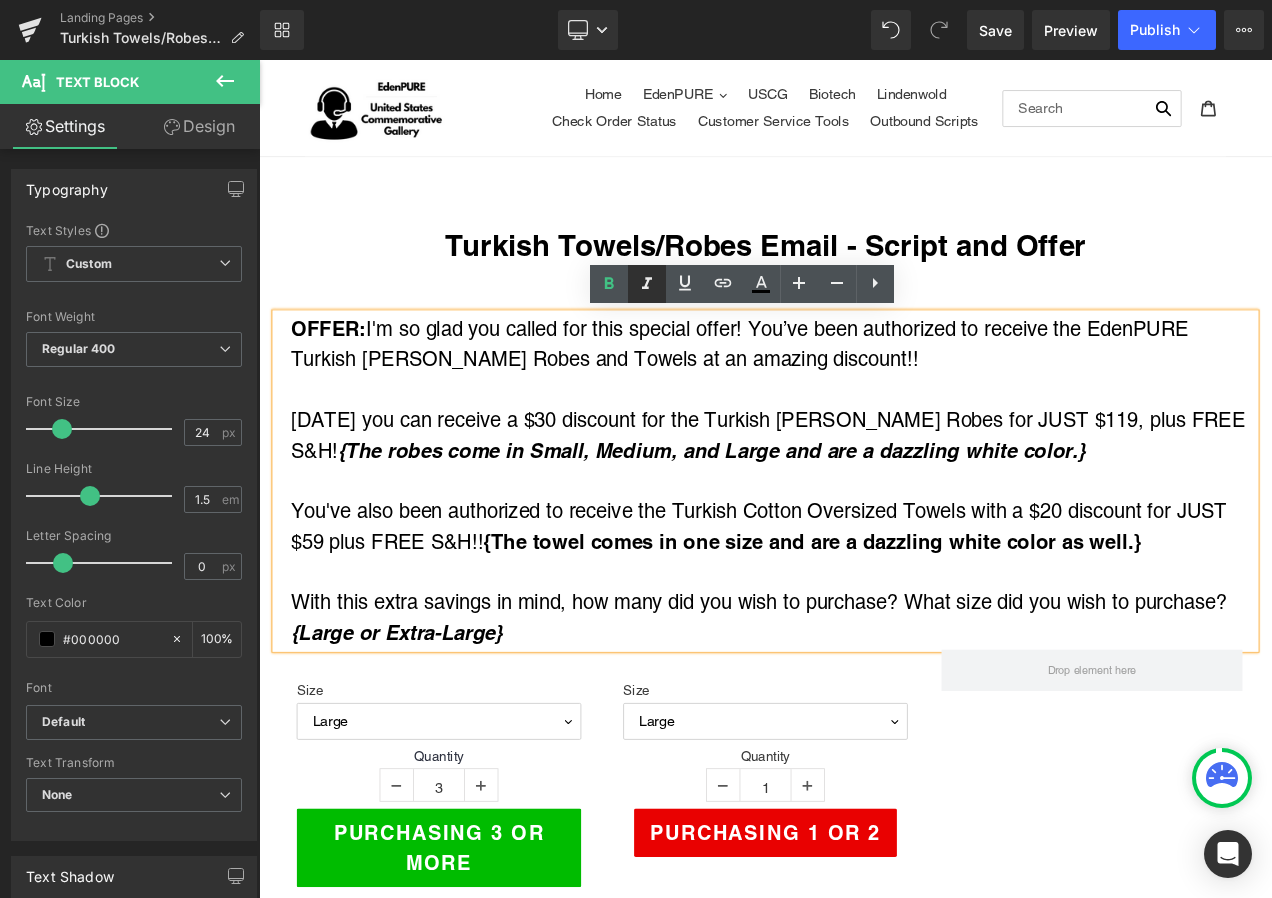 click at bounding box center [647, 284] 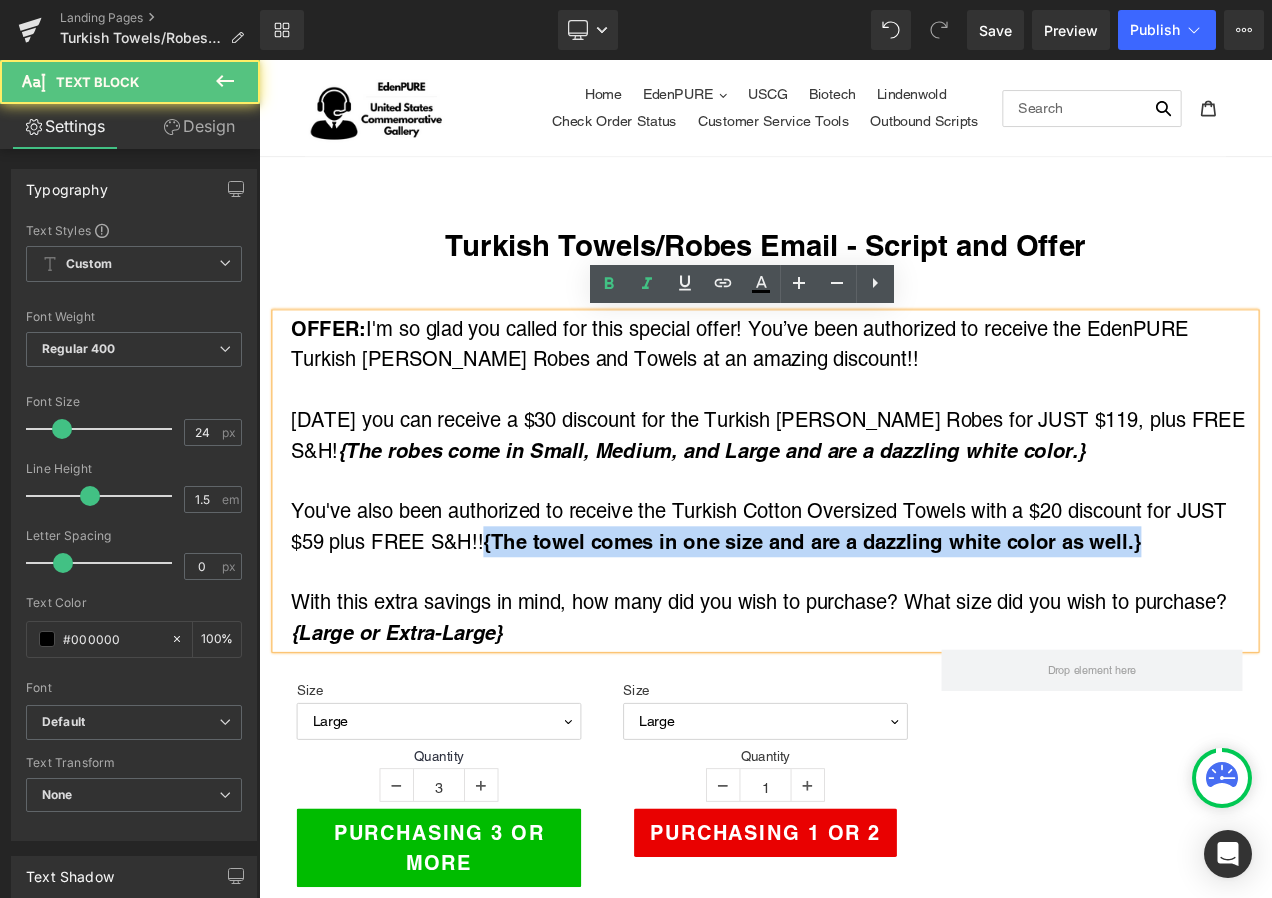 drag, startPoint x: 527, startPoint y: 633, endPoint x: 1332, endPoint y: 639, distance: 805.02234 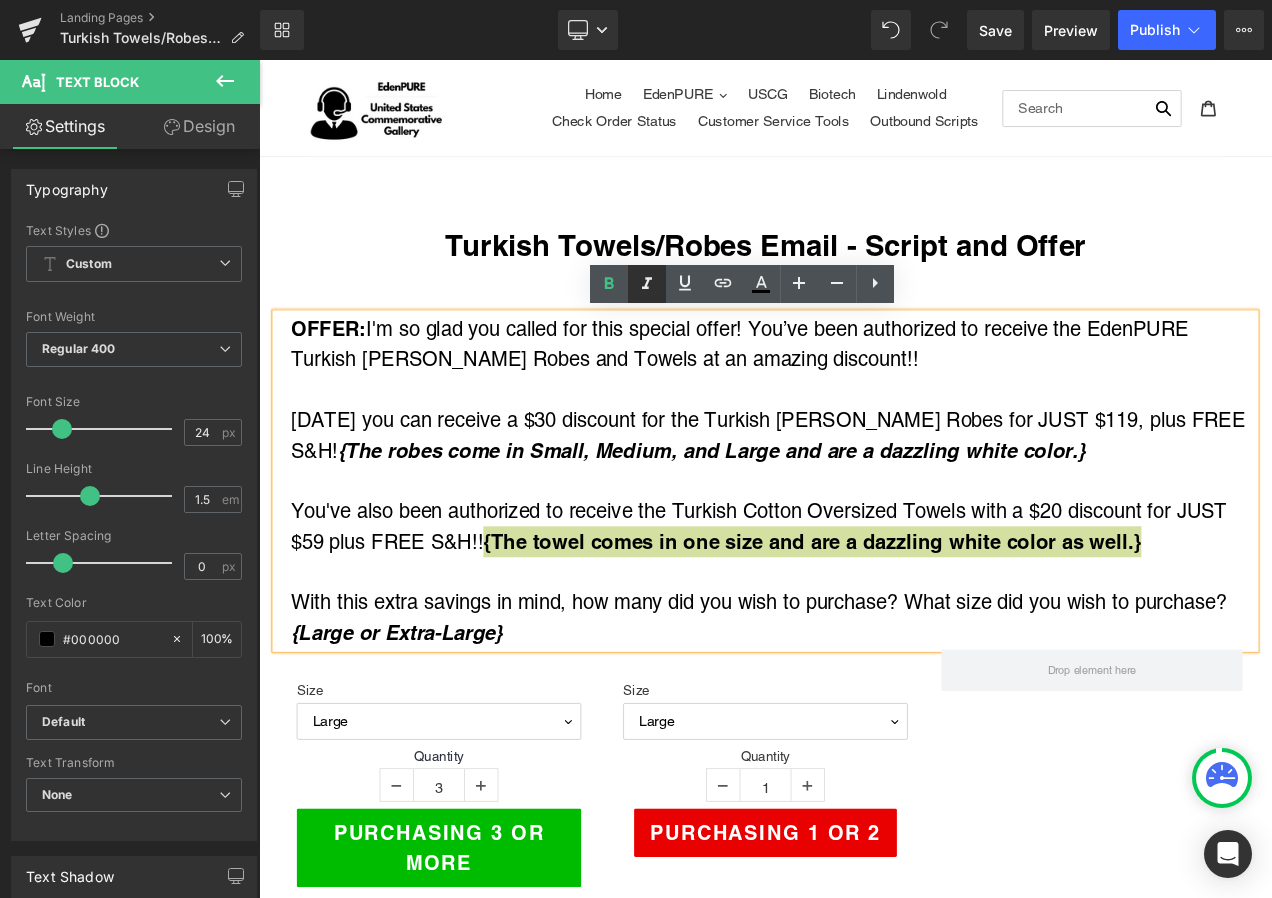 click 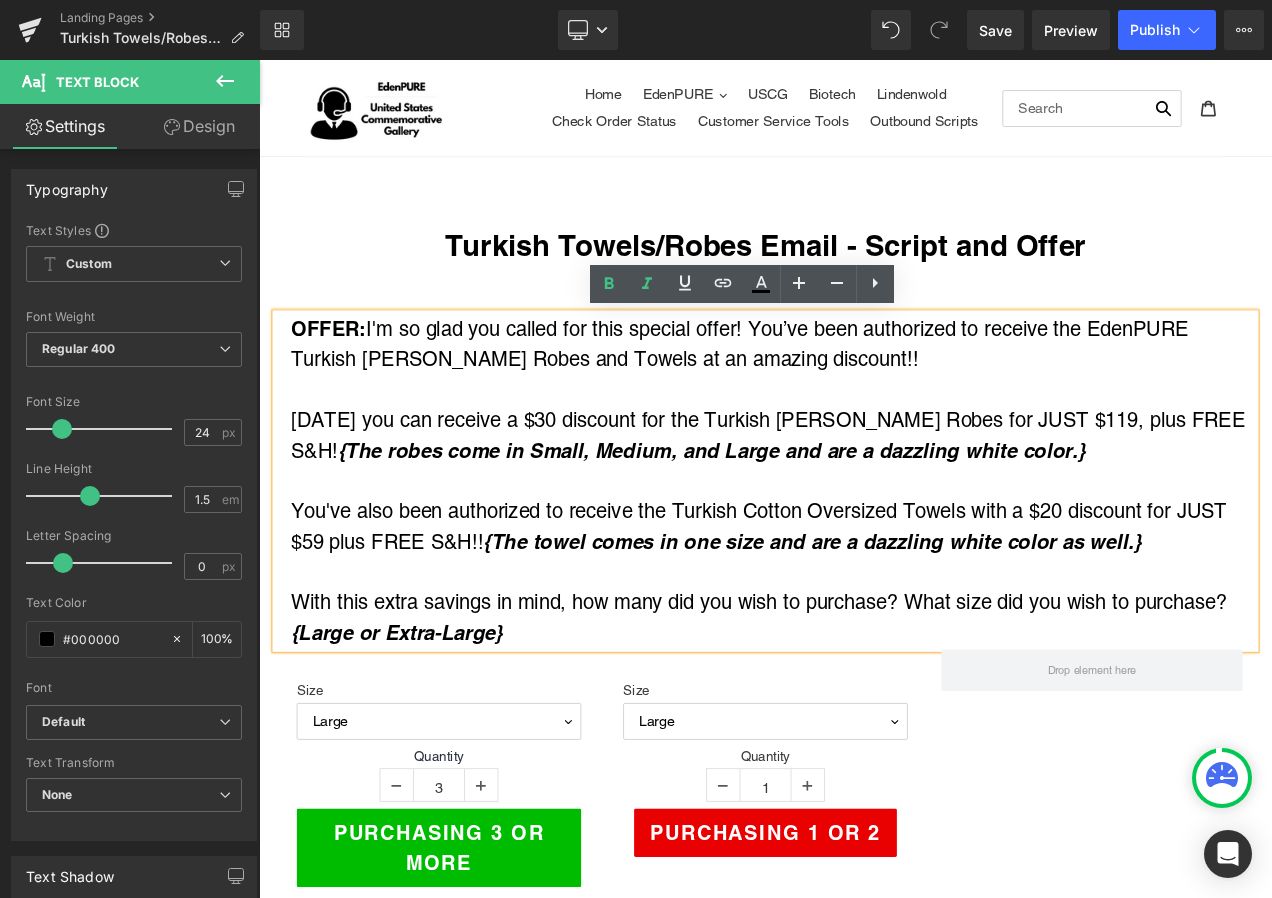 click on "You've also been authorized to receive the Turkish Cotton Oversized Towels with a $20 discount for JUST $59 plus FREE S&H!!  {The towel comes in one size and are a dazzling white color as well.}" at bounding box center [873, 617] 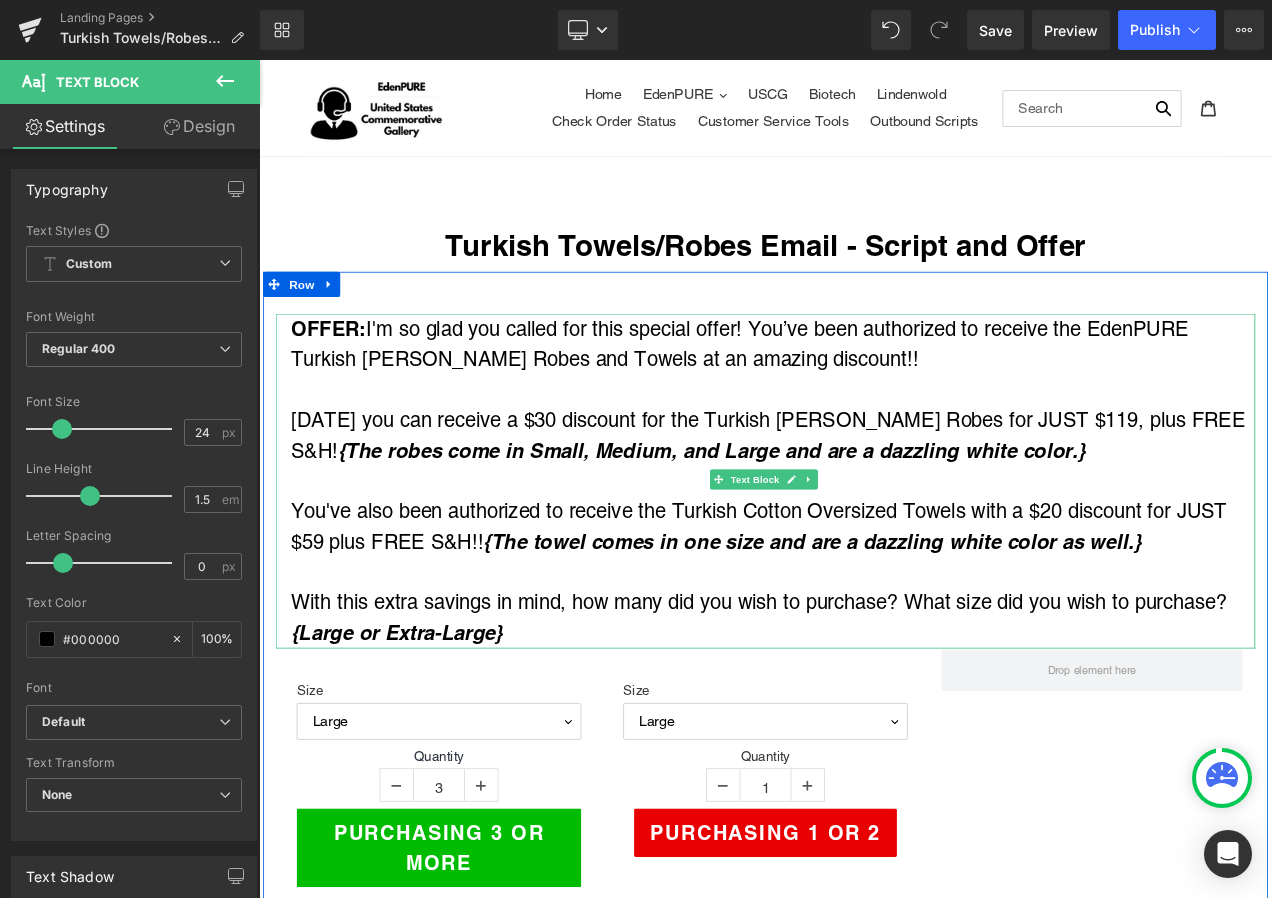 drag, startPoint x: 294, startPoint y: 700, endPoint x: 287, endPoint y: 713, distance: 14.764823 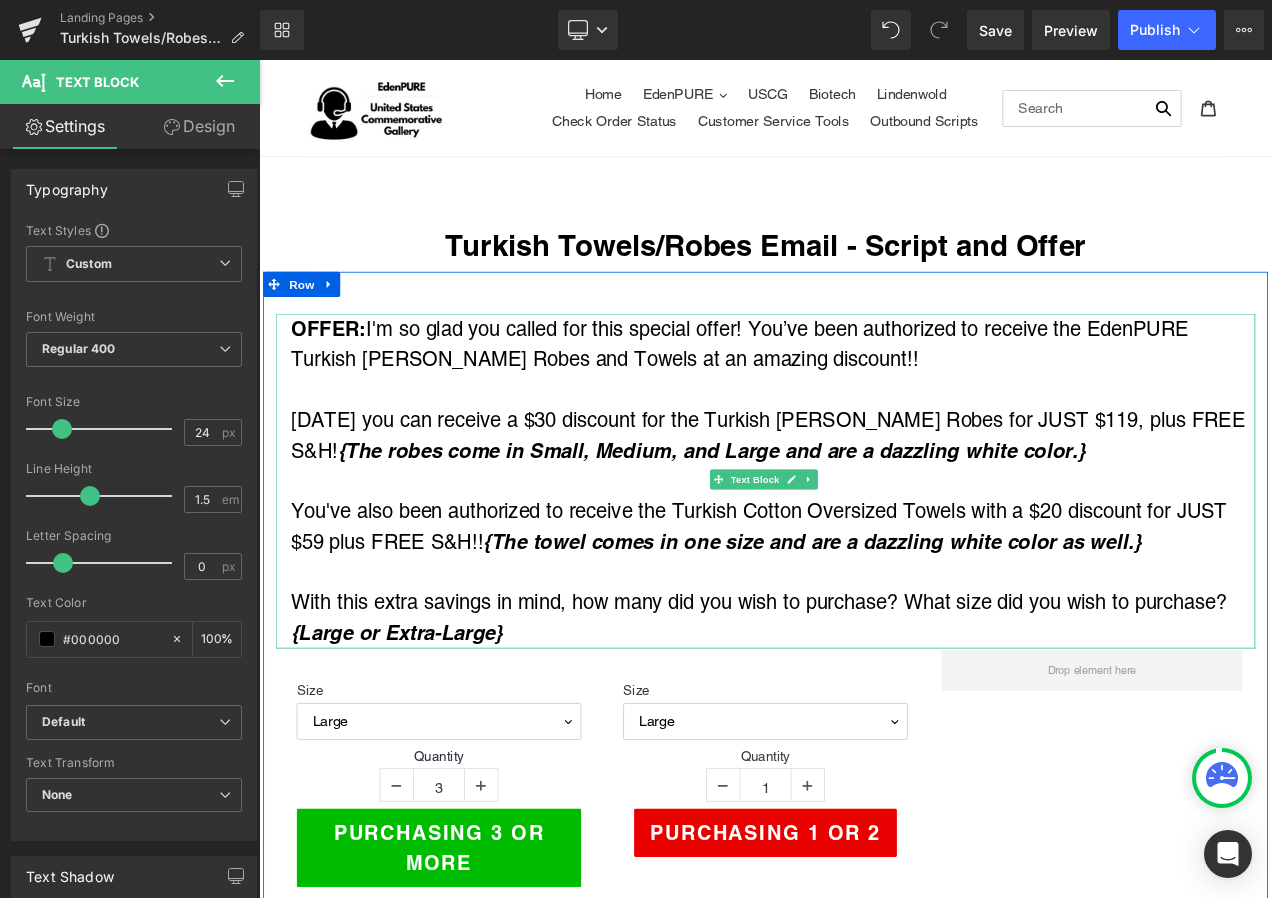 click on "OFFER:  I'm so glad you called for this special offer! You’ve been authorized to receive the EdenPURE Turkish [PERSON_NAME] Robes and Towels at an amazing discount!!  [DATE] you can receive a $30 discount for the Turkish [PERSON_NAME] Robes for JUST $119, plus FREE S&H!  {The robes come in Small, Medium, and Large and are a dazzling white color.} You've also been authorized to receive the Turkish Cotton Oversized Towels with a $20 discount for JUST $59 plus FREE S&H!!  {The towel comes in one size and are a dazzling white color as well.} With this extra savings in mind, how many did you wish to purchase? What size did you wish to purchase?  {Large or Extra-Large}" at bounding box center [864, 563] 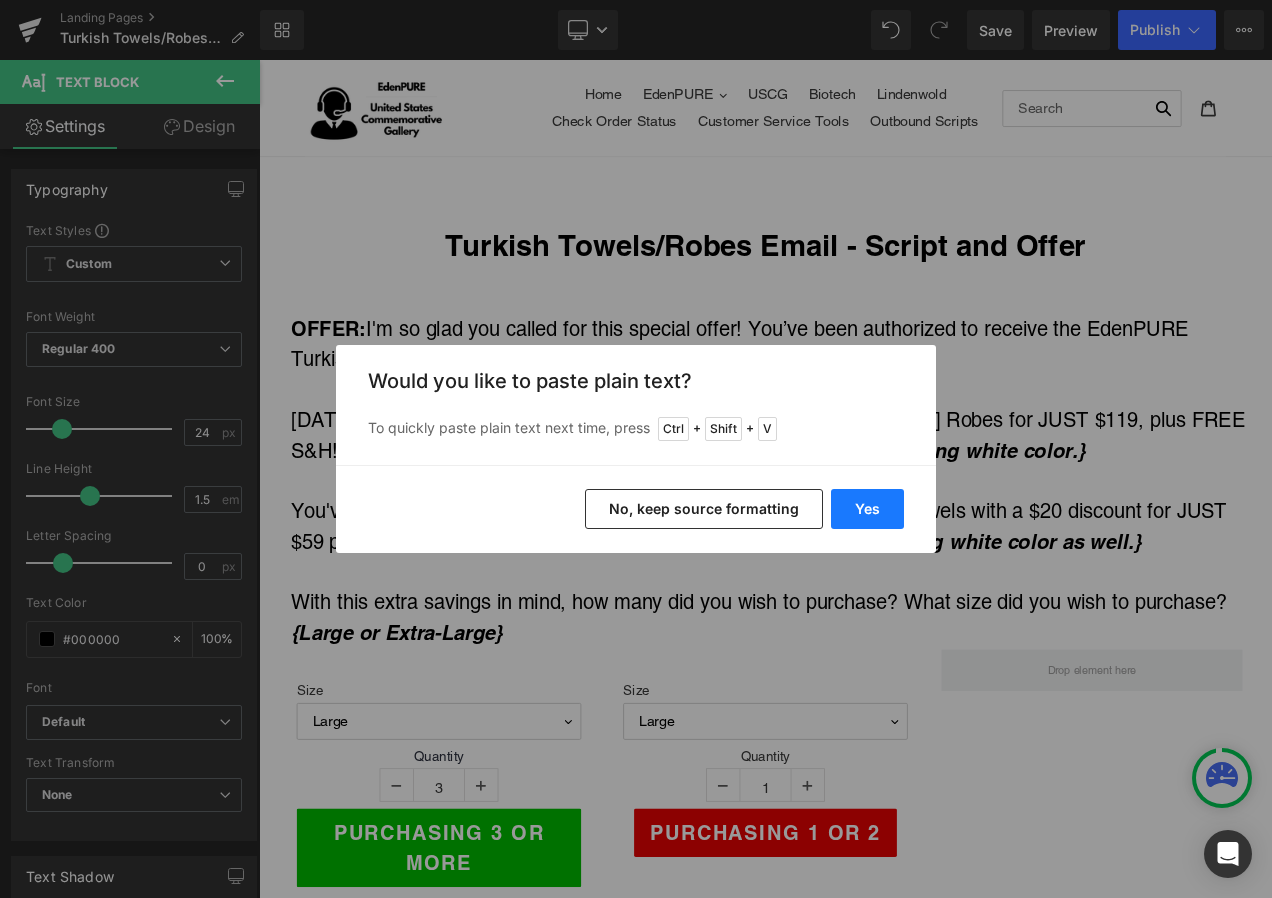 click on "Yes" at bounding box center (867, 509) 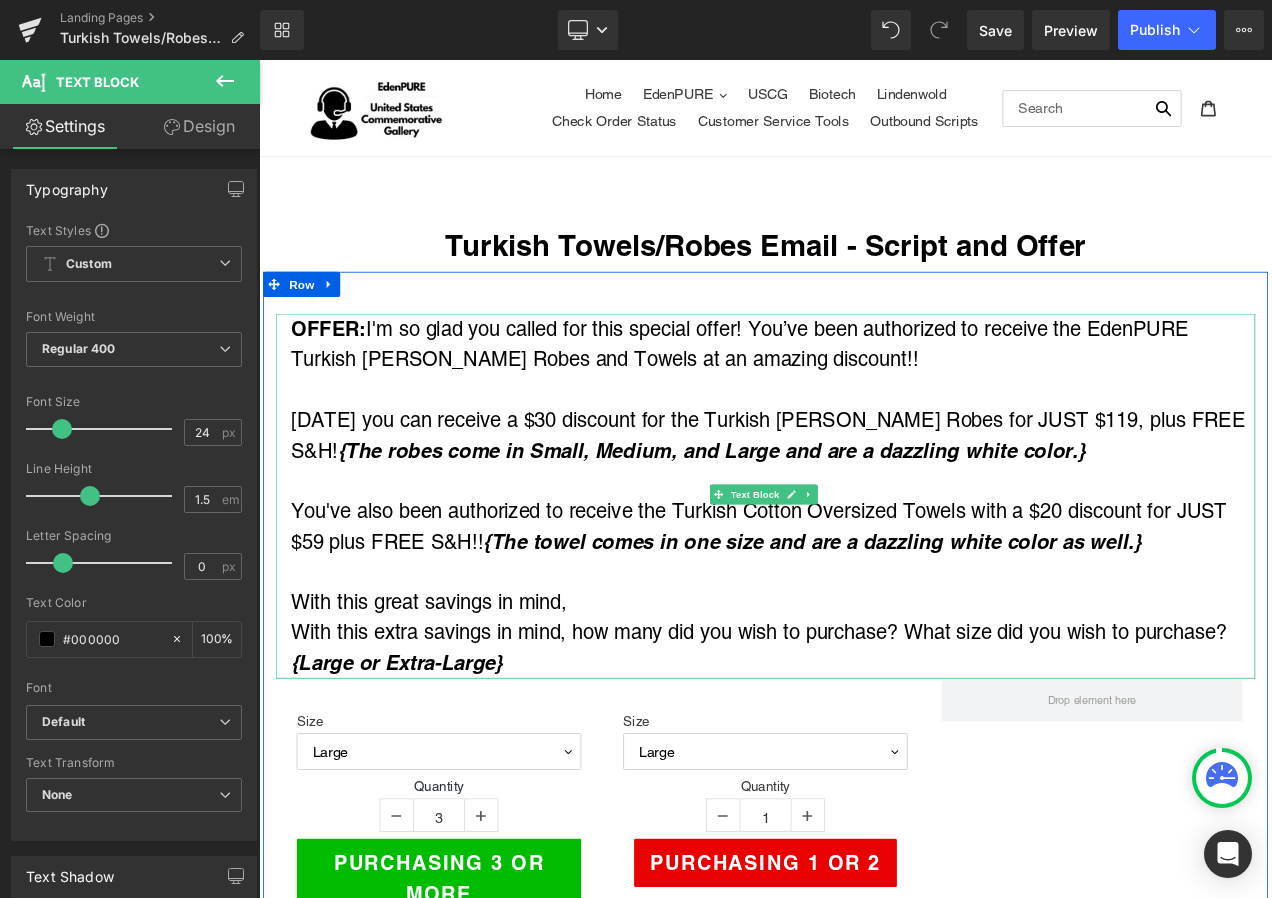 click on "With this great savings in mind," at bounding box center (873, 708) 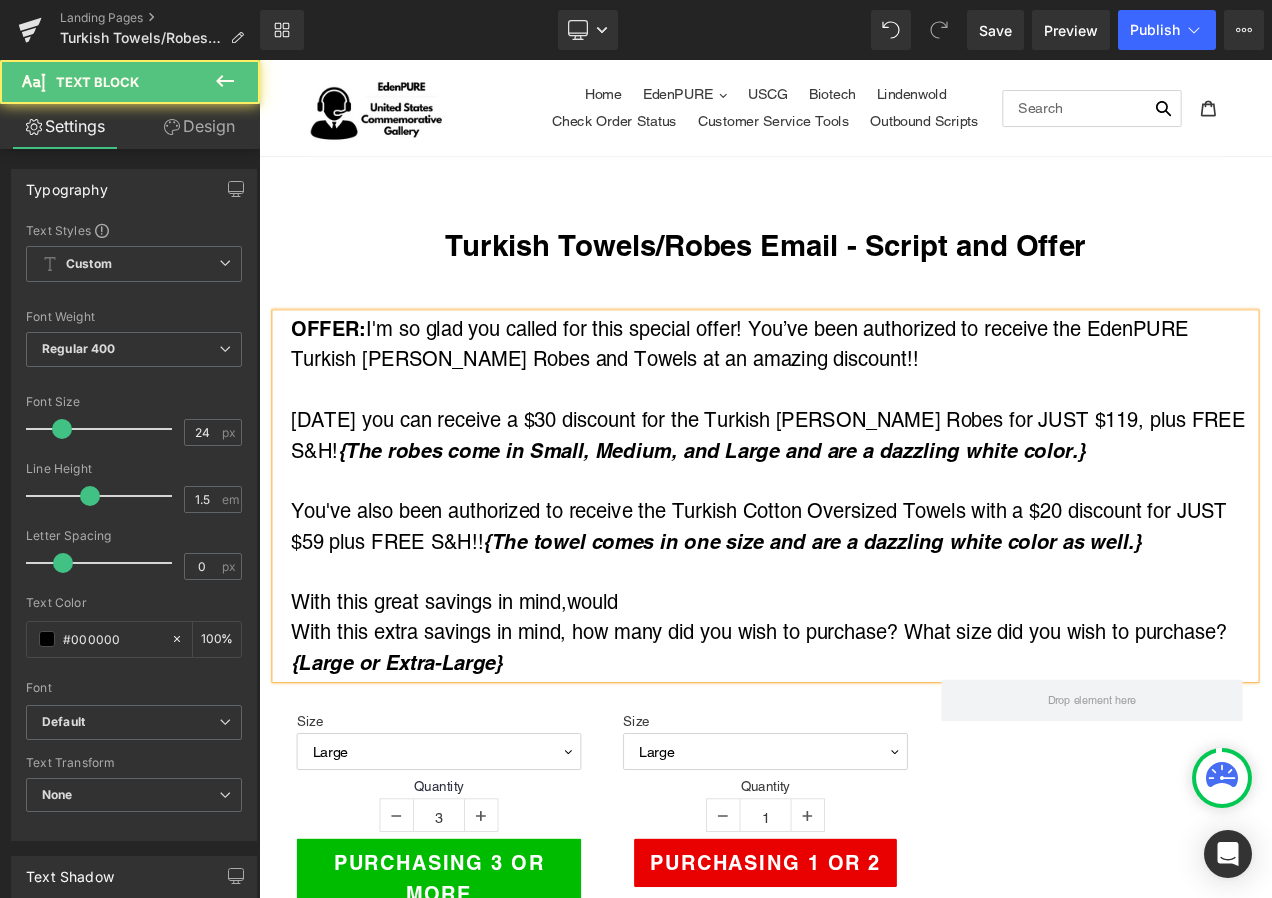 drag, startPoint x: 692, startPoint y: 705, endPoint x: 626, endPoint y: 707, distance: 66.0303 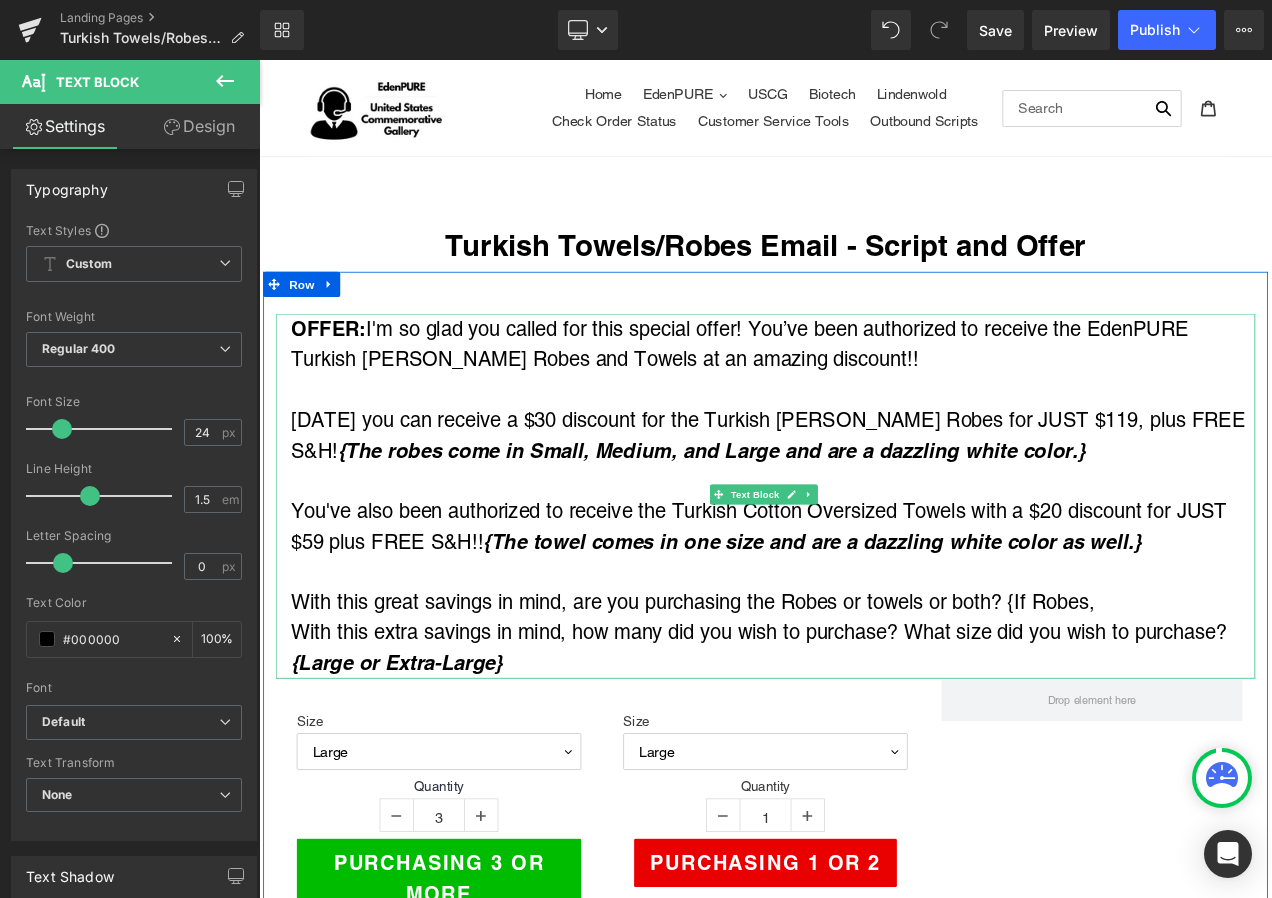 click on "With this great savings in mind, are you purchasing the Robes or towels or both? {If Robes," at bounding box center (873, 708) 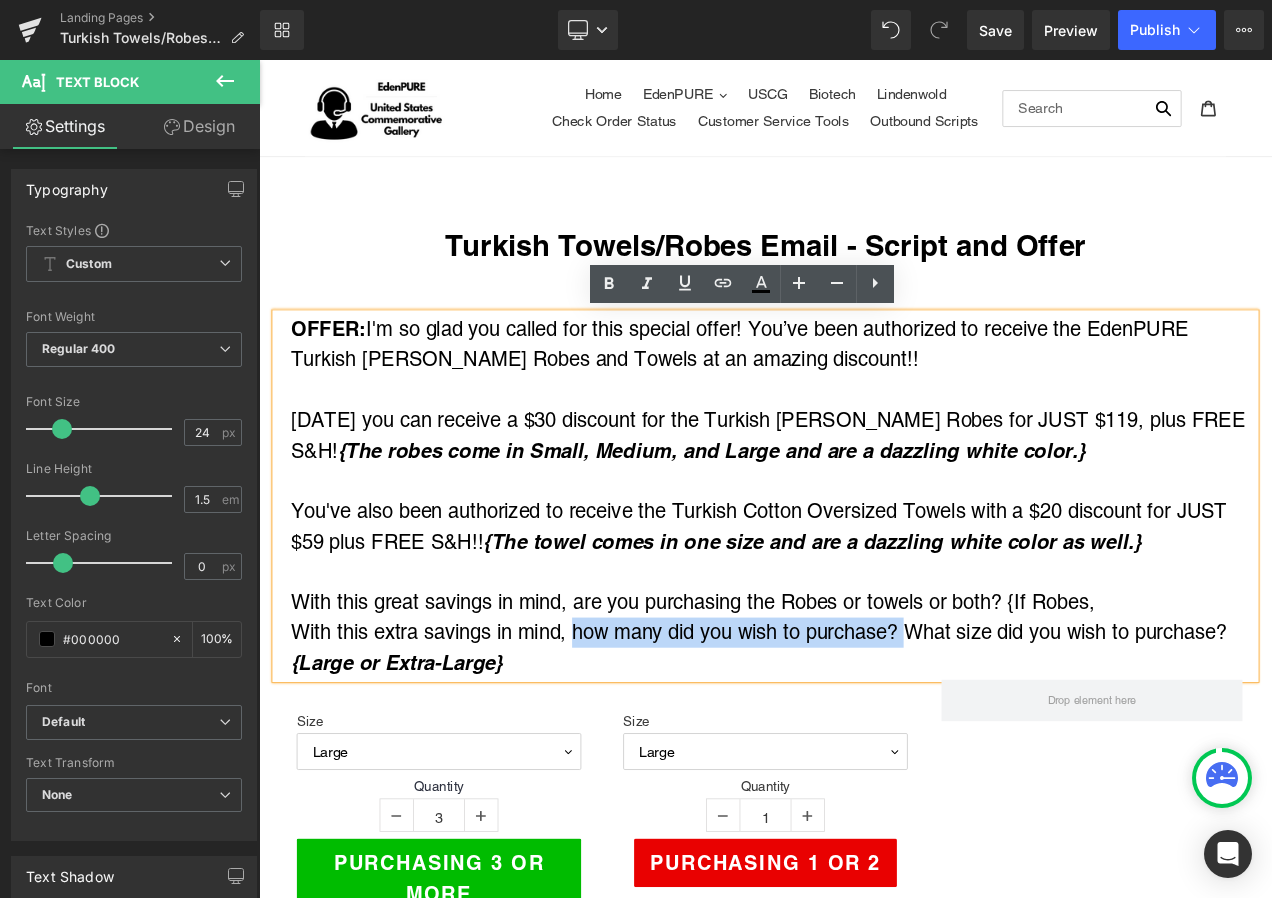 drag, startPoint x: 634, startPoint y: 734, endPoint x: 1027, endPoint y: 750, distance: 393.32556 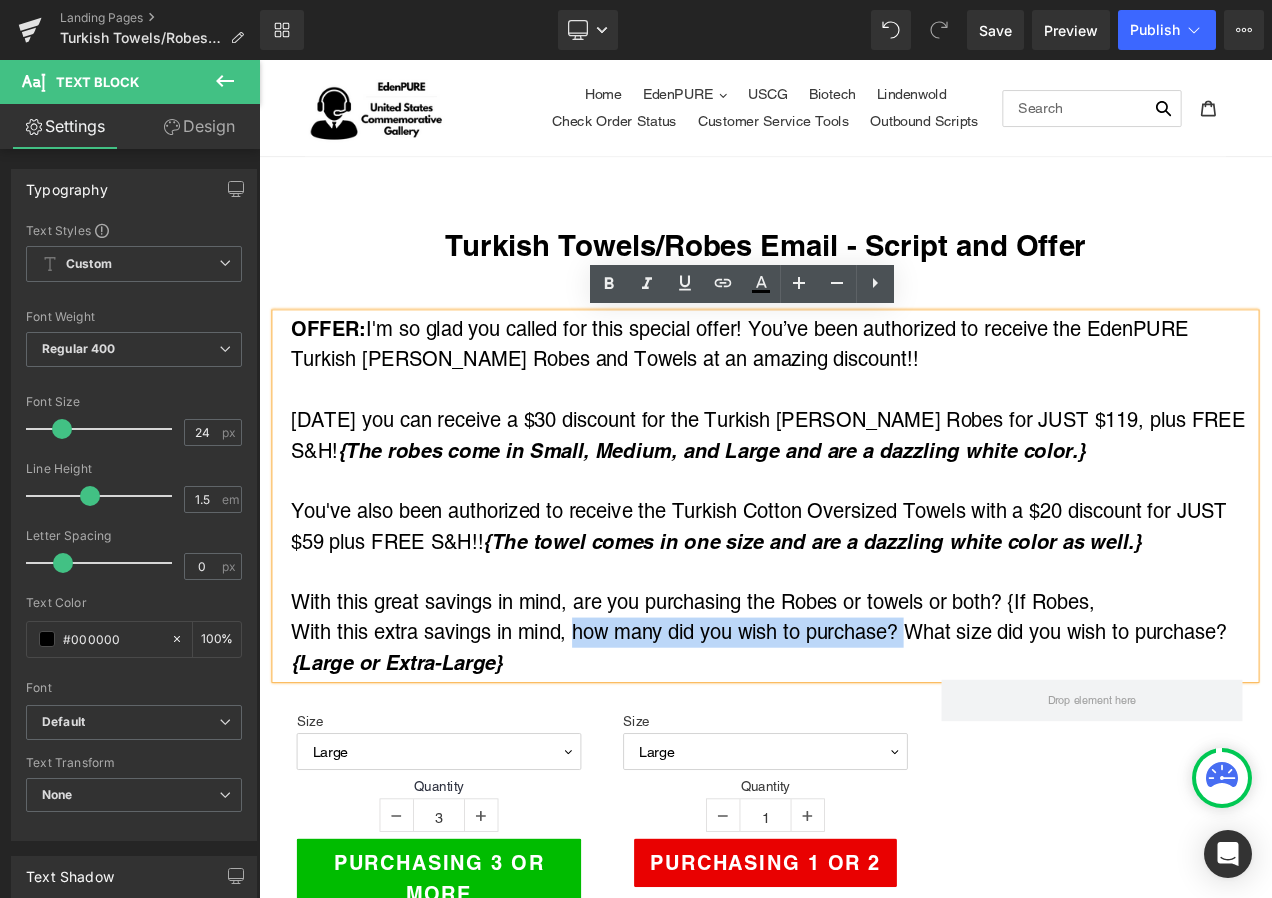 click on "With this extra savings in mind, how many did you wish to purchase? What size did you wish to purchase?  {Large or Extra-Large}" at bounding box center [873, 762] 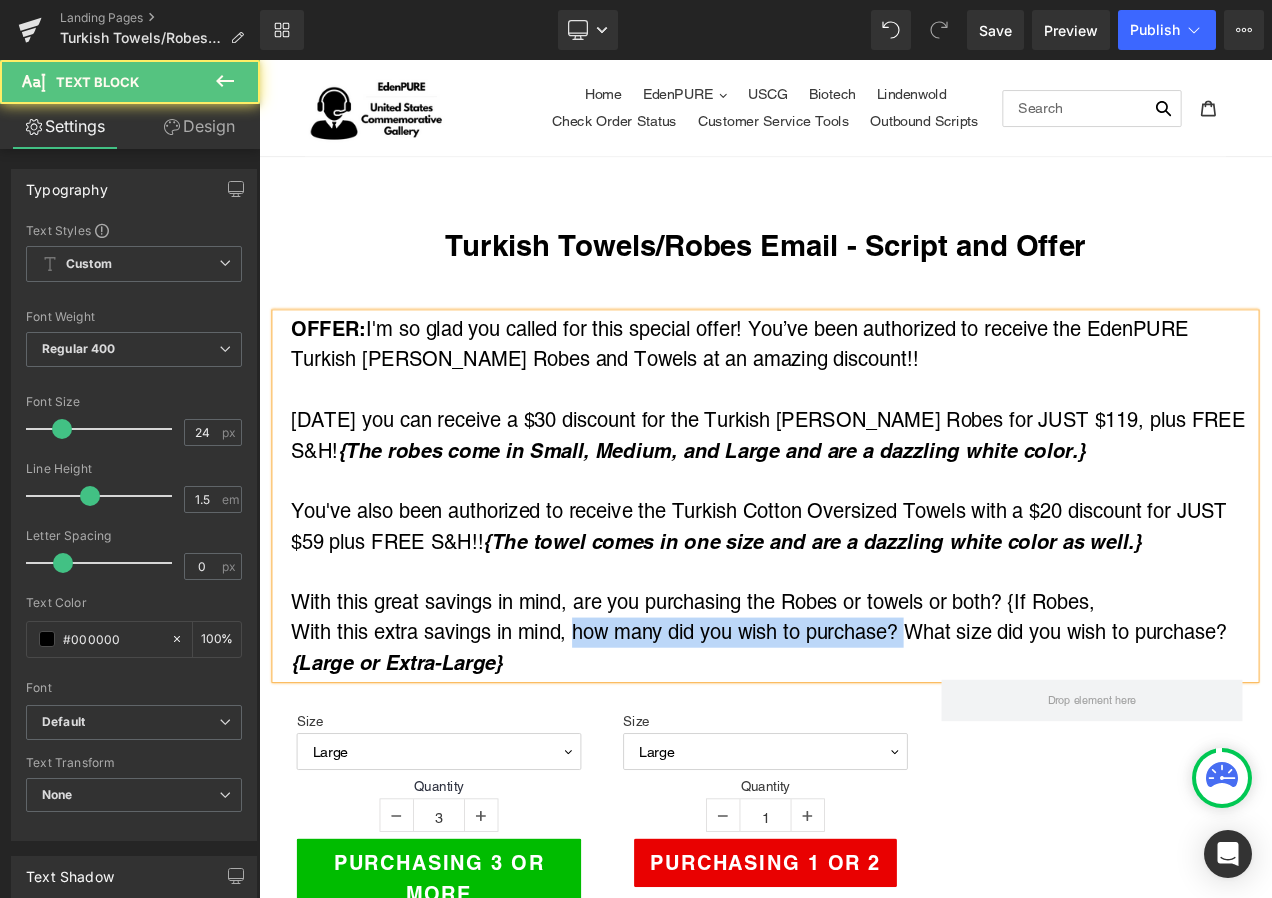 click on "With this extra savings in mind, how many did you wish to purchase? What size did you wish to purchase?  {Large or Extra-Large}" at bounding box center (873, 762) 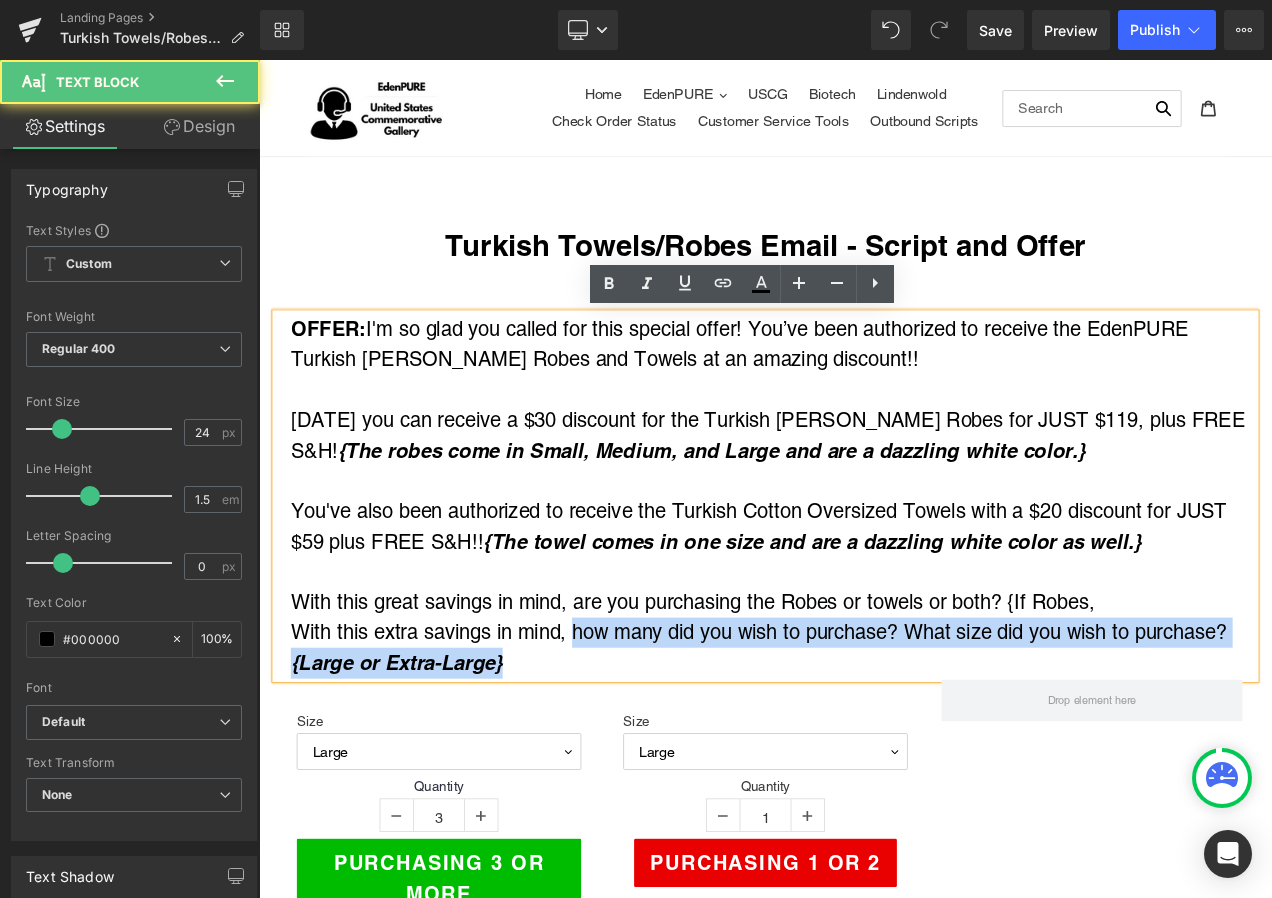 drag, startPoint x: 631, startPoint y: 737, endPoint x: 1013, endPoint y: 731, distance: 382.04712 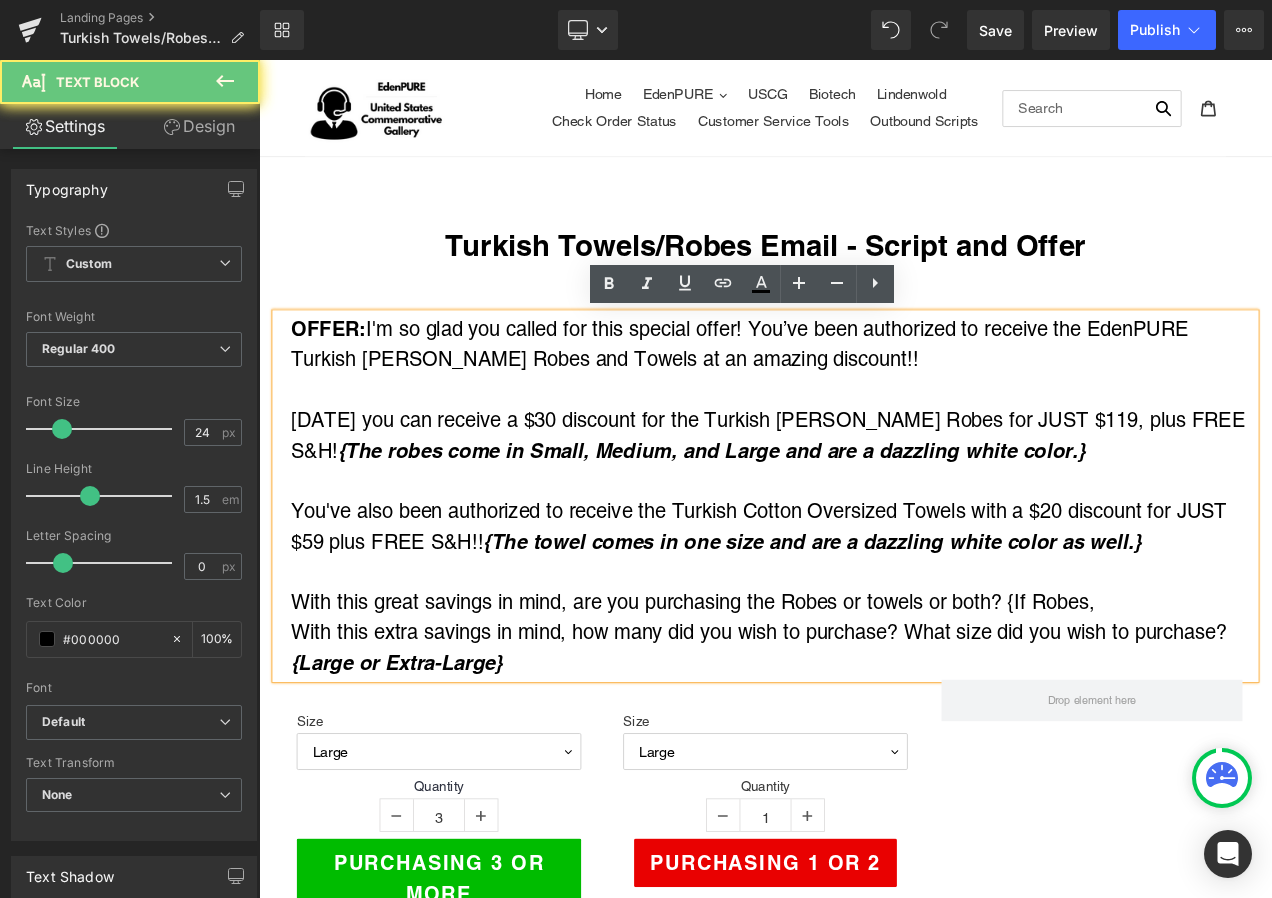 click on "With this great savings in mind, are you purchasing the Robes or towels or both? {If Robes," at bounding box center [873, 708] 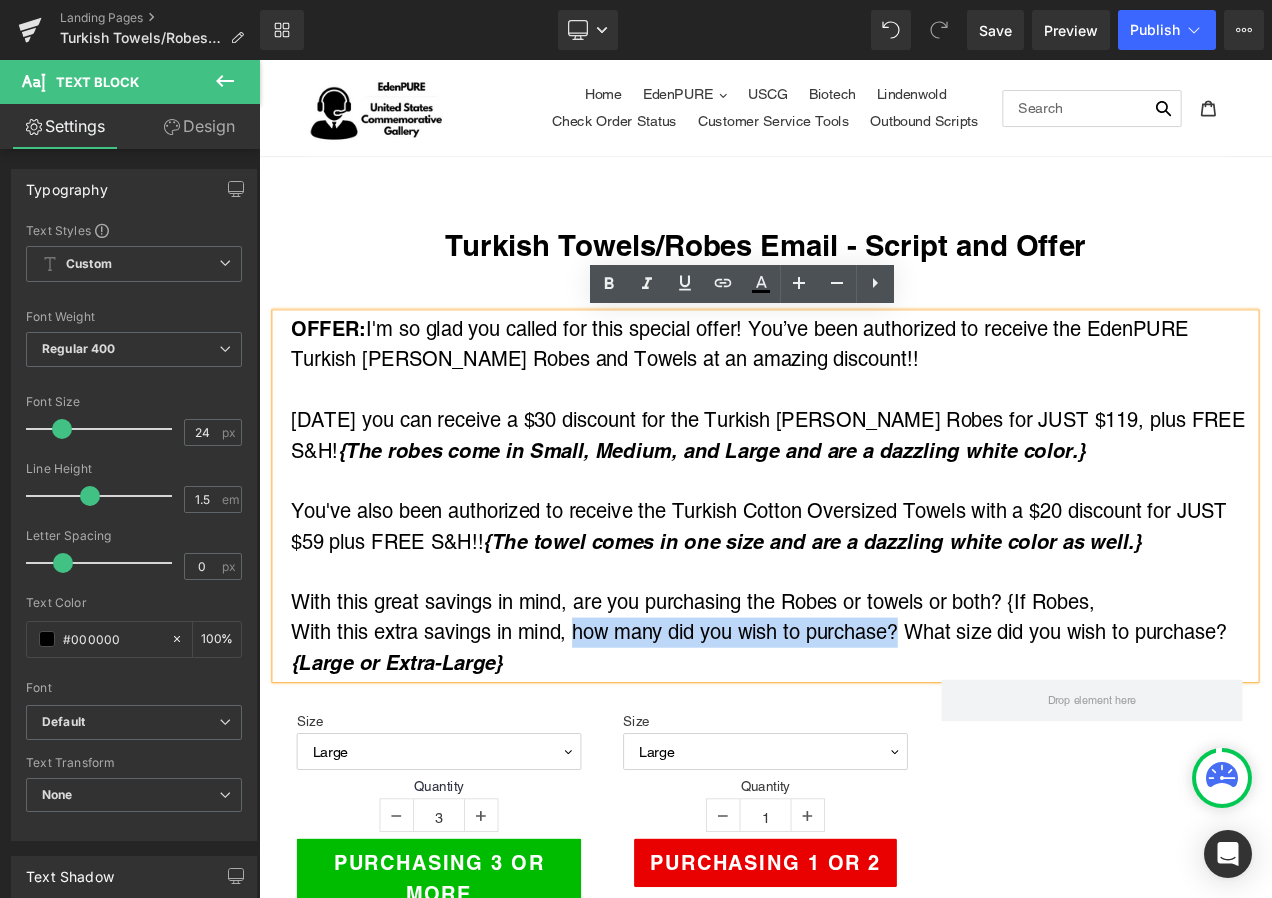 drag, startPoint x: 626, startPoint y: 734, endPoint x: 1017, endPoint y: 745, distance: 391.1547 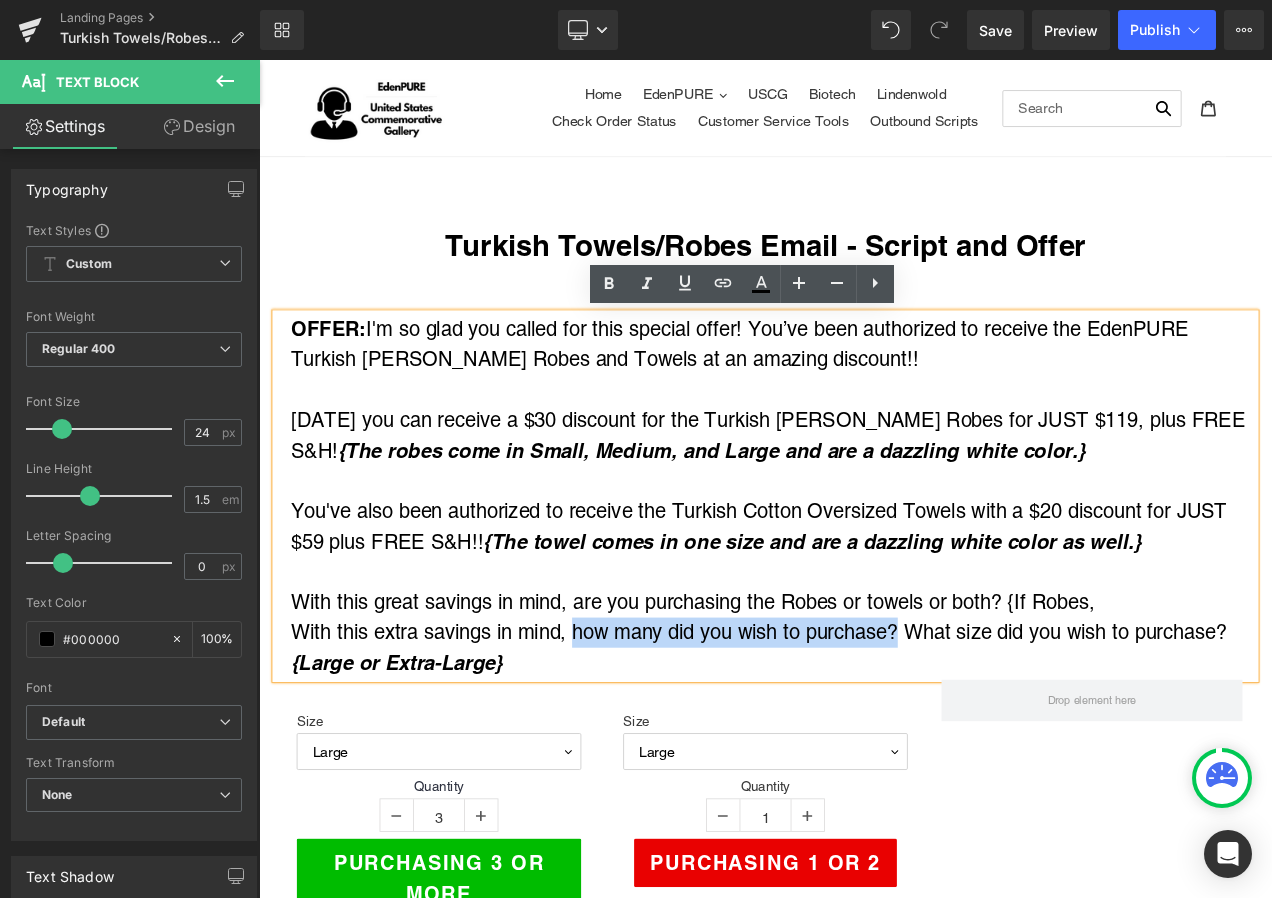 click on "With this extra savings in mind, how many did you wish to purchase? What size did you wish to purchase?  {Large or Extra-Large}" at bounding box center (873, 762) 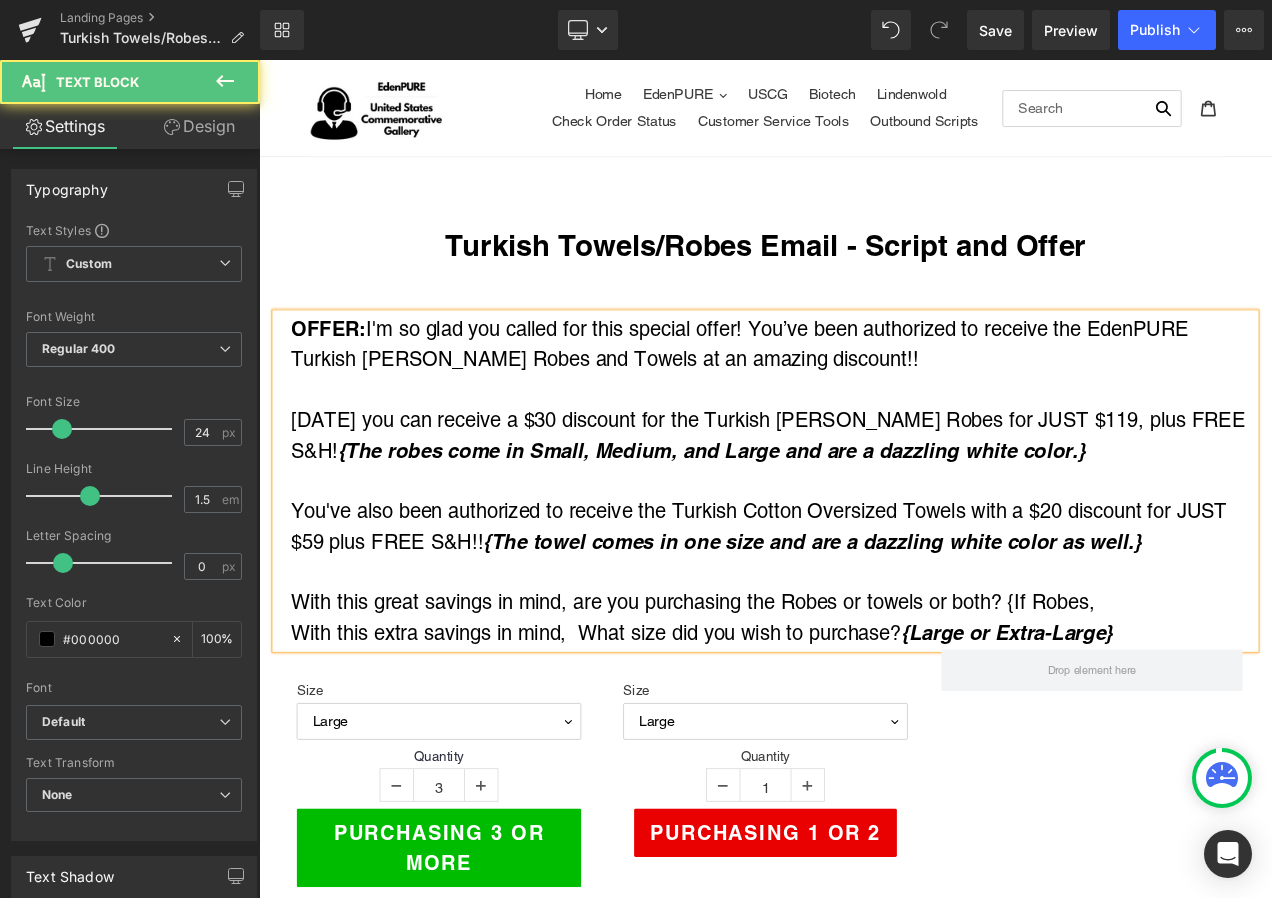 click on "With this great savings in mind, are you purchasing the Robes or towels or both? {If Robes," at bounding box center (873, 708) 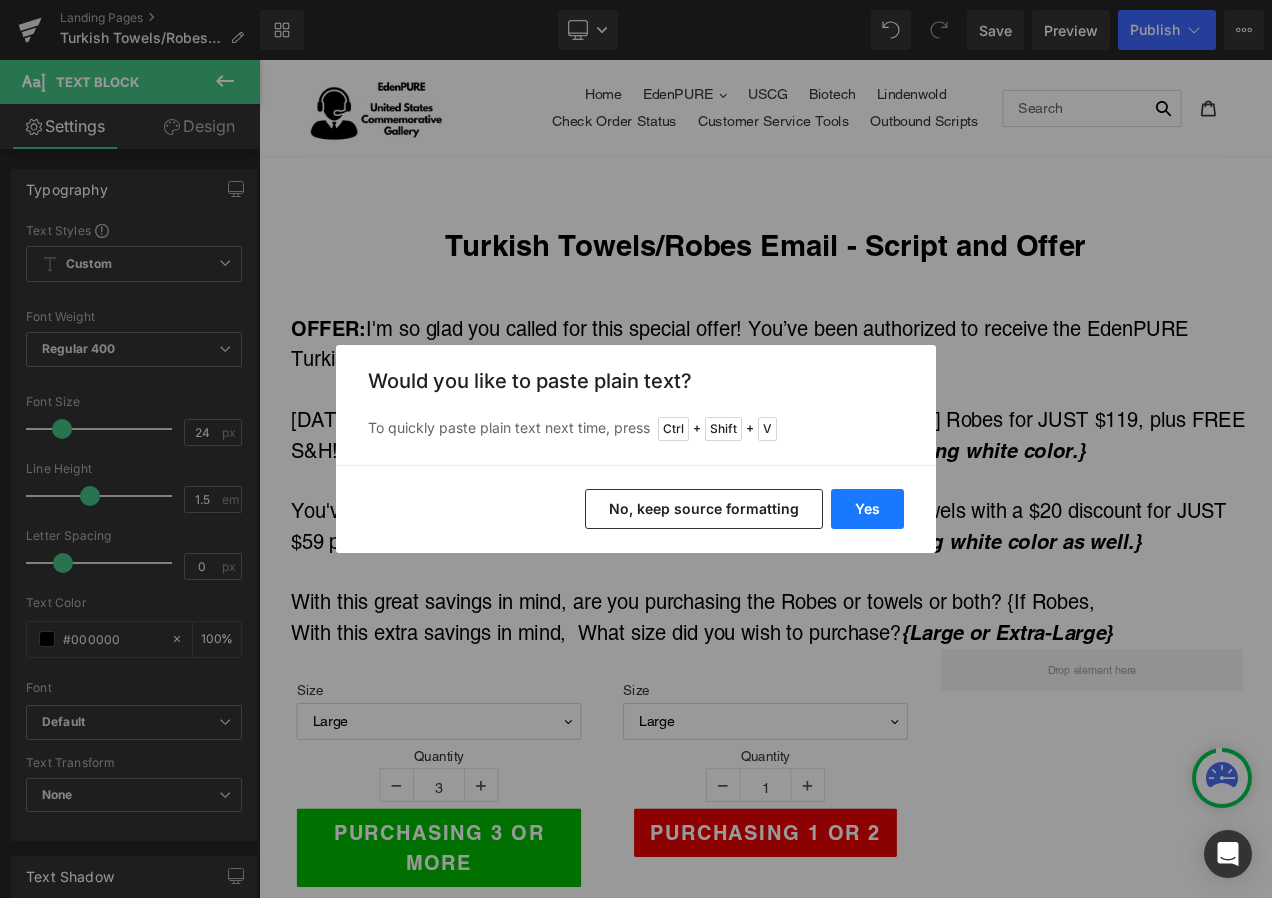 click on "Yes" at bounding box center (867, 509) 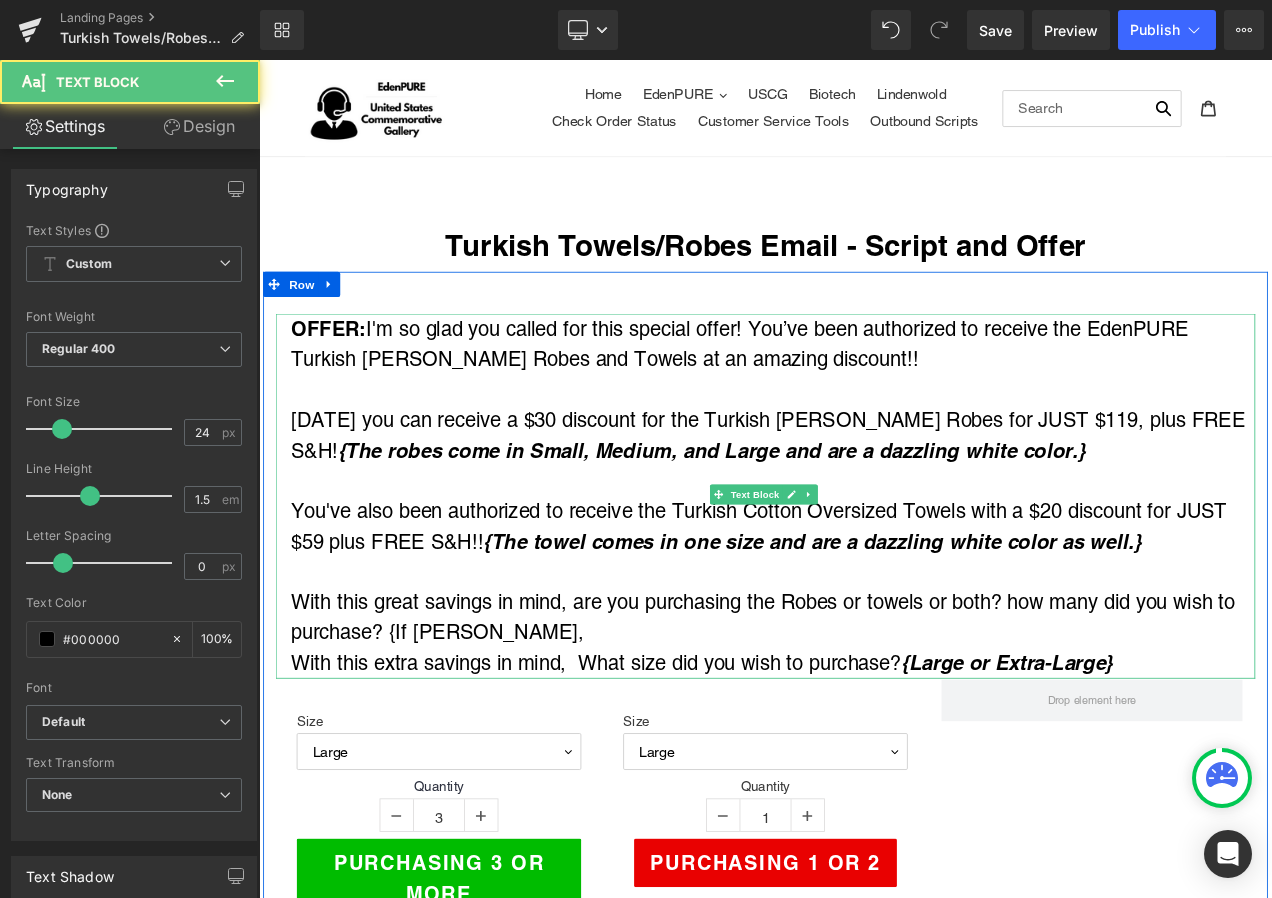 click on "With this extra savings in mind,  What size did you wish to purchase?  {Large or Extra-Large}" at bounding box center (873, 780) 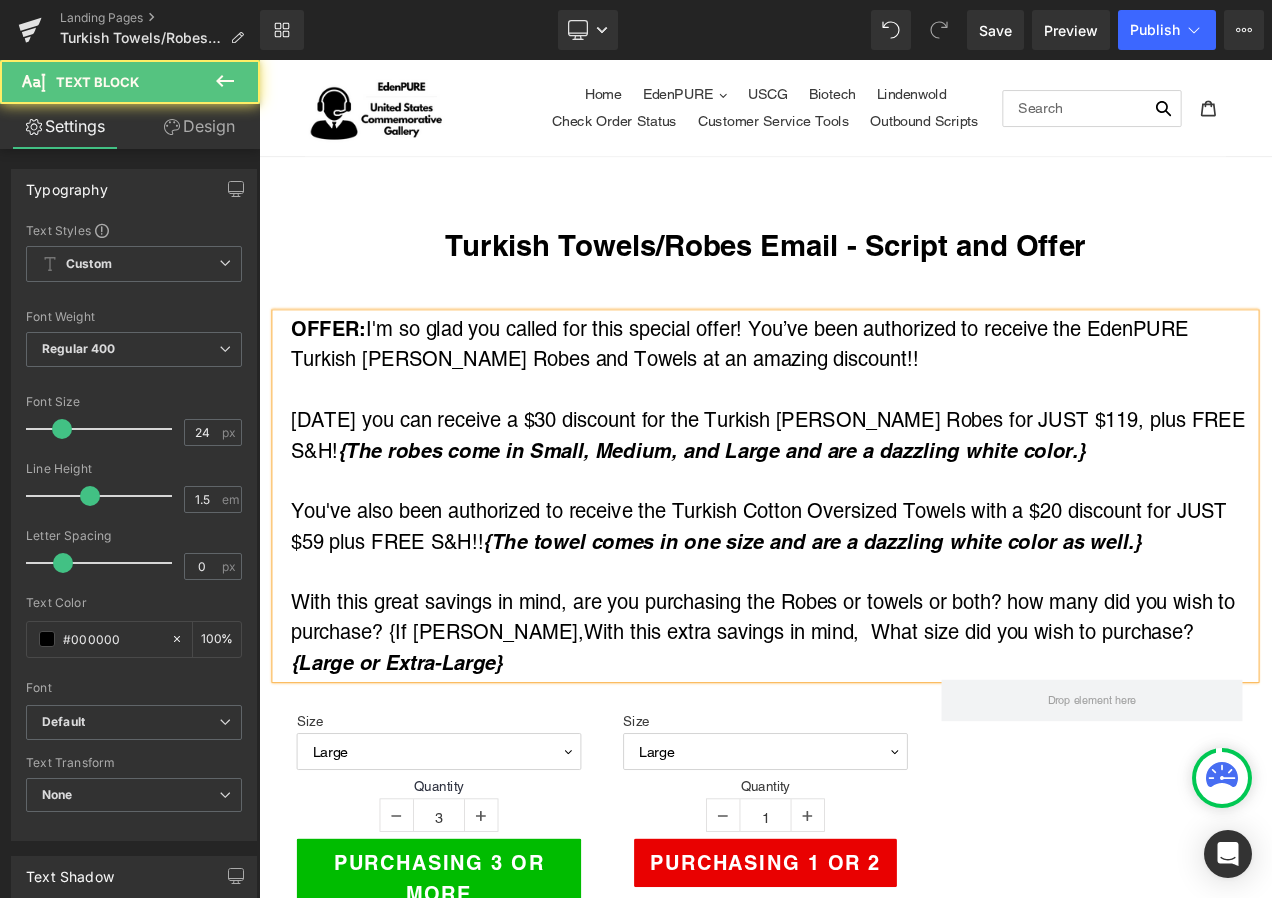 click on "With this great savings in mind, are you purchasing the Robes or towels or both? how many did you wish to purchase? {If Robes,  With this extra savings in mind,  What size did you wish to purchase?  {Large or Extra-Large}" at bounding box center [873, 744] 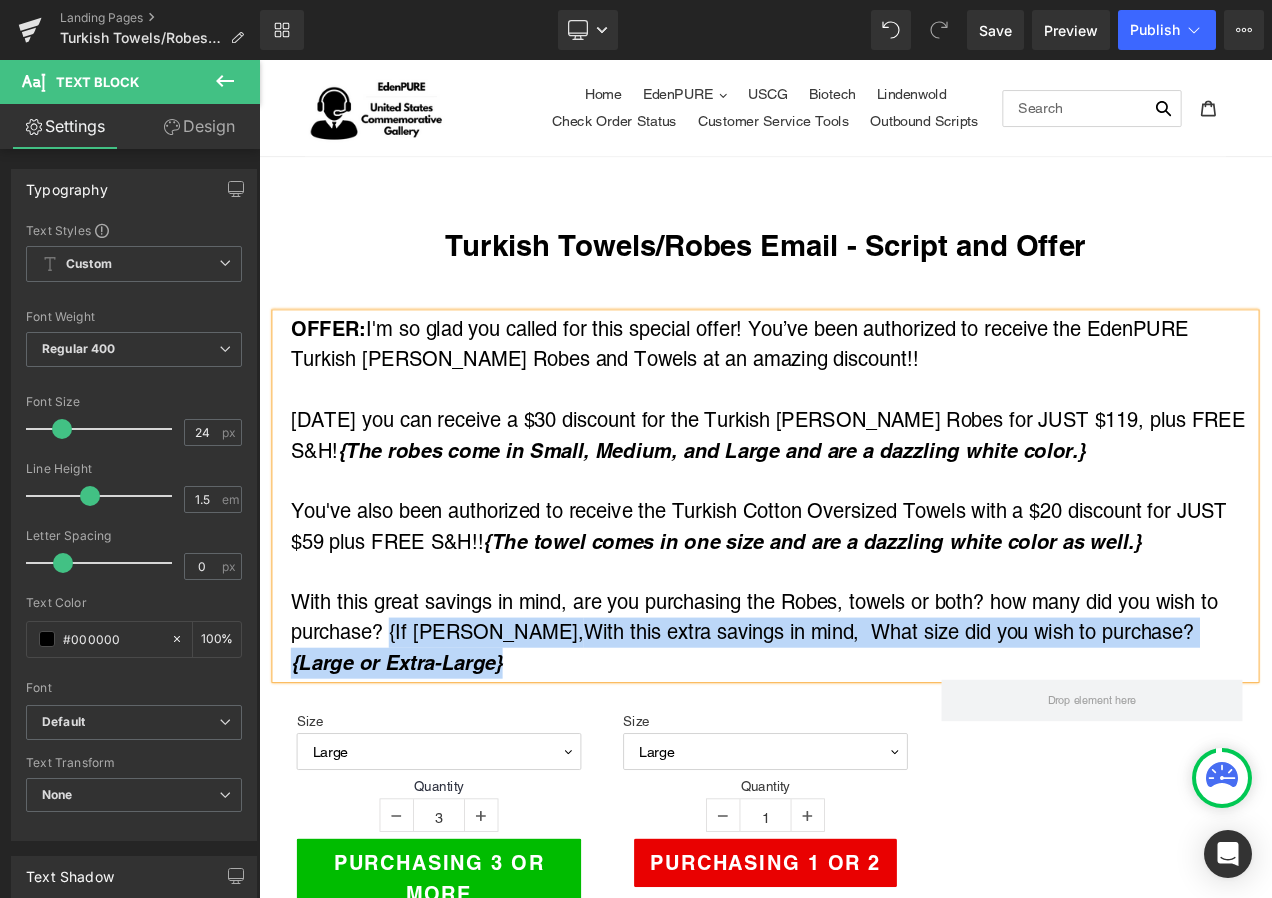 drag, startPoint x: 413, startPoint y: 744, endPoint x: 773, endPoint y: 759, distance: 360.31238 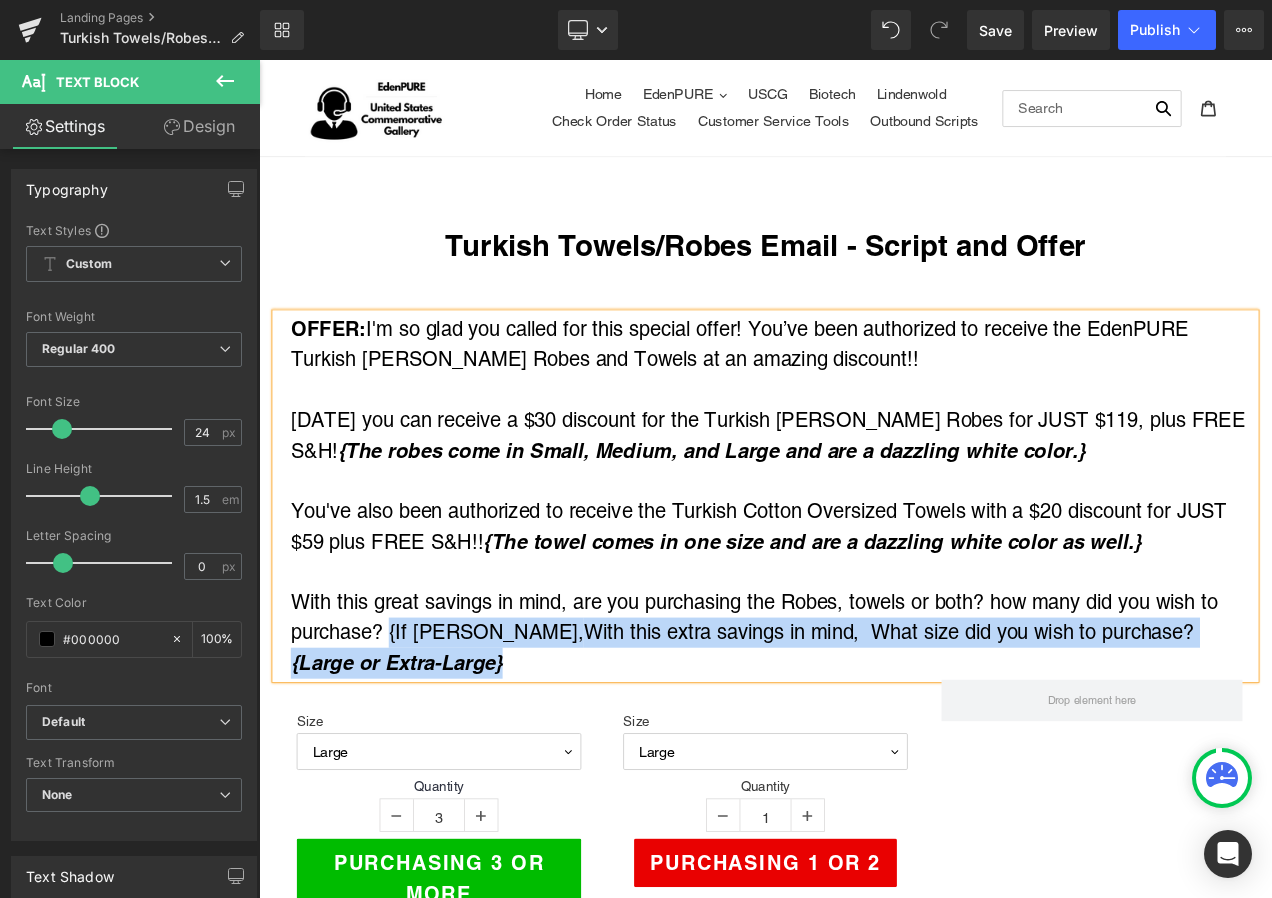 click on "With this great savings in mind, are you purchasing the Robes, towels or both? how many did you wish to purchase? {If Robes,  With this extra savings in mind,  What size did you wish to purchase?  {Large or Extra-Large}" at bounding box center [873, 744] 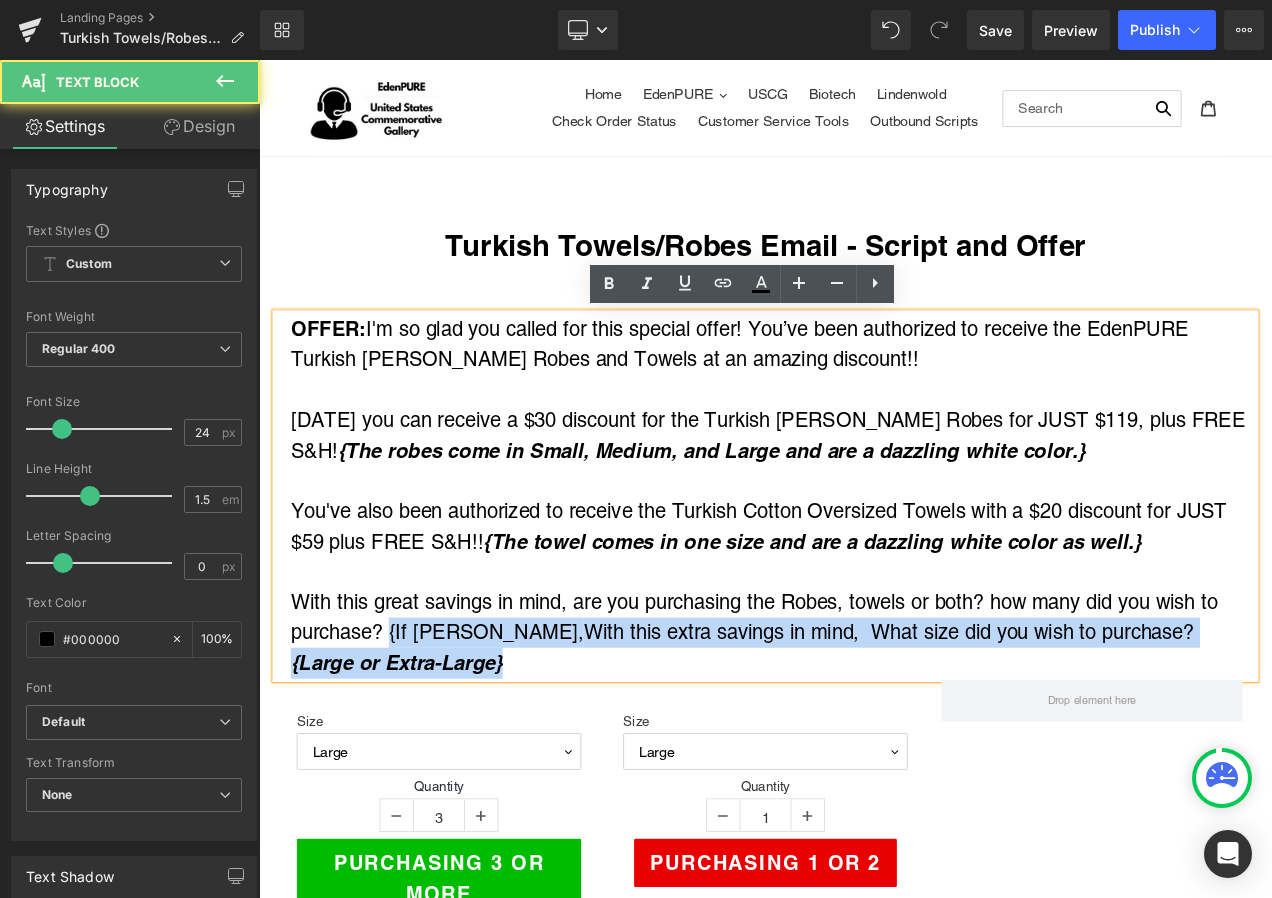 click on "With this great savings in mind, are you purchasing the Robes, towels or both? how many did you wish to purchase? {If Robes,  With this extra savings in mind,  What size did you wish to purchase?  {Large or Extra-Large}" at bounding box center (873, 744) 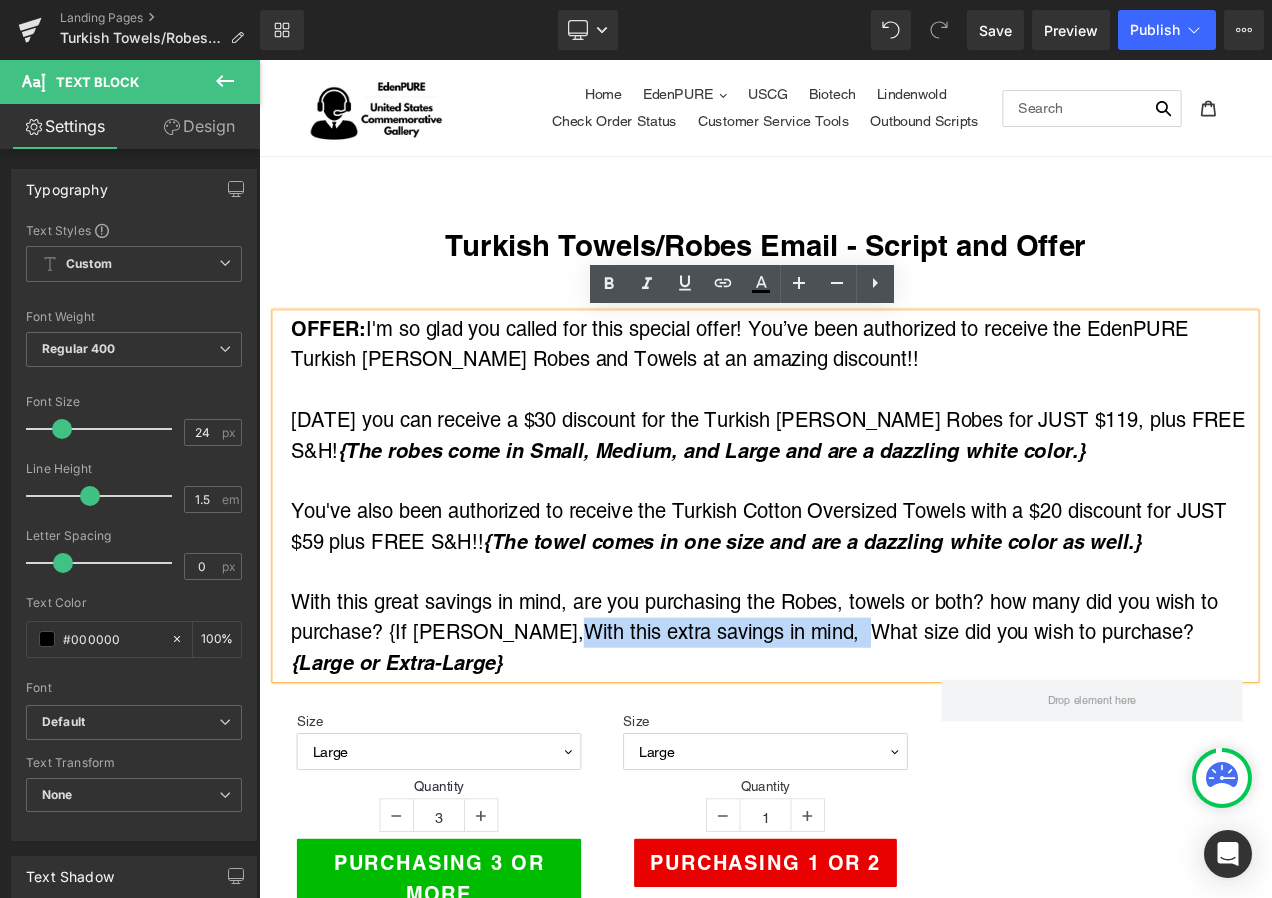 drag, startPoint x: 524, startPoint y: 737, endPoint x: 856, endPoint y: 732, distance: 332.03766 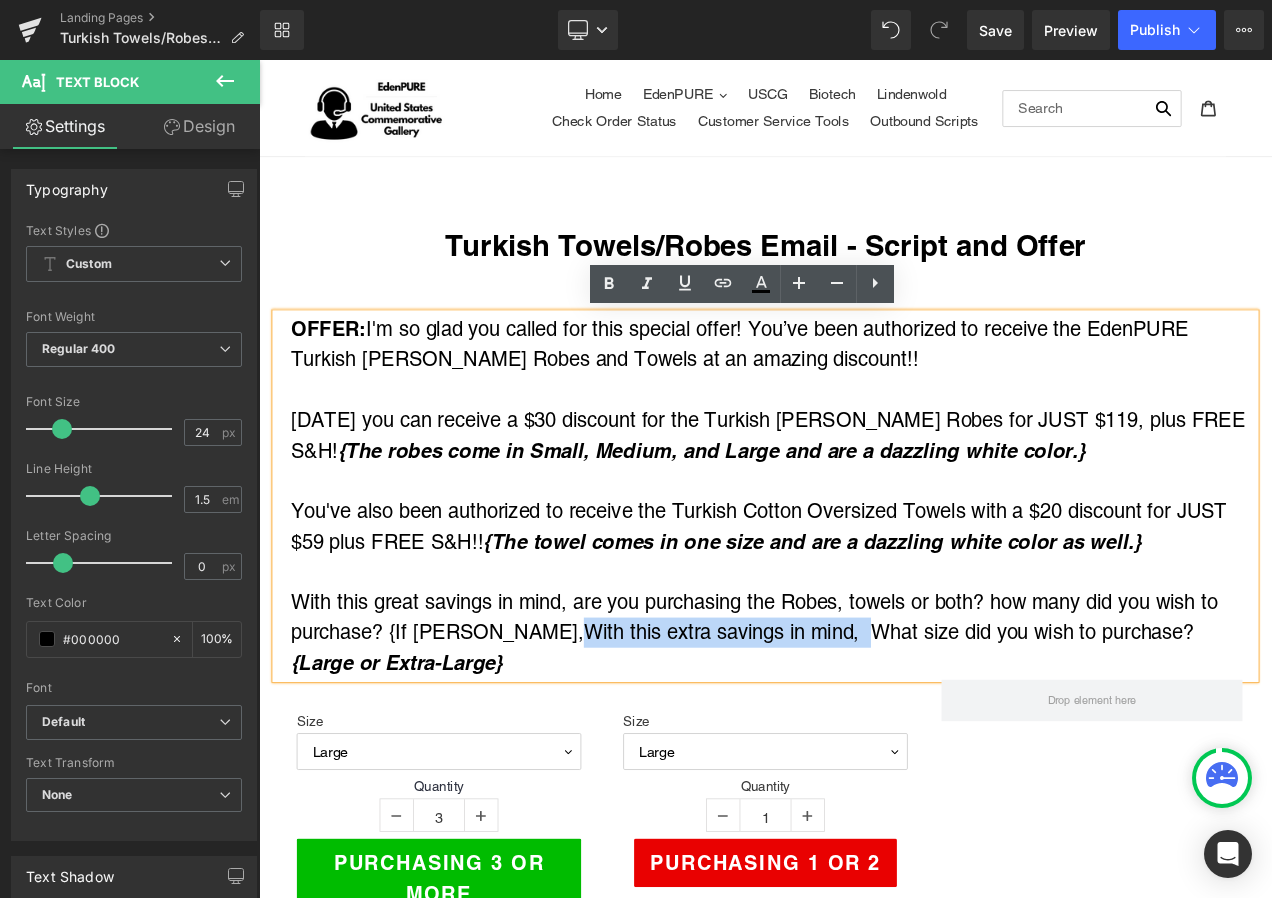 click on "With this extra savings in mind,  What size did you wish to purchase?" at bounding box center (1011, 743) 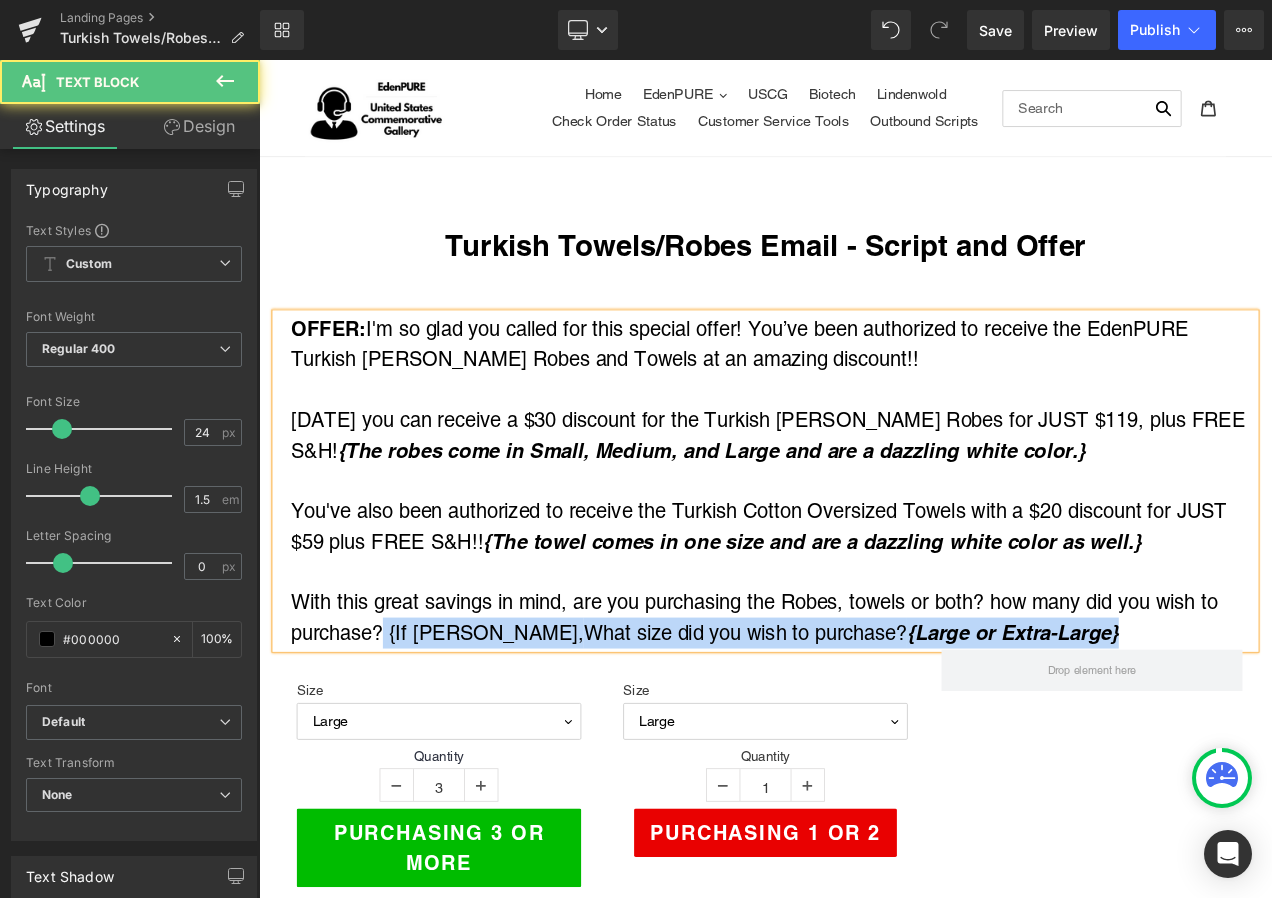 drag, startPoint x: 407, startPoint y: 740, endPoint x: 1175, endPoint y: 740, distance: 768 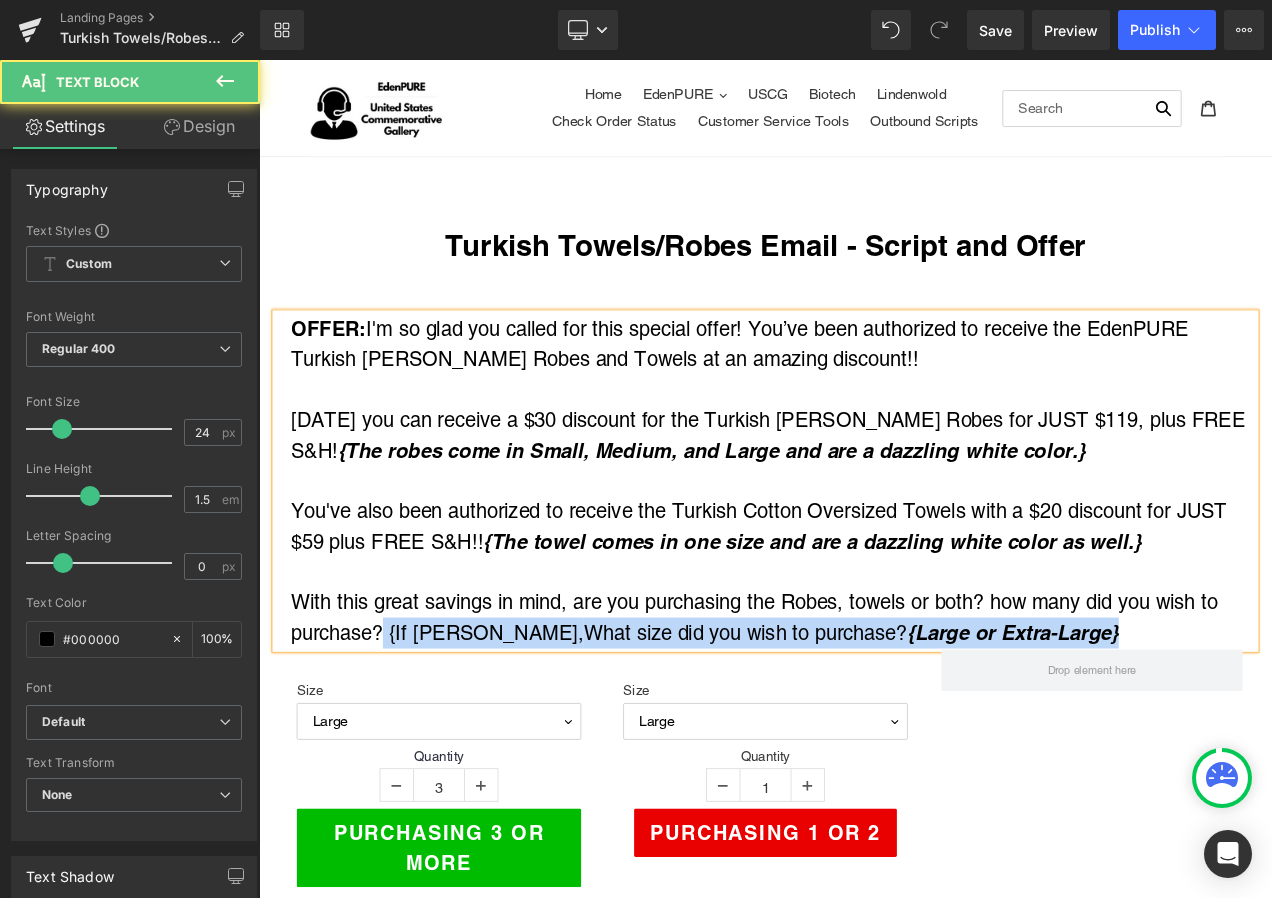 click on "With this great savings in mind, are you purchasing the Robes, towels or both? how many did you wish to purchase? {If Robes,  What size did you wish to purchase?  {Large or Extra-Large}" at bounding box center [873, 726] 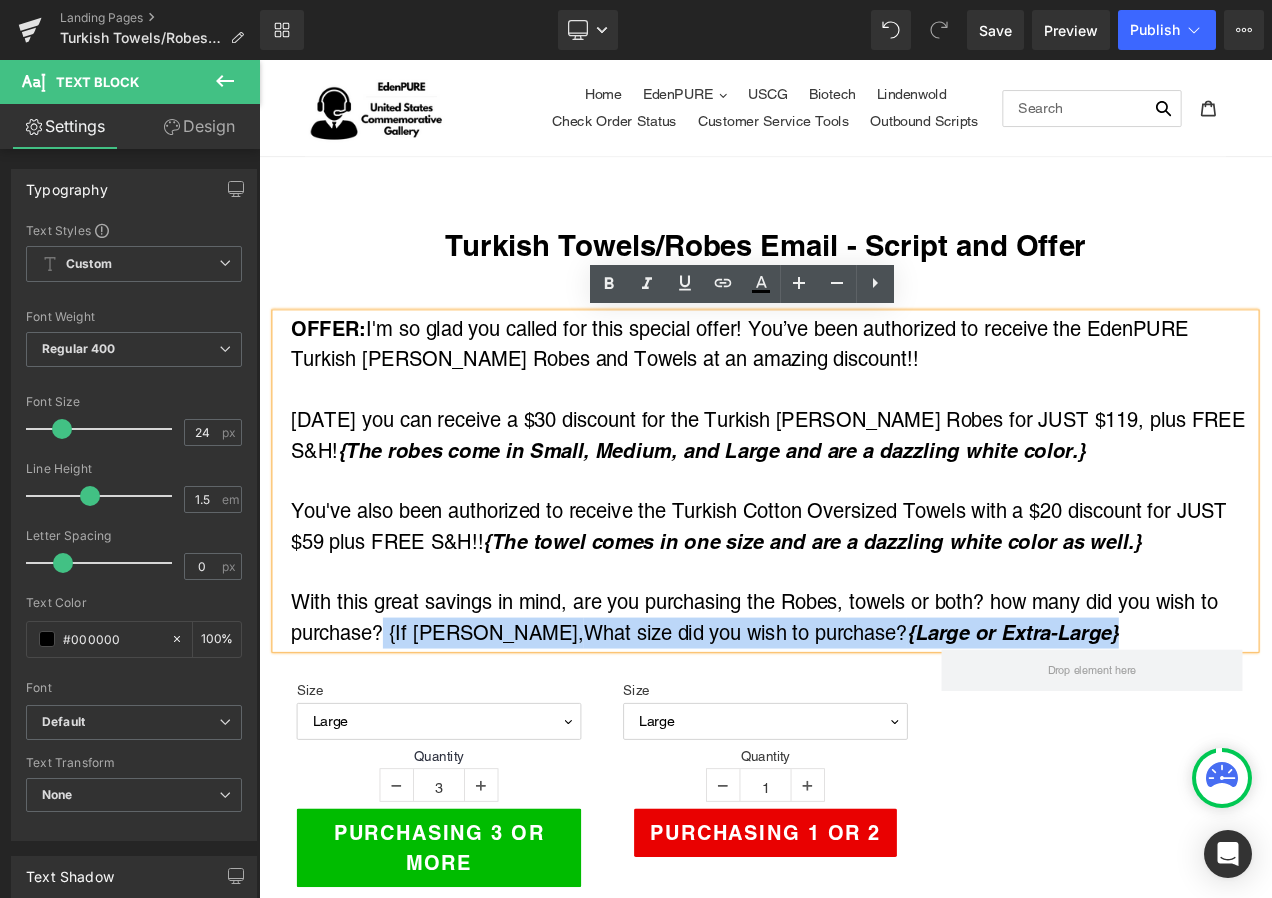 copy on "{If Robes,  What size did you wish to purchase?  {Large or Extra-Large}" 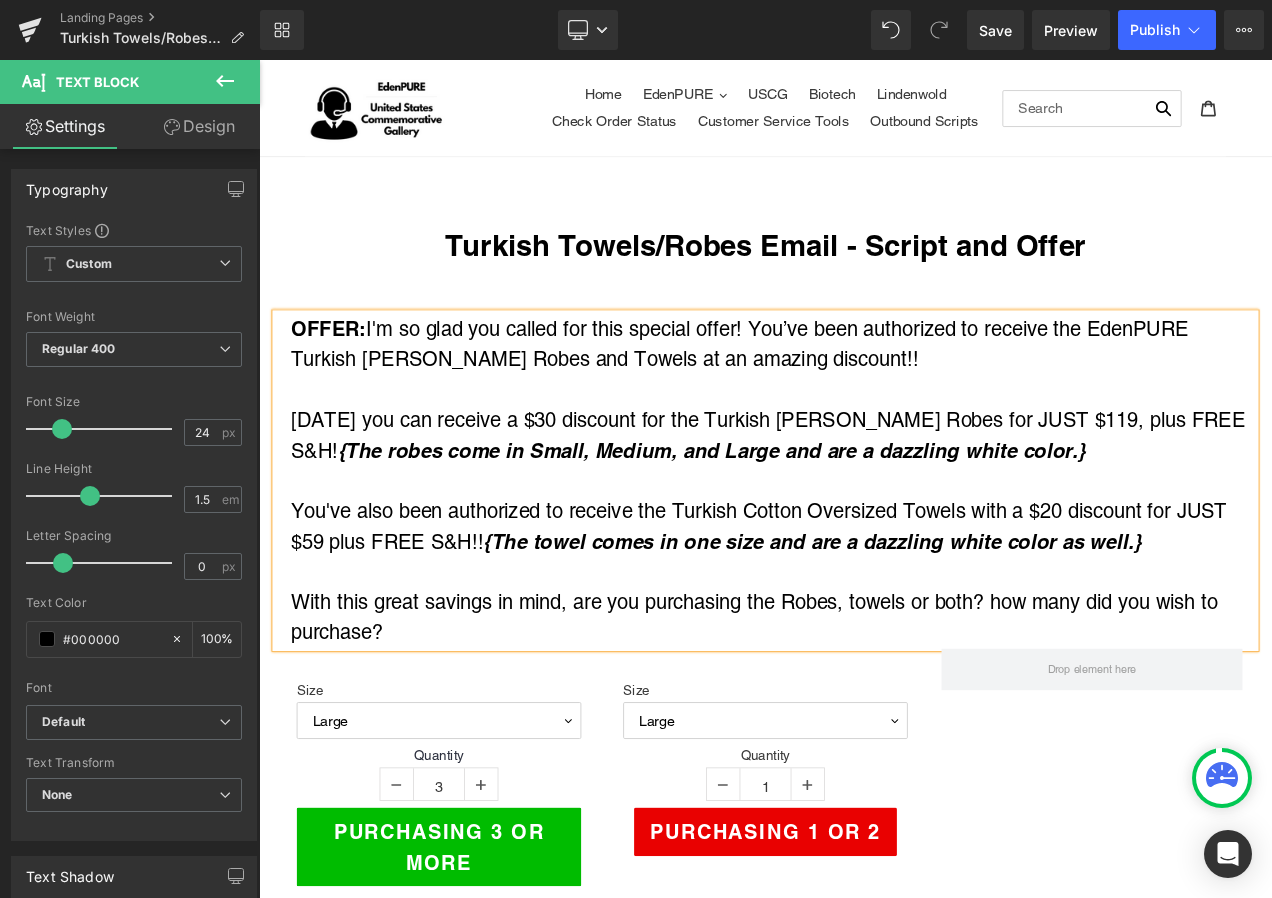 click on "With this great savings in mind, are you purchasing the Robes, towels or both? how many did you wish to purchase?" at bounding box center (873, 726) 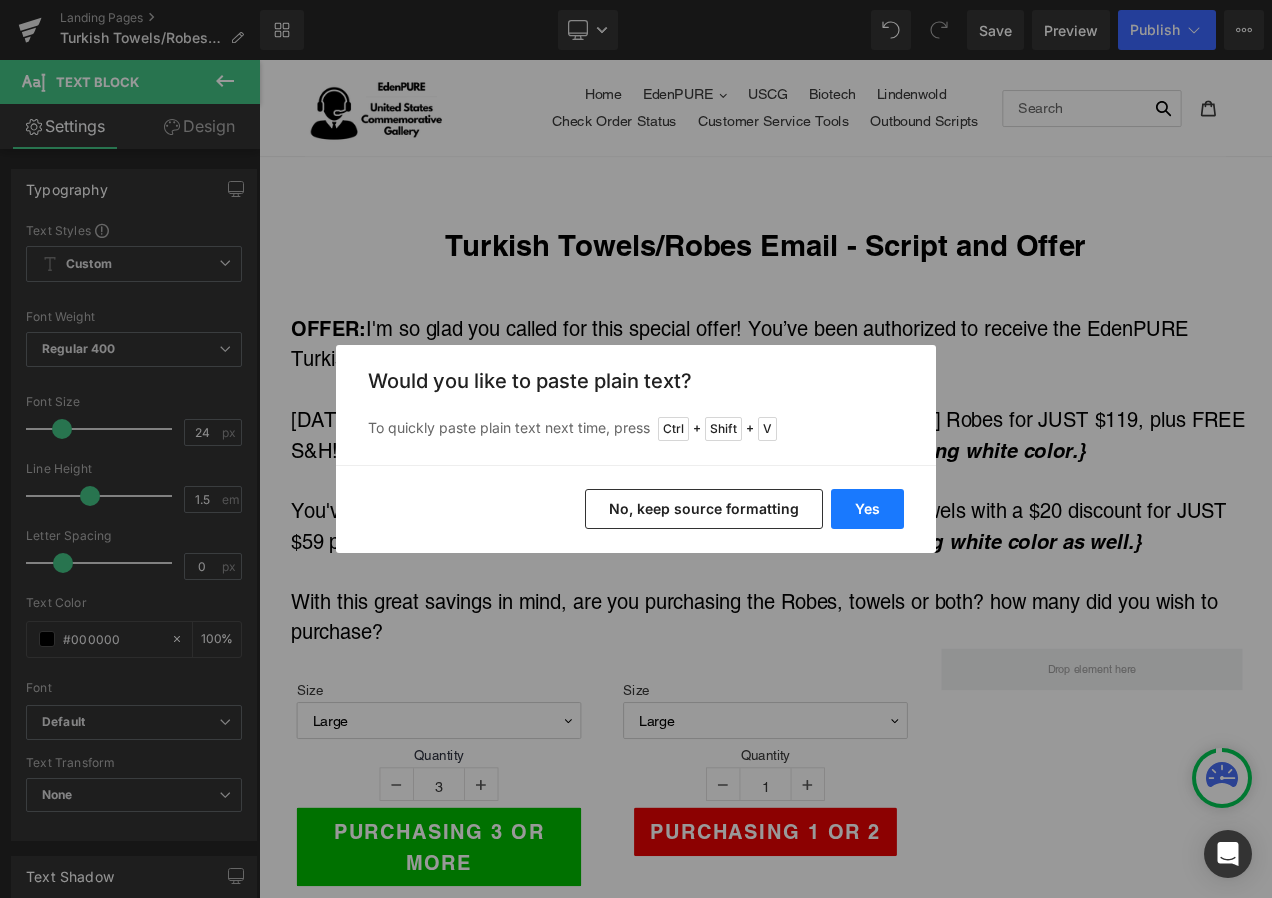 drag, startPoint x: 853, startPoint y: 501, endPoint x: 825, endPoint y: 623, distance: 125.17188 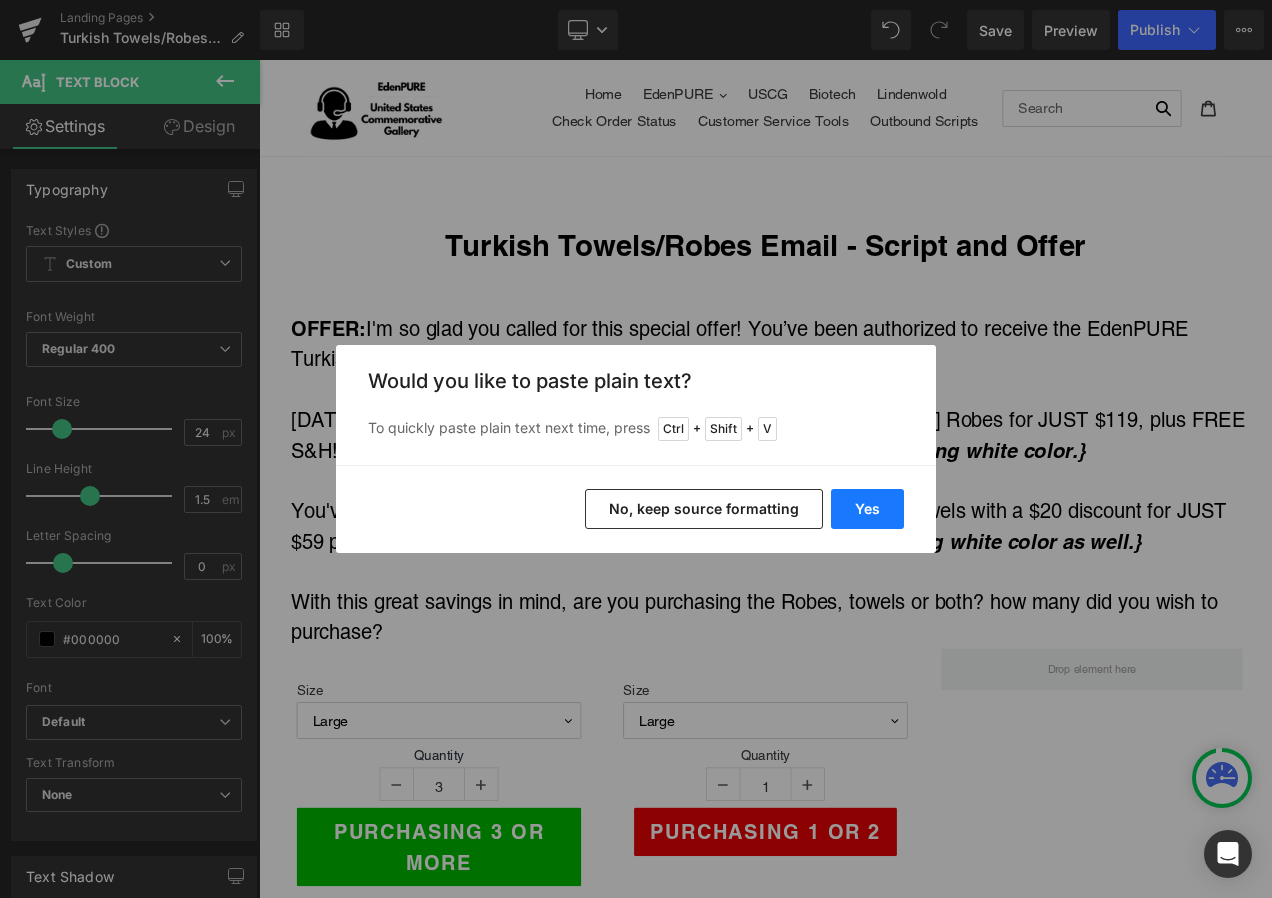 click on "Yes" at bounding box center [867, 509] 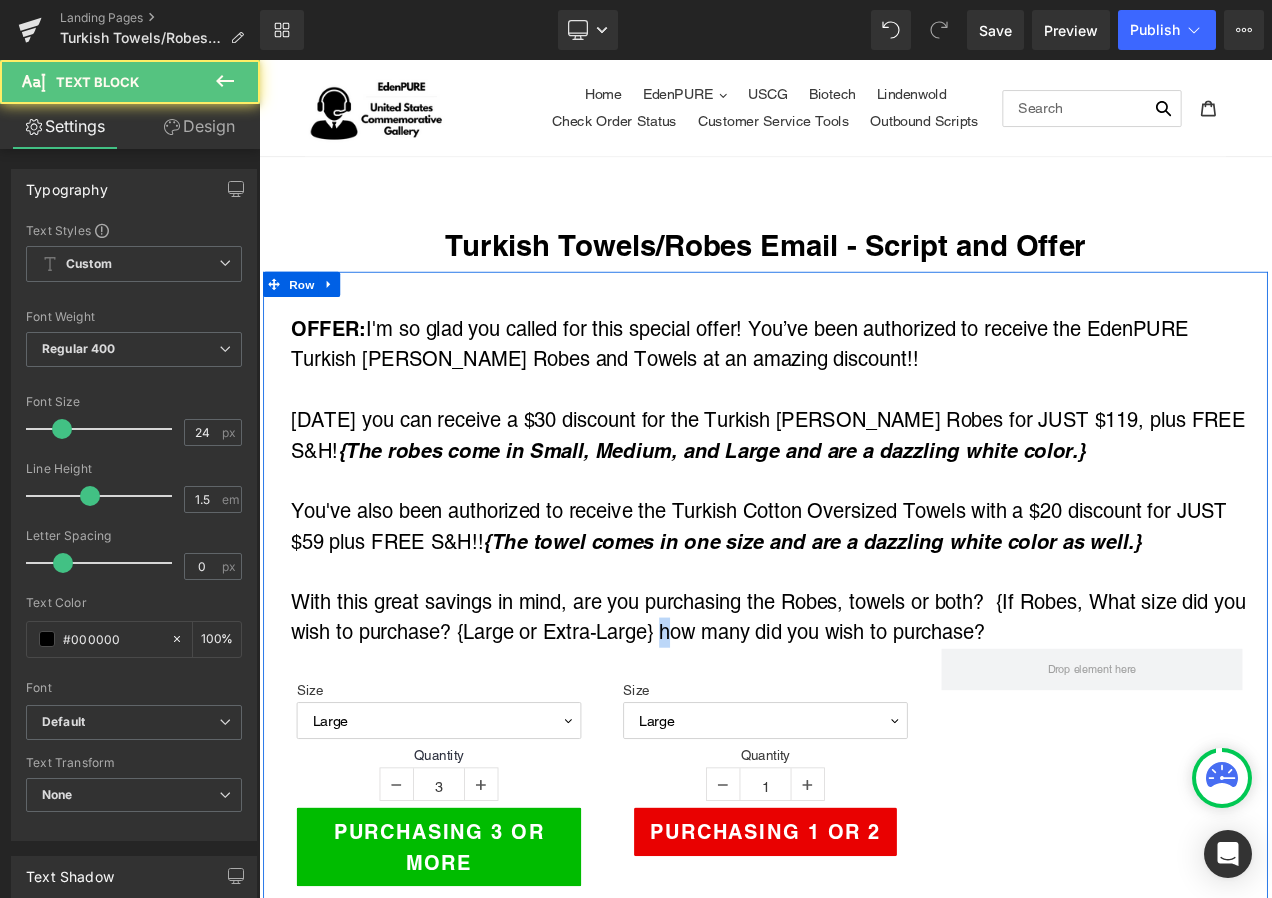 click on "With this great savings in mind, are you purchasing the Robes, towels or both?  {If Robes, What size did you wish to purchase? {Large or Extra-Large} how many did you wish to purchase?" at bounding box center (873, 726) 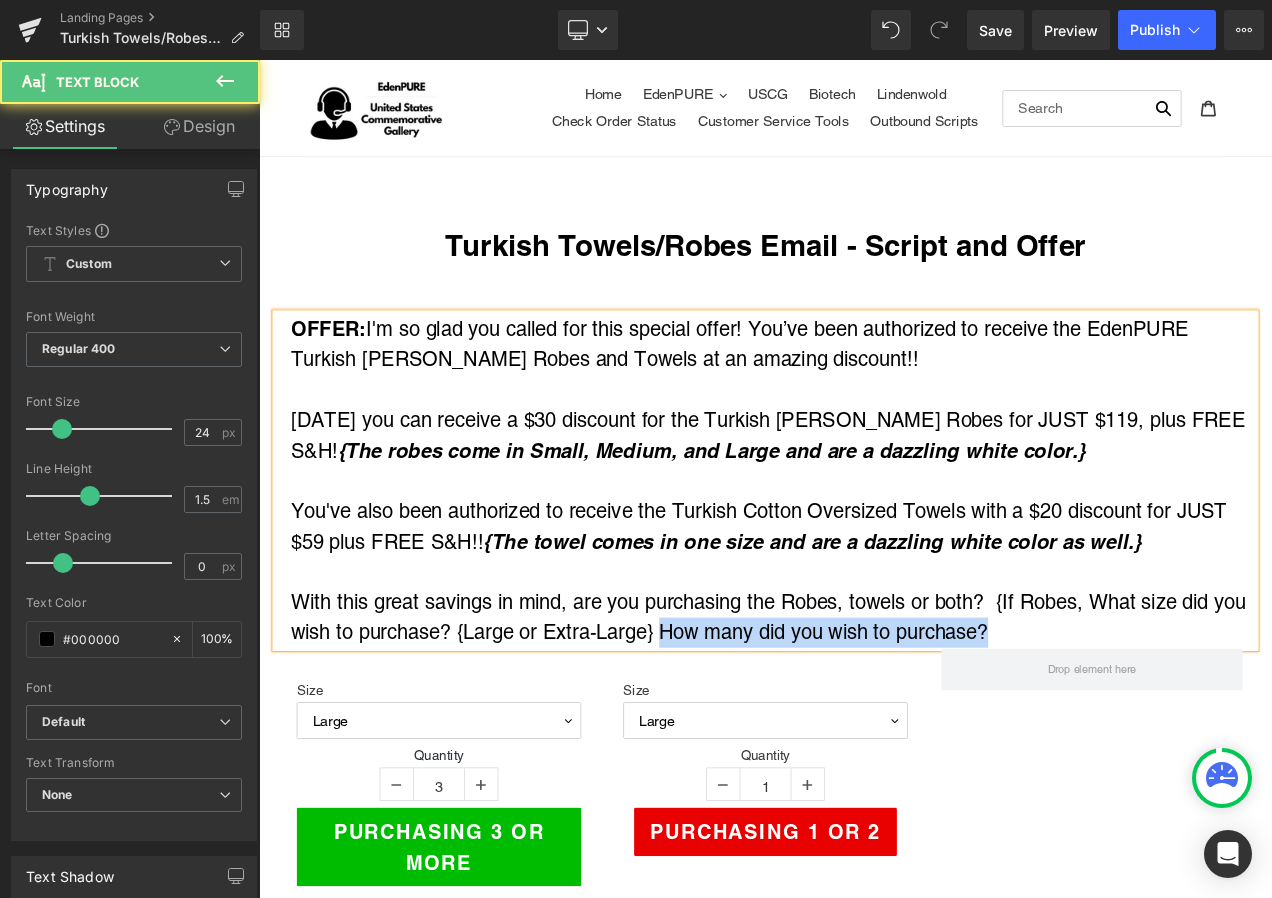 drag, startPoint x: 782, startPoint y: 734, endPoint x: 1250, endPoint y: 751, distance: 468.30865 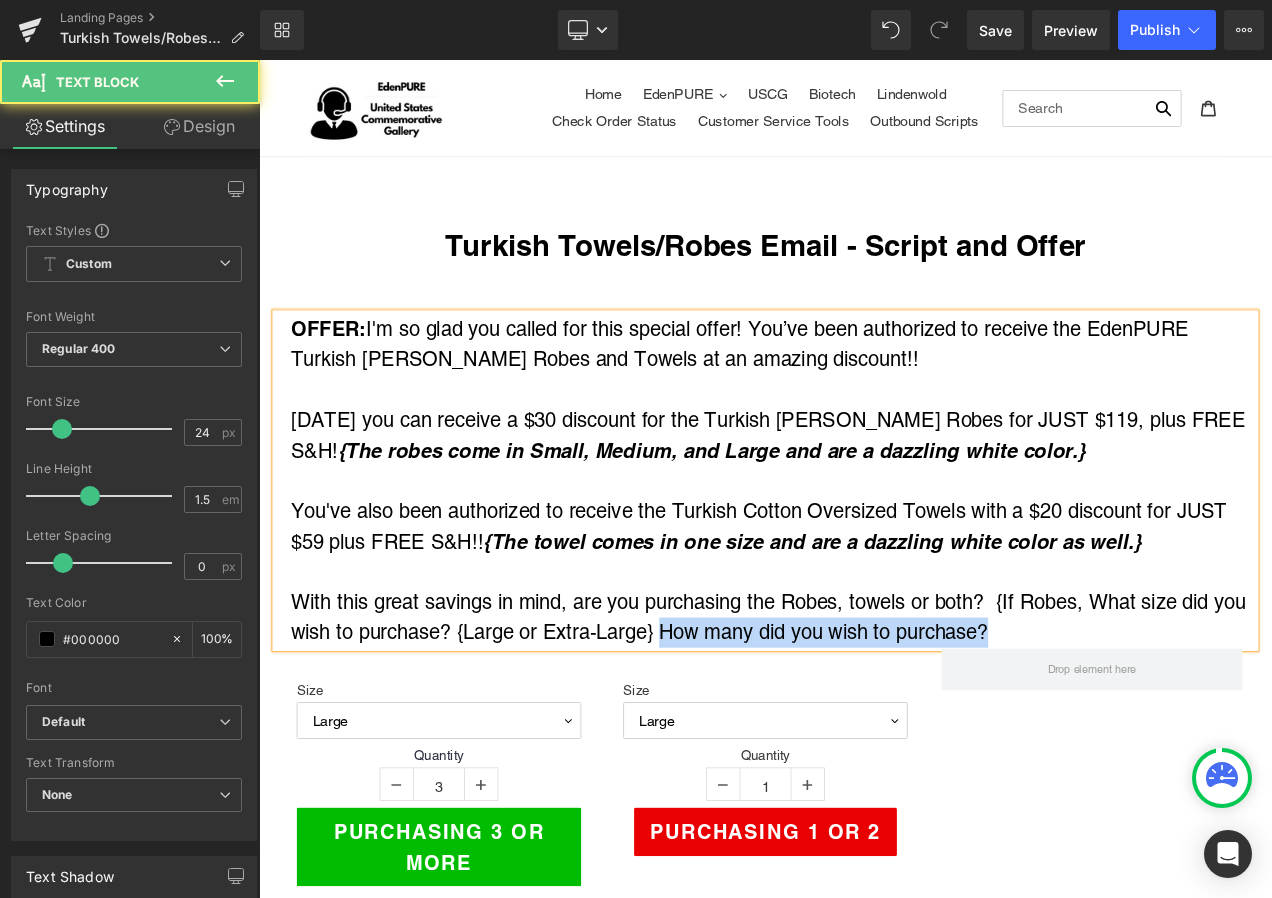 click on "With this great savings in mind, are you purchasing the Robes, towels or both?  {If Robes, What size did you wish to purchase? {Large or Extra-Large} How many did you wish to purchase?" at bounding box center [873, 726] 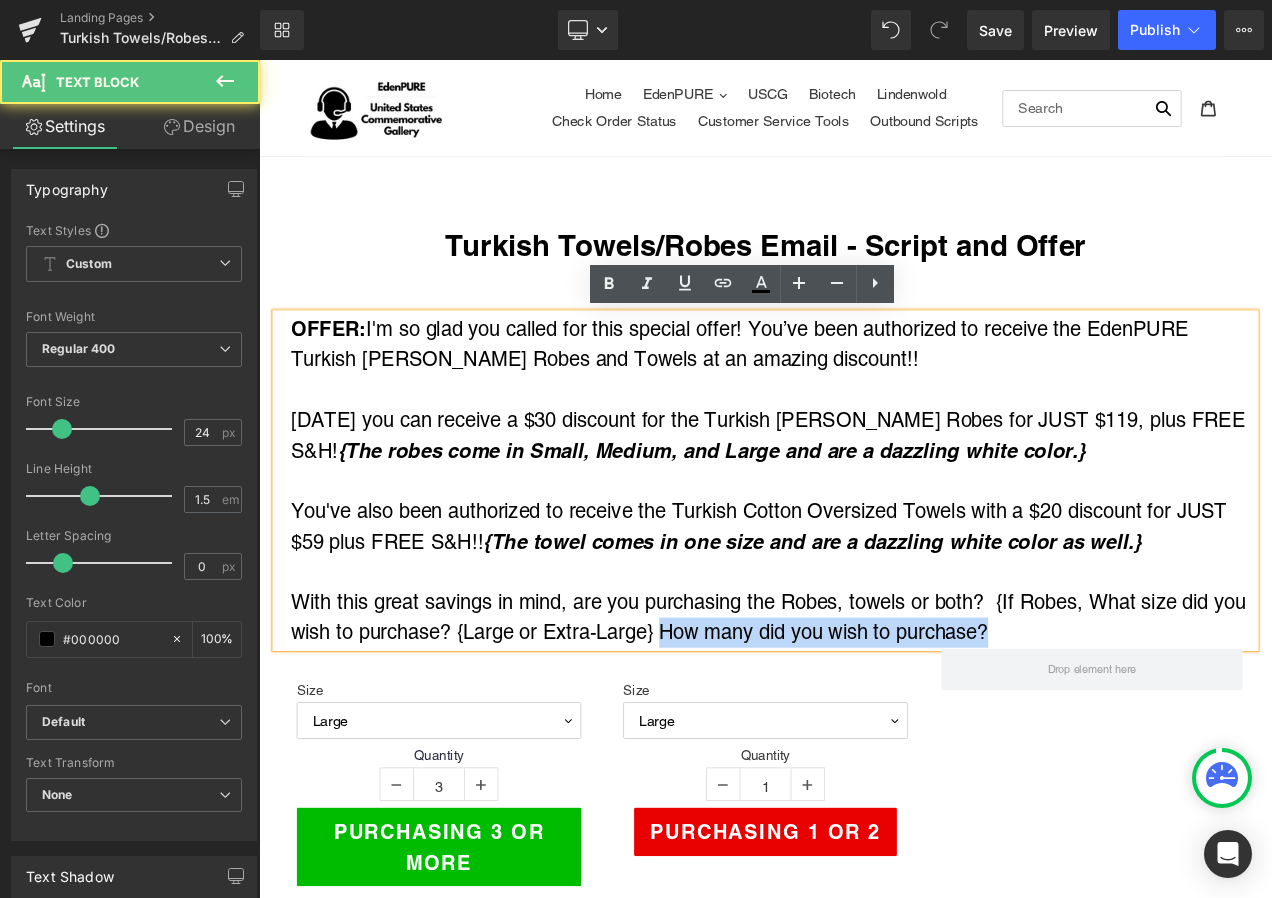 copy on "How many did you wish to purchase?" 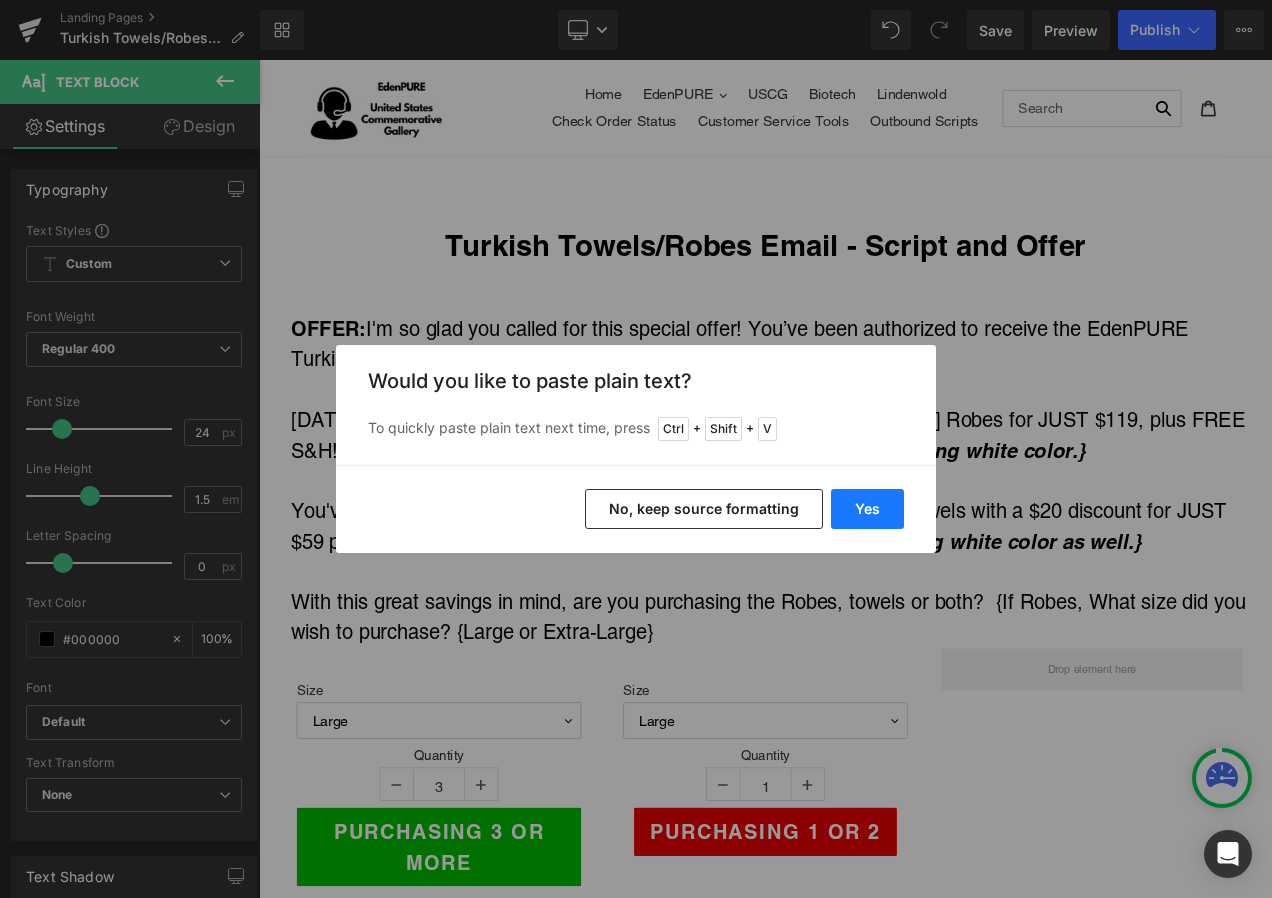 click on "Yes" at bounding box center (867, 509) 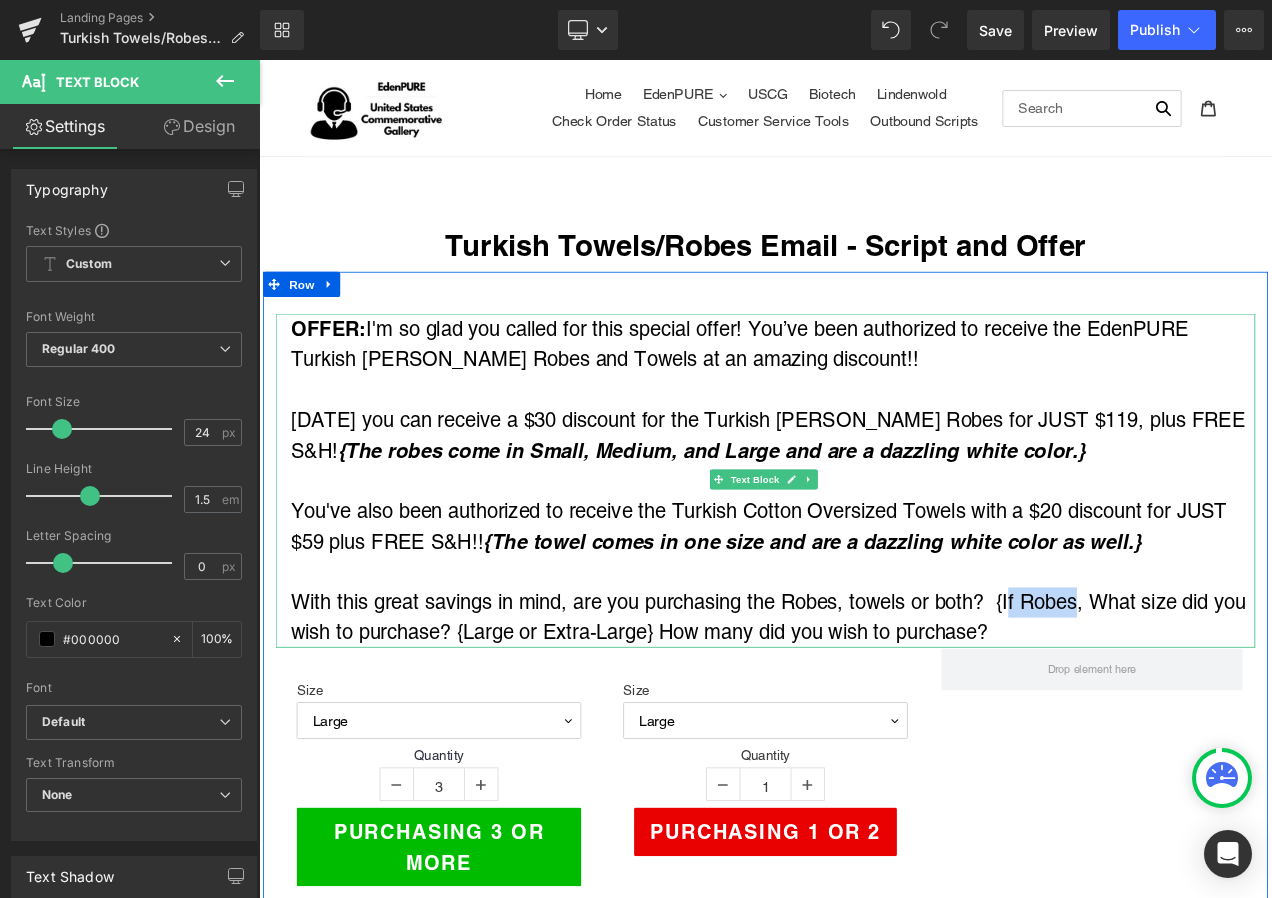 drag, startPoint x: 1152, startPoint y: 707, endPoint x: 1236, endPoint y: 703, distance: 84.095184 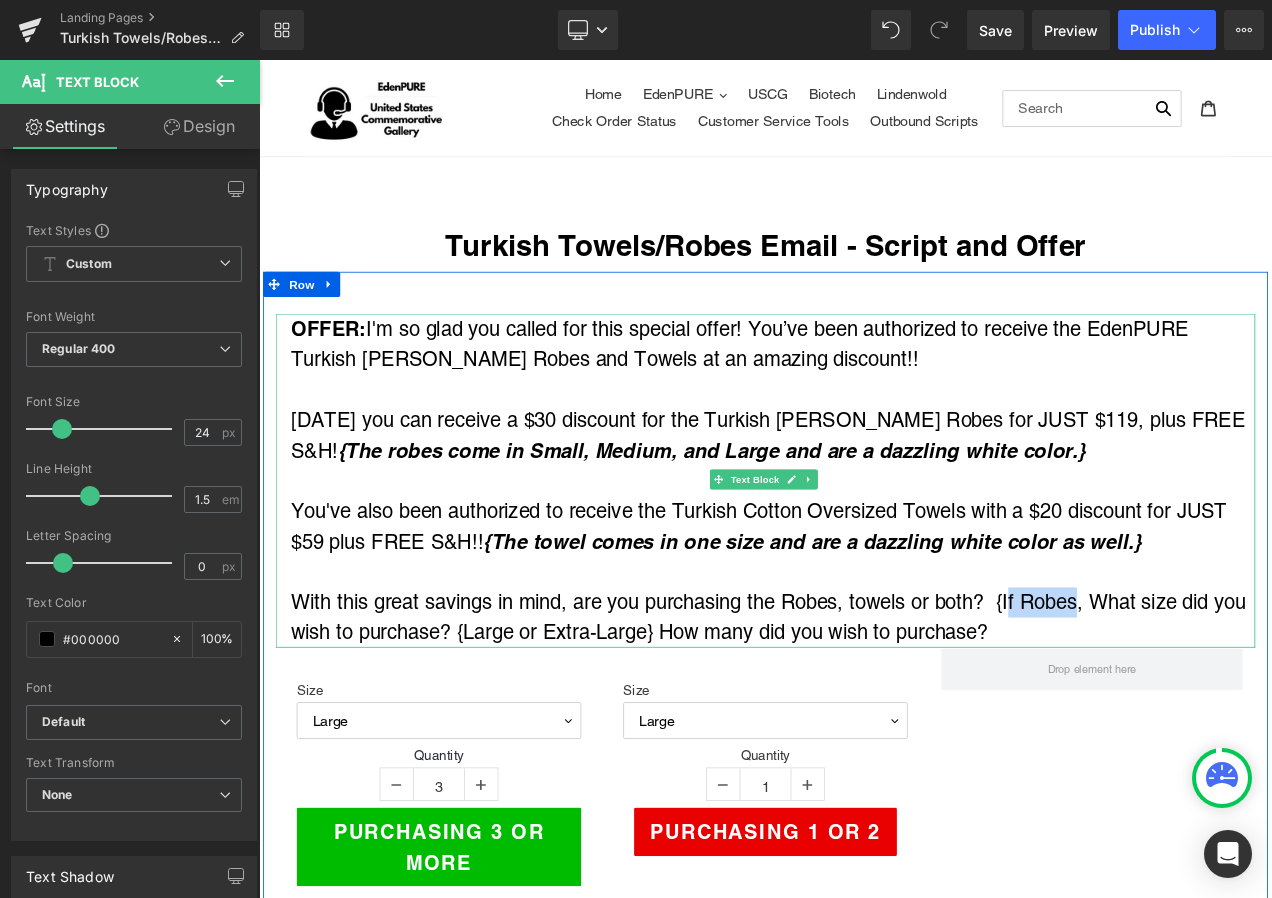 click on "With this great savings in mind, are you purchasing the Robes, towels or both?  {If Robes, What size did you wish to purchase? {Large or Extra-Large} How many did you wish to purchase?" at bounding box center [873, 726] 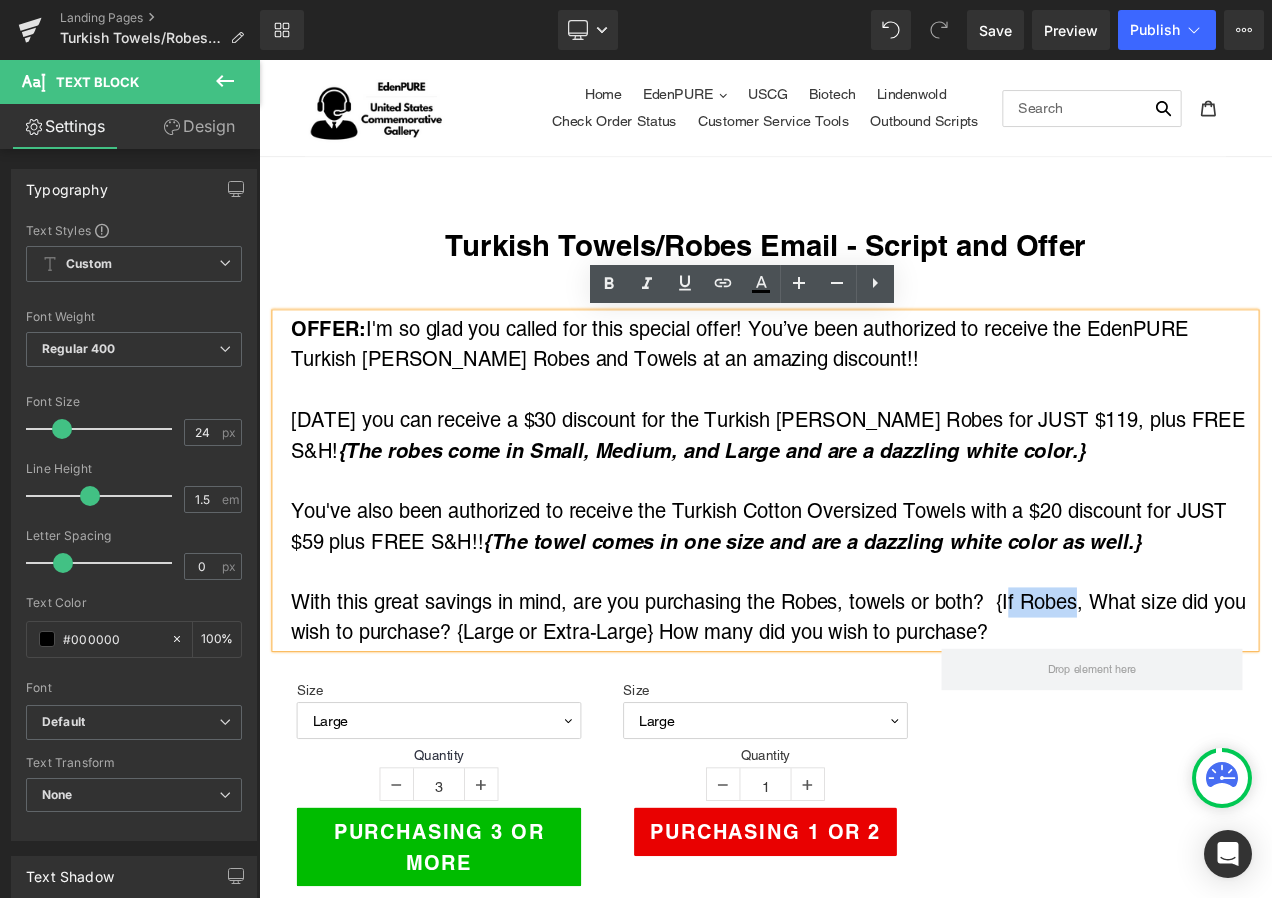 click on "With this great savings in mind, are you purchasing the Robes, towels or both?  {If Robes, What size did you wish to purchase? {Large or Extra-Large} How many did you wish to purchase?" at bounding box center (873, 726) 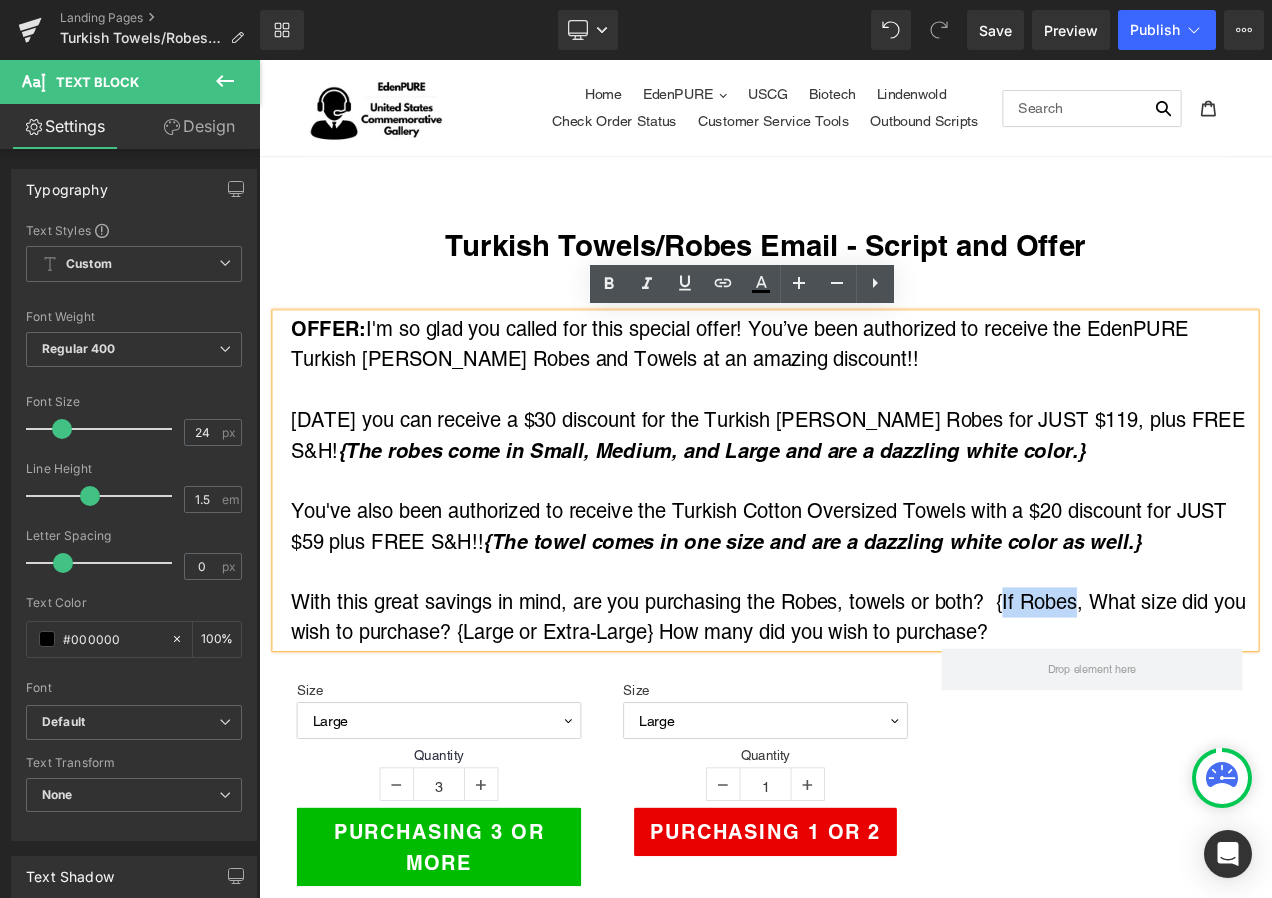 drag, startPoint x: 1150, startPoint y: 707, endPoint x: 1234, endPoint y: 702, distance: 84.14868 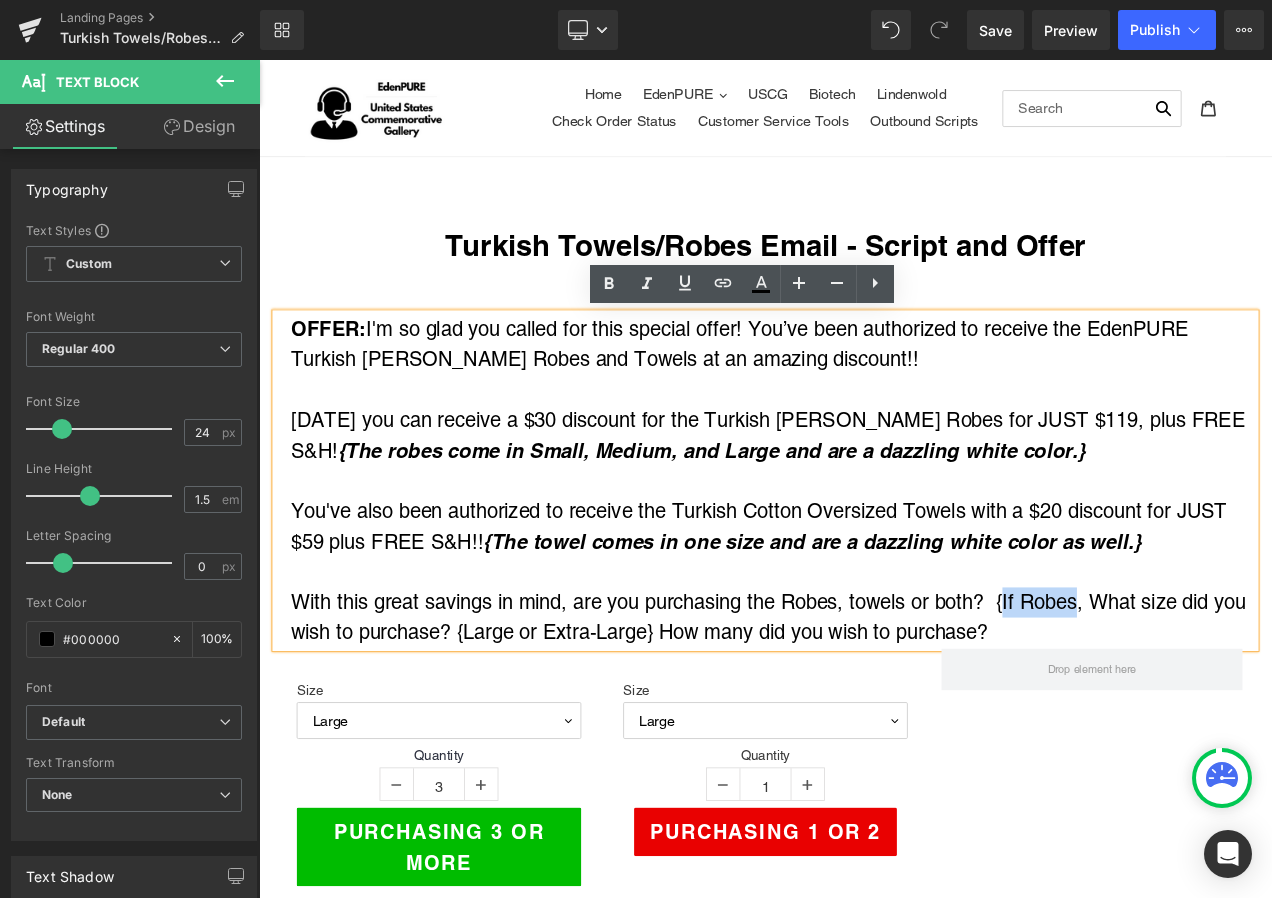 click on "With this great savings in mind, are you purchasing the Robes, towels or both?  {If Robes, What size did you wish to purchase? {Large or Extra-Large} How many did you wish to purchase?" at bounding box center (873, 726) 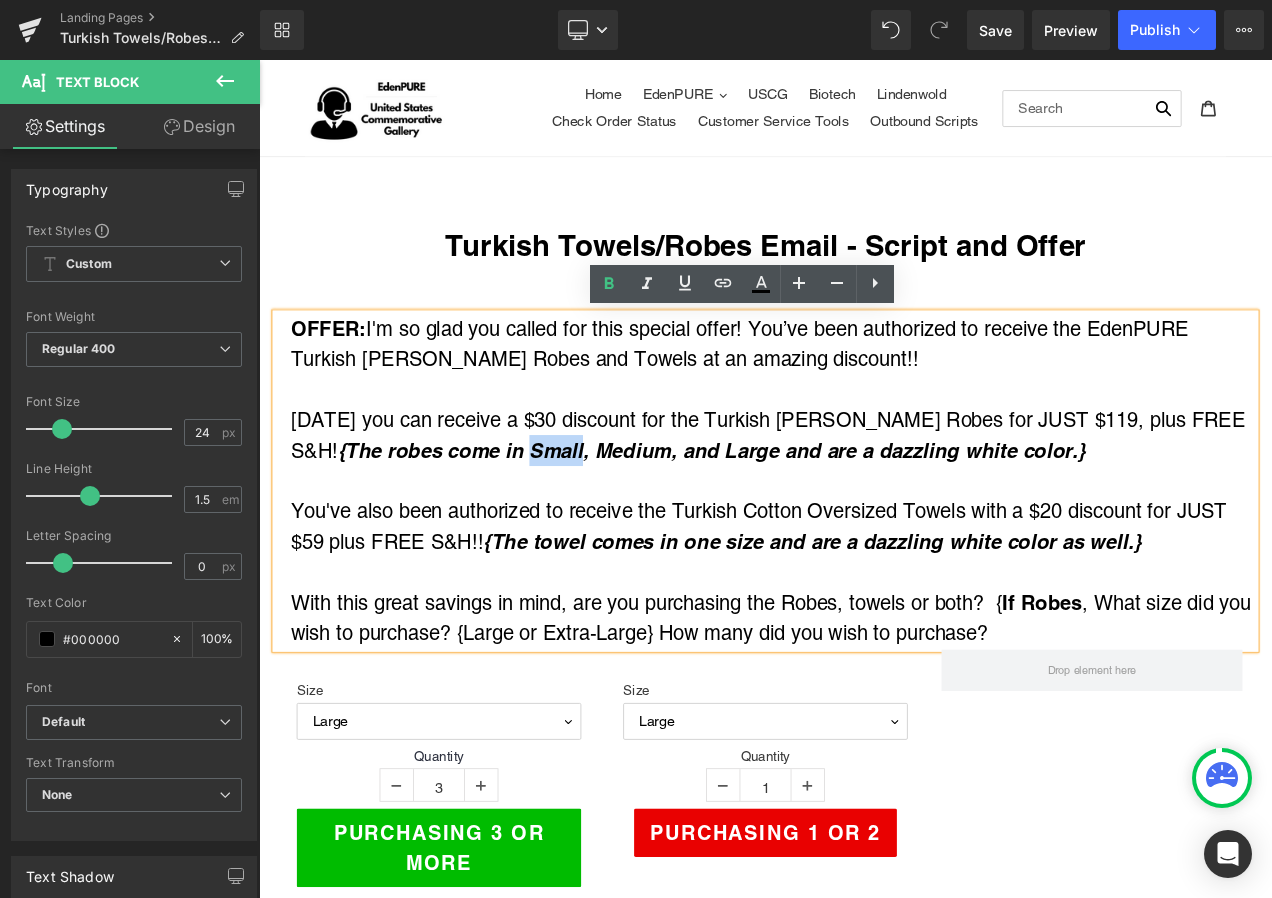 drag, startPoint x: 460, startPoint y: 528, endPoint x: 783, endPoint y: 366, distance: 361.34888 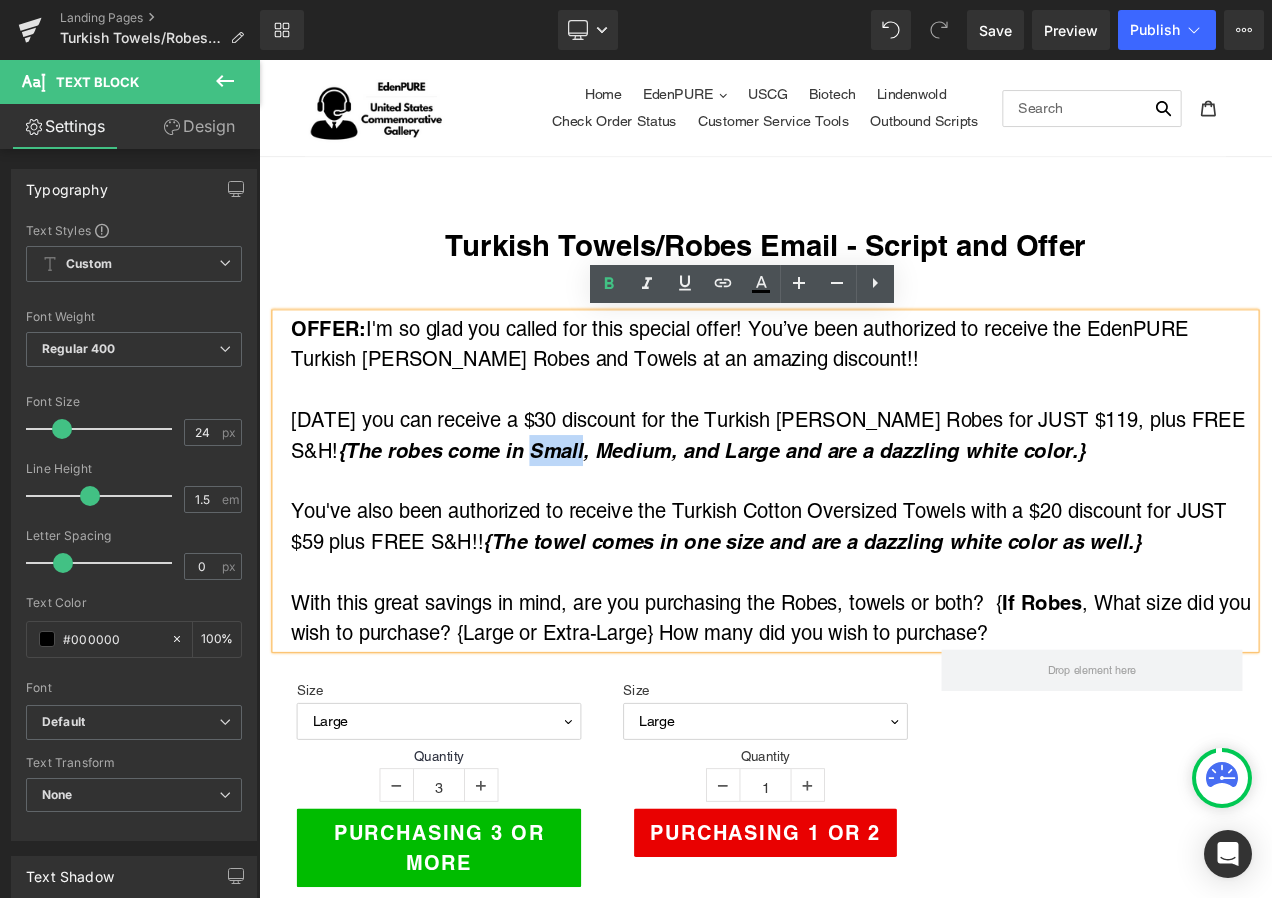 click on "{The robes come in Small, Medium, and Large and are a dazzling white color.}" at bounding box center (799, 526) 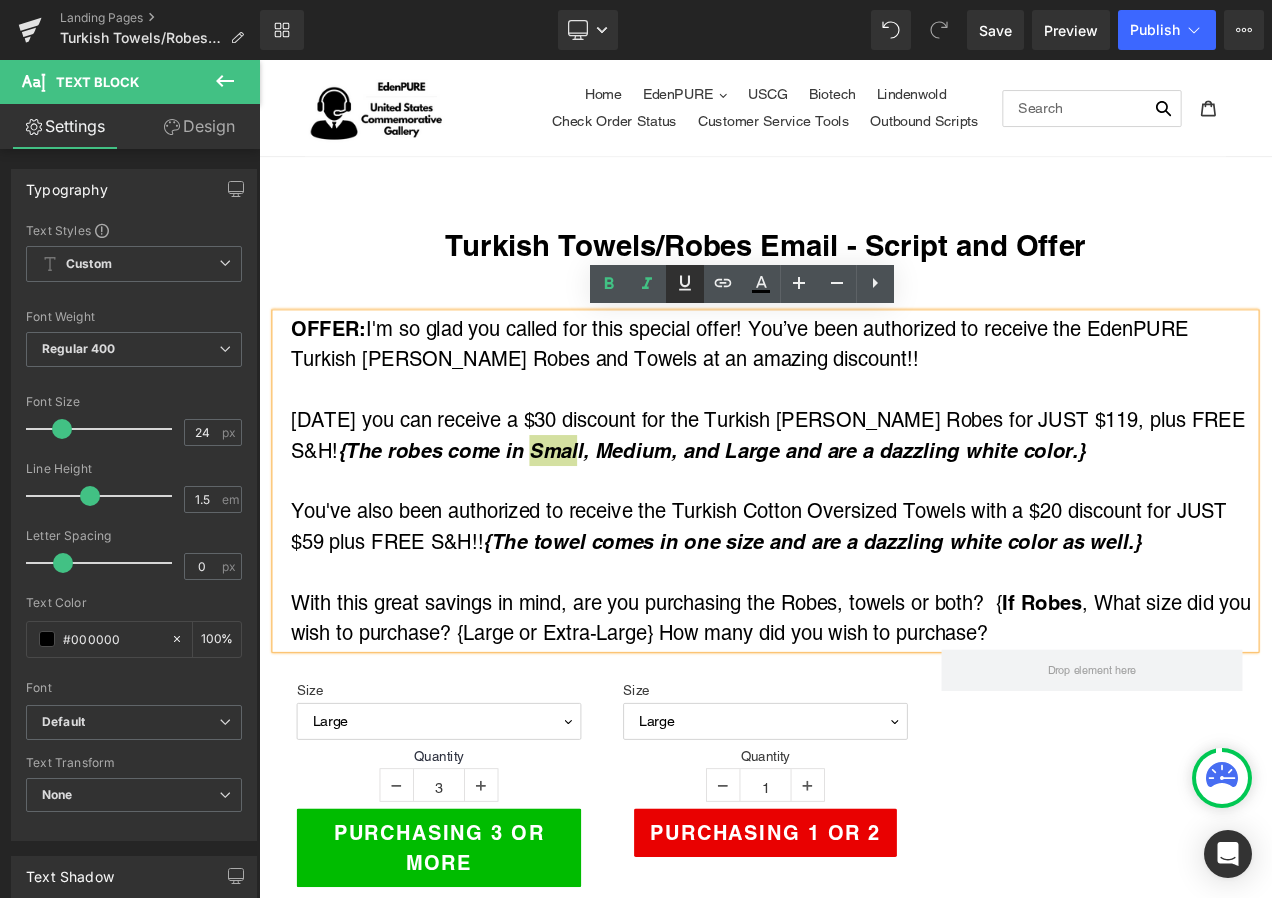 click 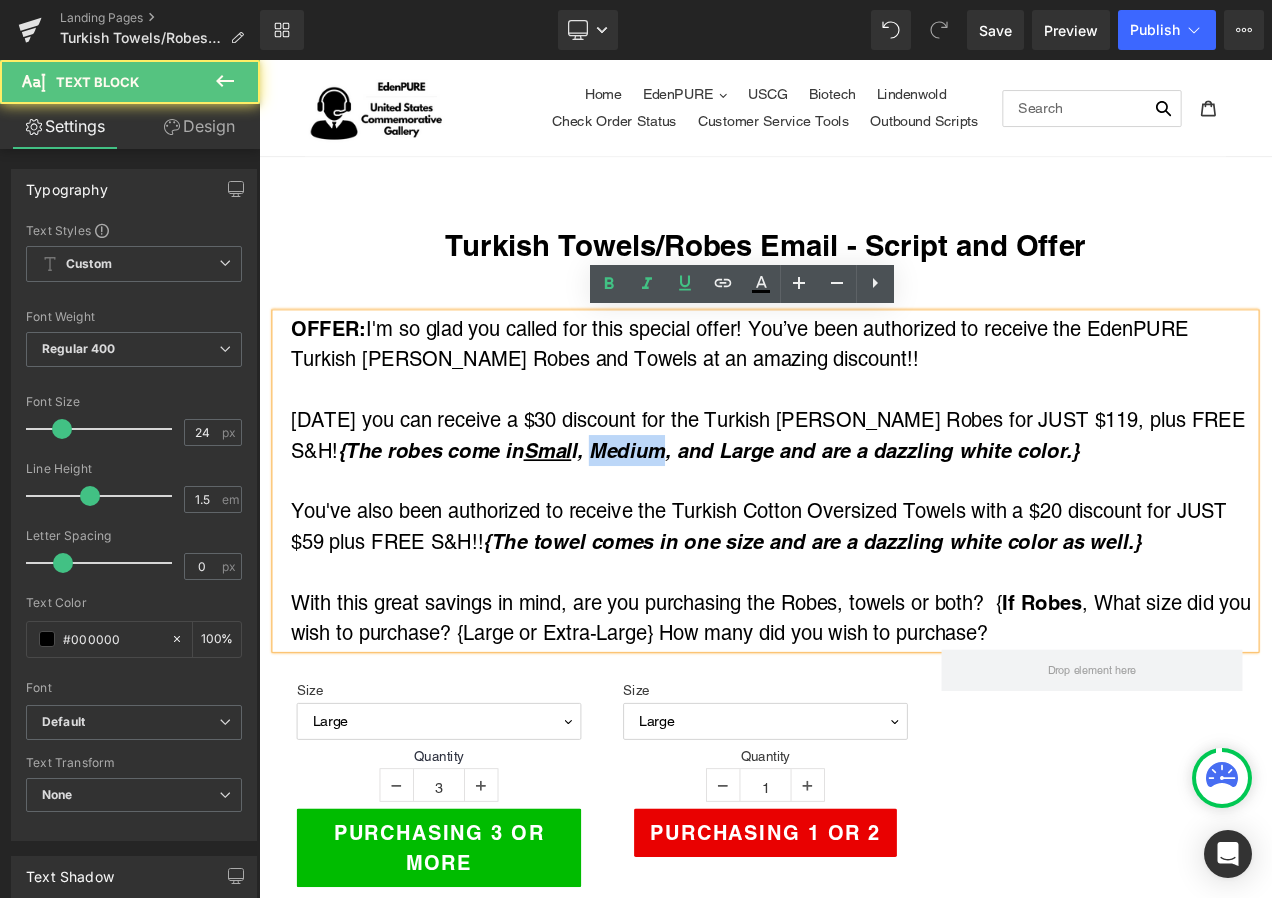 drag, startPoint x: 543, startPoint y: 523, endPoint x: 624, endPoint y: 519, distance: 81.09871 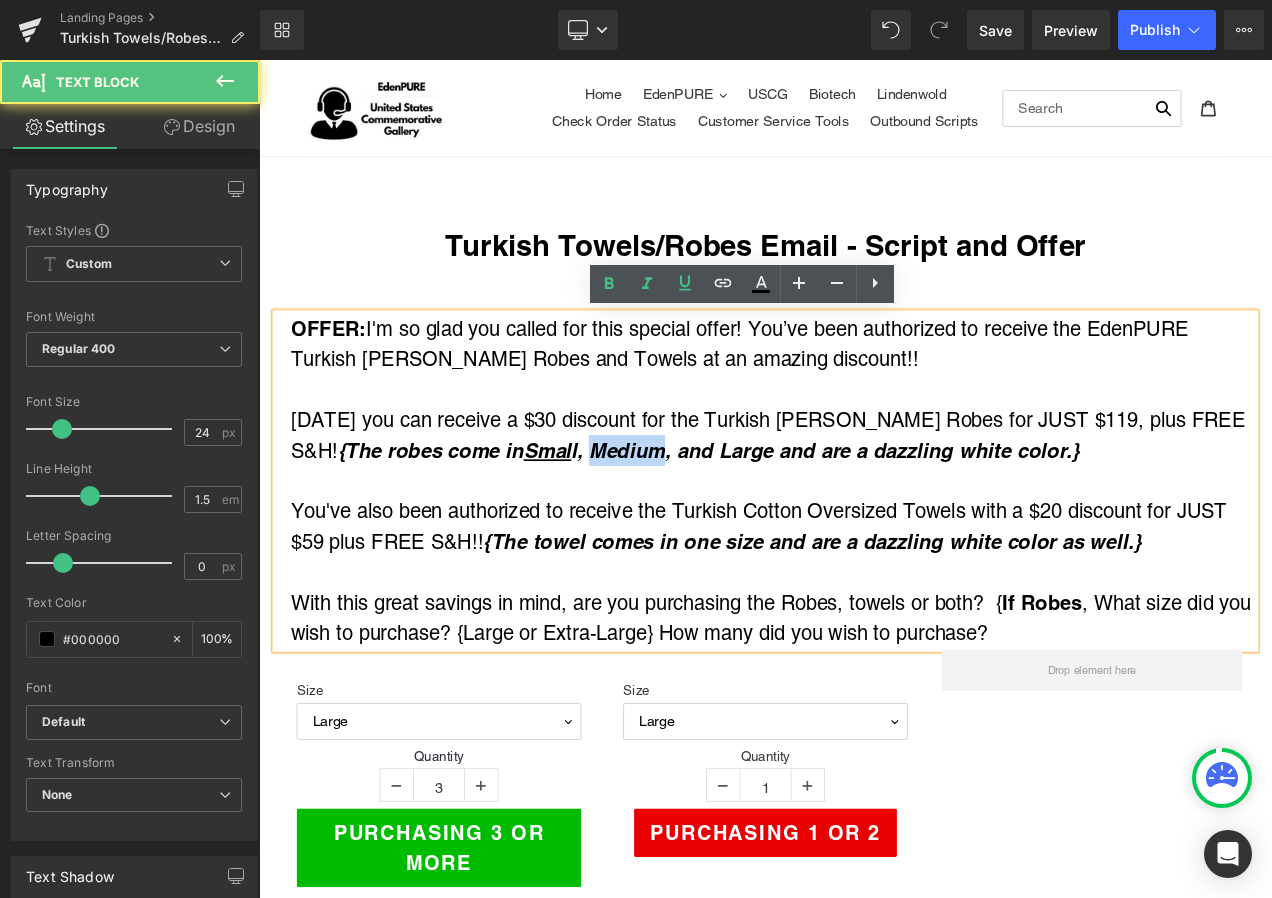 click on "{The robes come in  Smal l, Medium, and Large and are a dazzling white color.}" at bounding box center (796, 526) 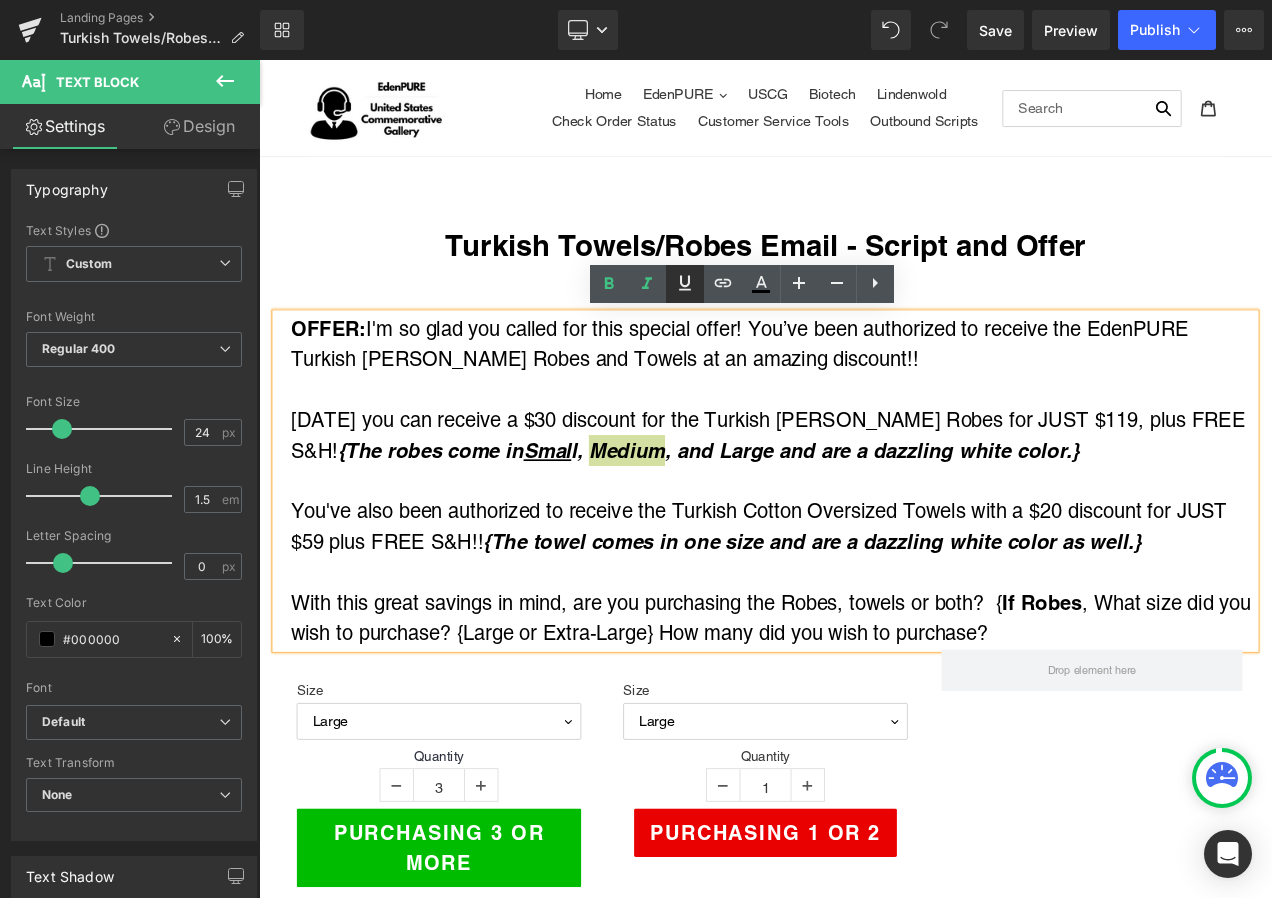 click 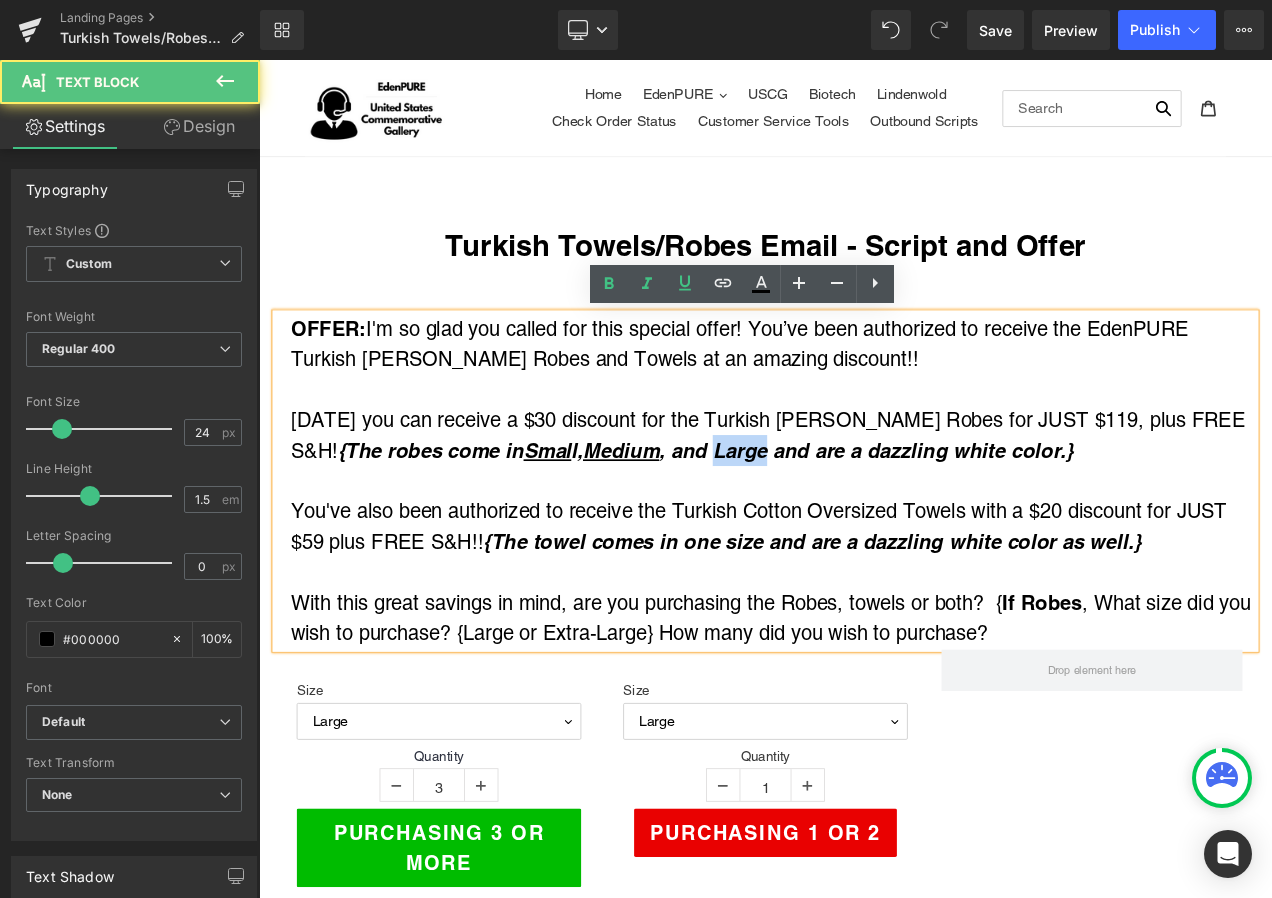 drag, startPoint x: 694, startPoint y: 519, endPoint x: 754, endPoint y: 521, distance: 60.033325 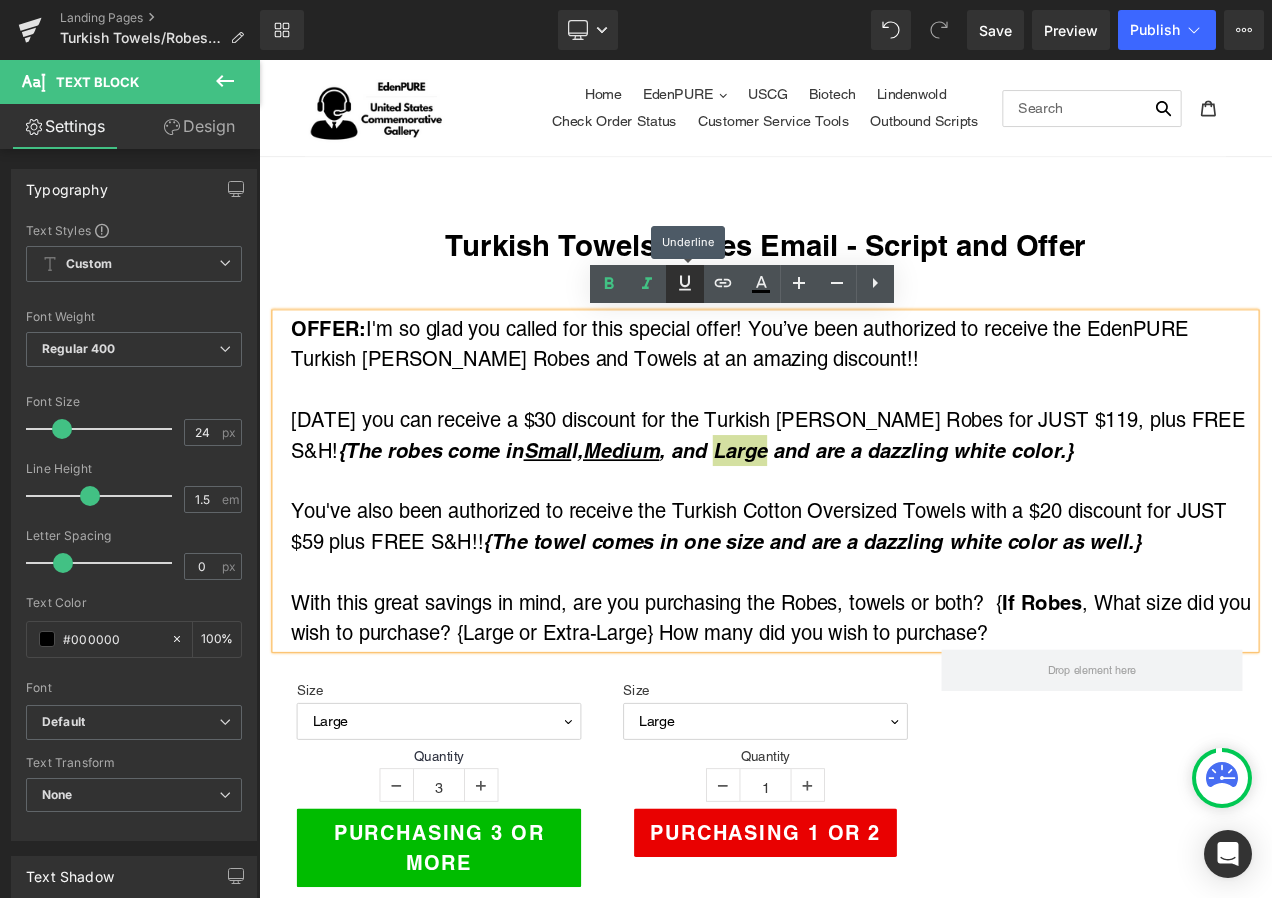 click 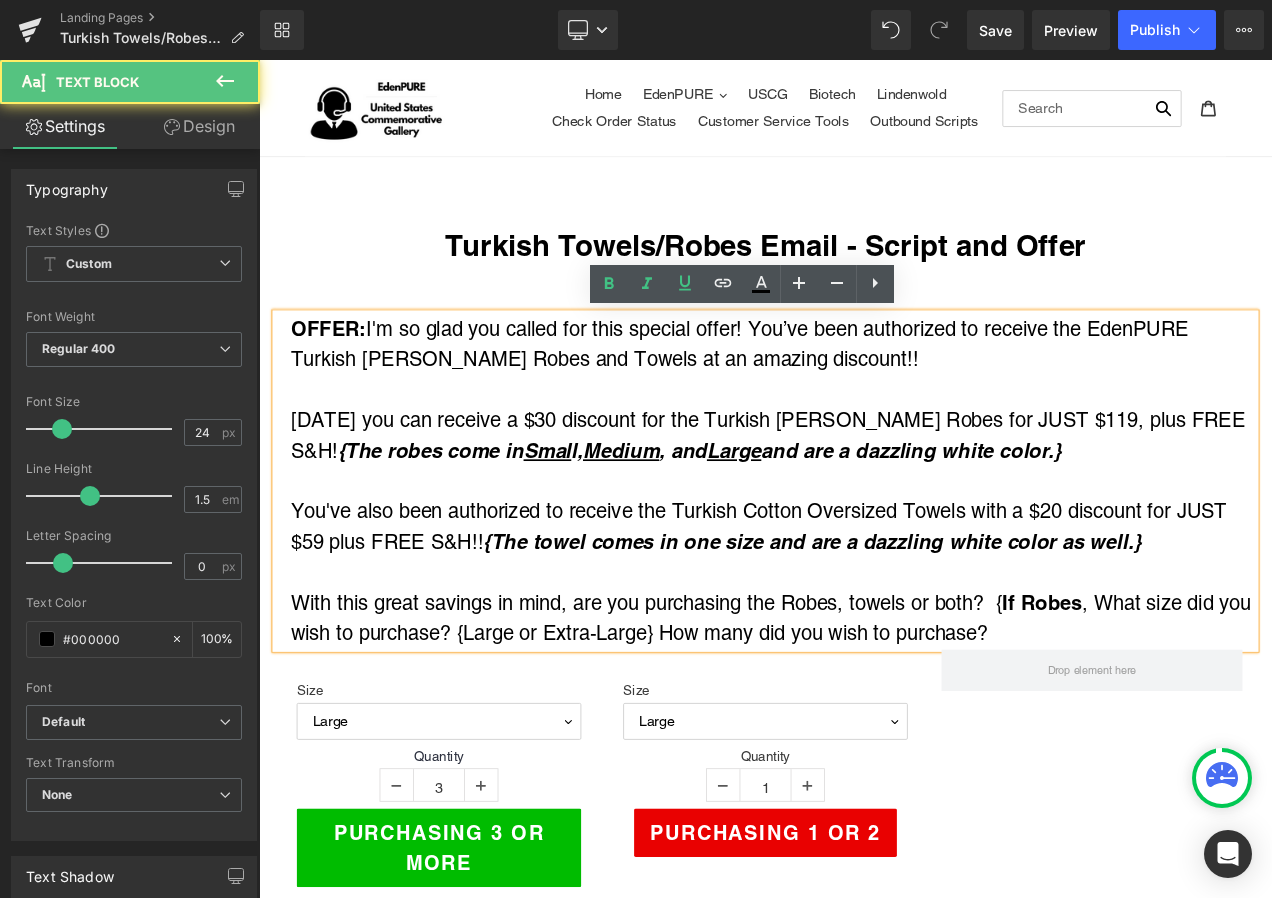 click on "With this great savings in mind, are you purchasing the Robes, towels or both?  { If Robes , What size did you wish to purchase? {Large or Extra-Large} How many did you wish to purchase?" at bounding box center [873, 726] 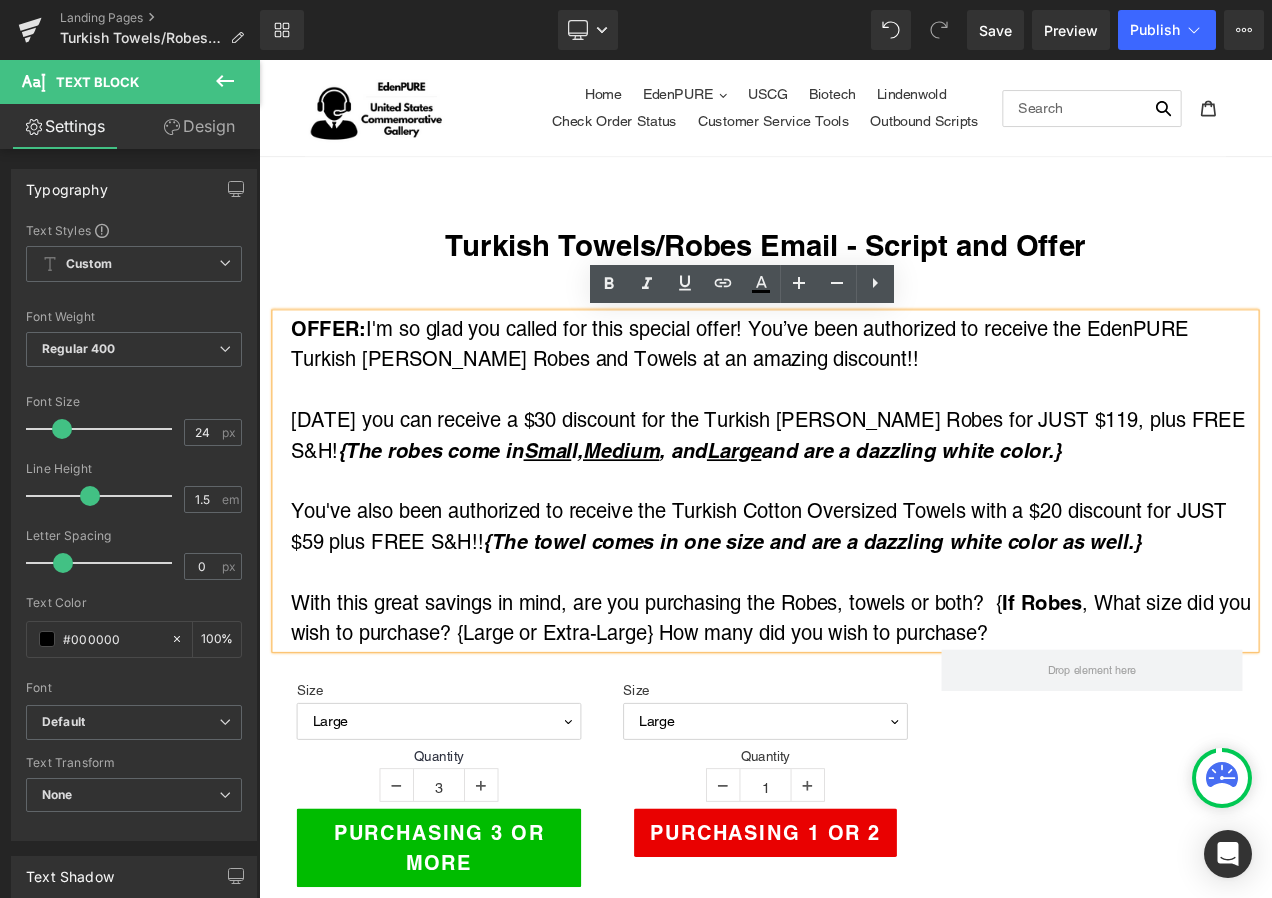 click on "If Robes" at bounding box center (1194, 708) 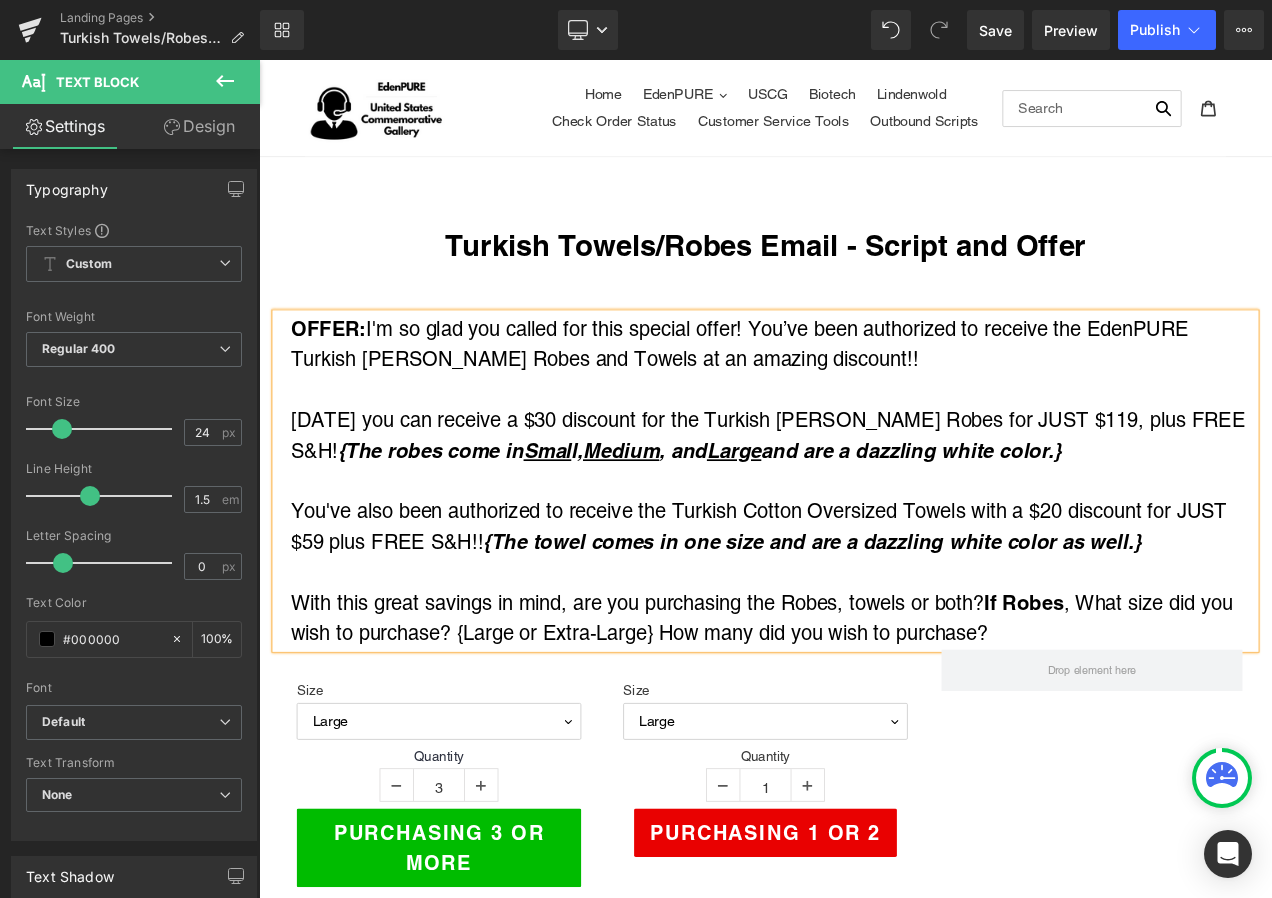 click on "With this great savings in mind, are you purchasing the Robes, towels or both?   If [PERSON_NAME] , What size did you wish to purchase? {Large or Extra-Large} How many did you wish to purchase?" at bounding box center (873, 726) 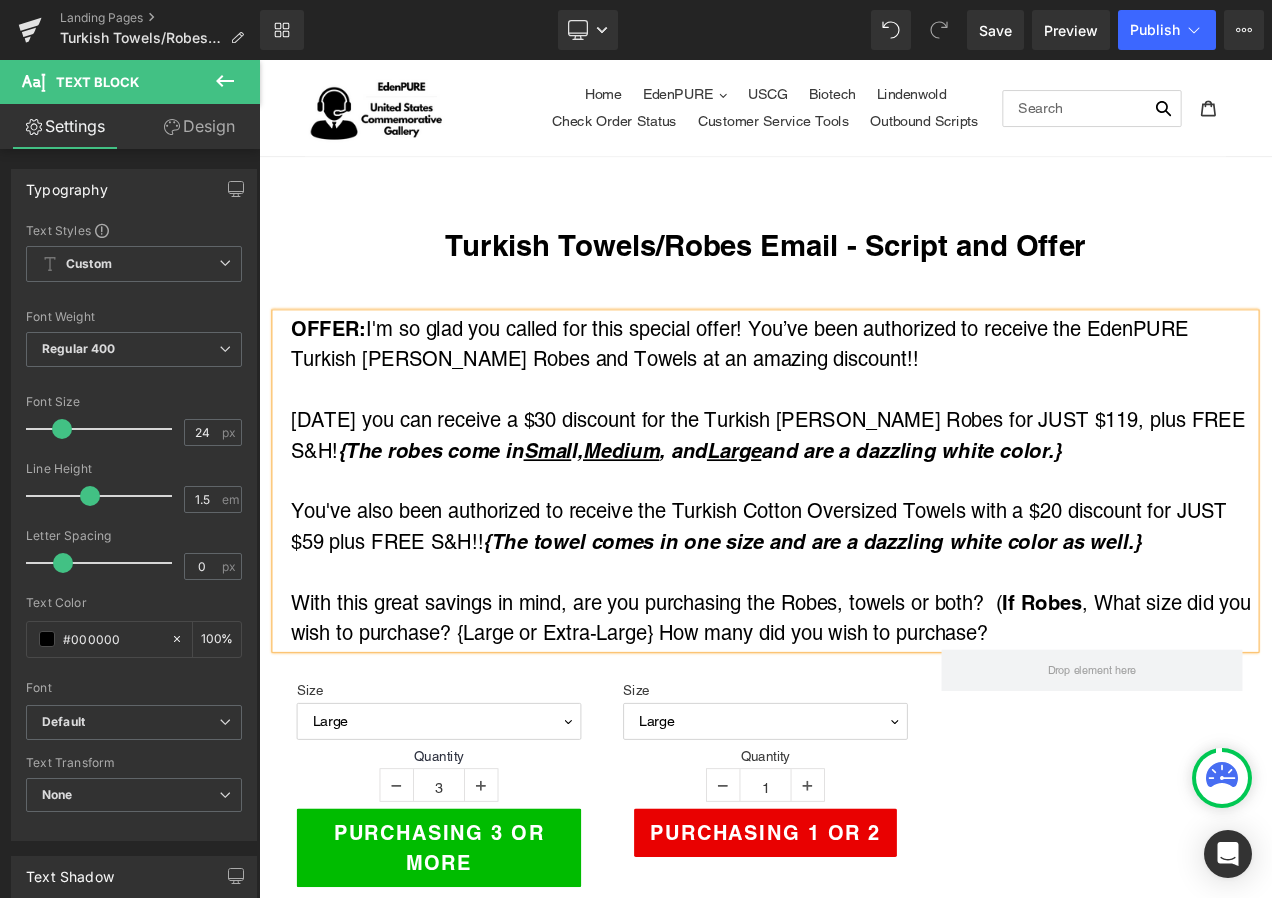 click on "With this great savings in mind, are you purchasing the Robes, towels or both?  ( If Robes , What size did you wish to purchase? {Large or Extra-Large} How many did you wish to purchase?" at bounding box center (873, 726) 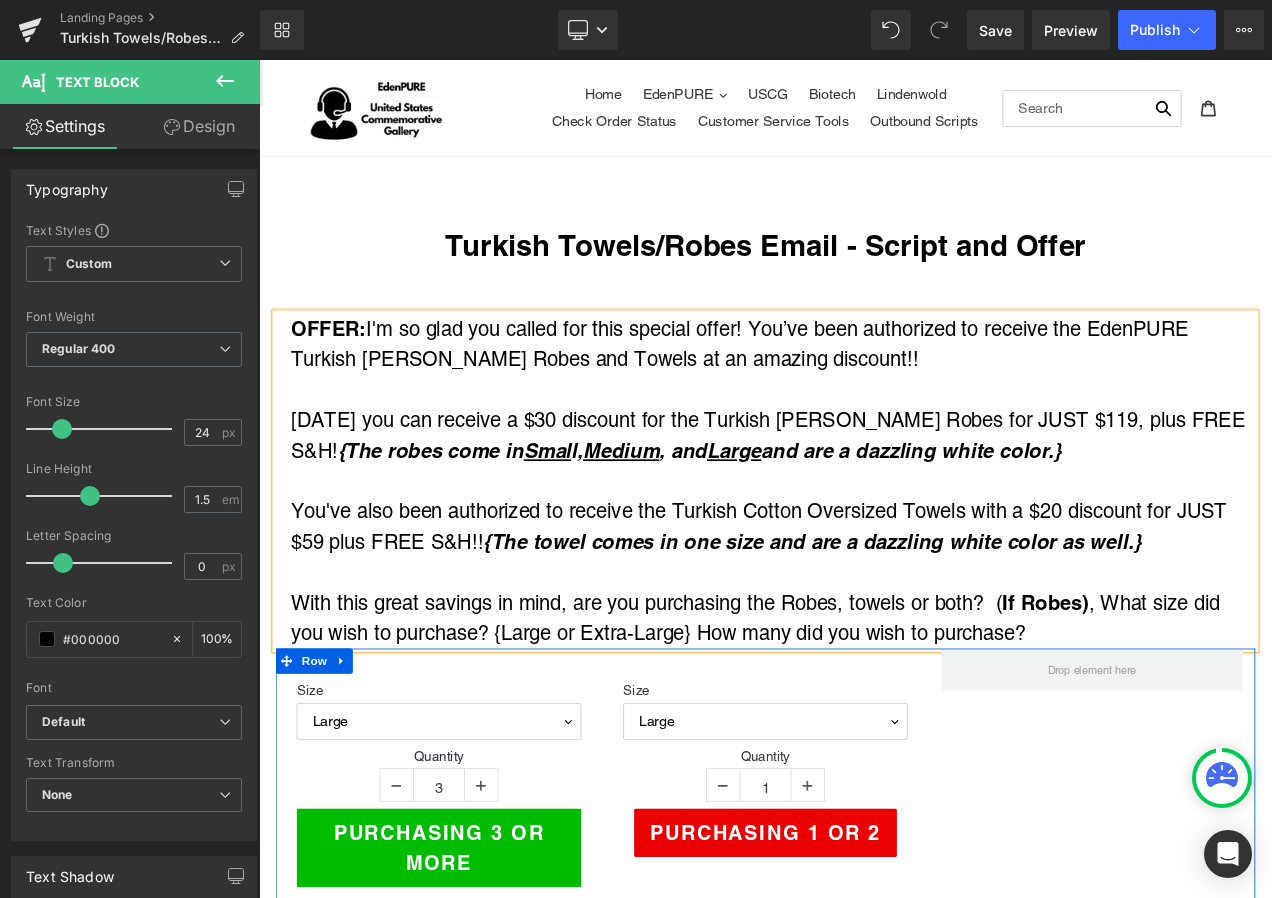 click on "Size
Large
Extra-Large
Pro (sold by Medical Professionals only)
(P) Variants
Quantity
3
(P) Quantity
Purchasing 3 or more
(P) Cart Button
Product
Size Large 1" at bounding box center (864, 925) 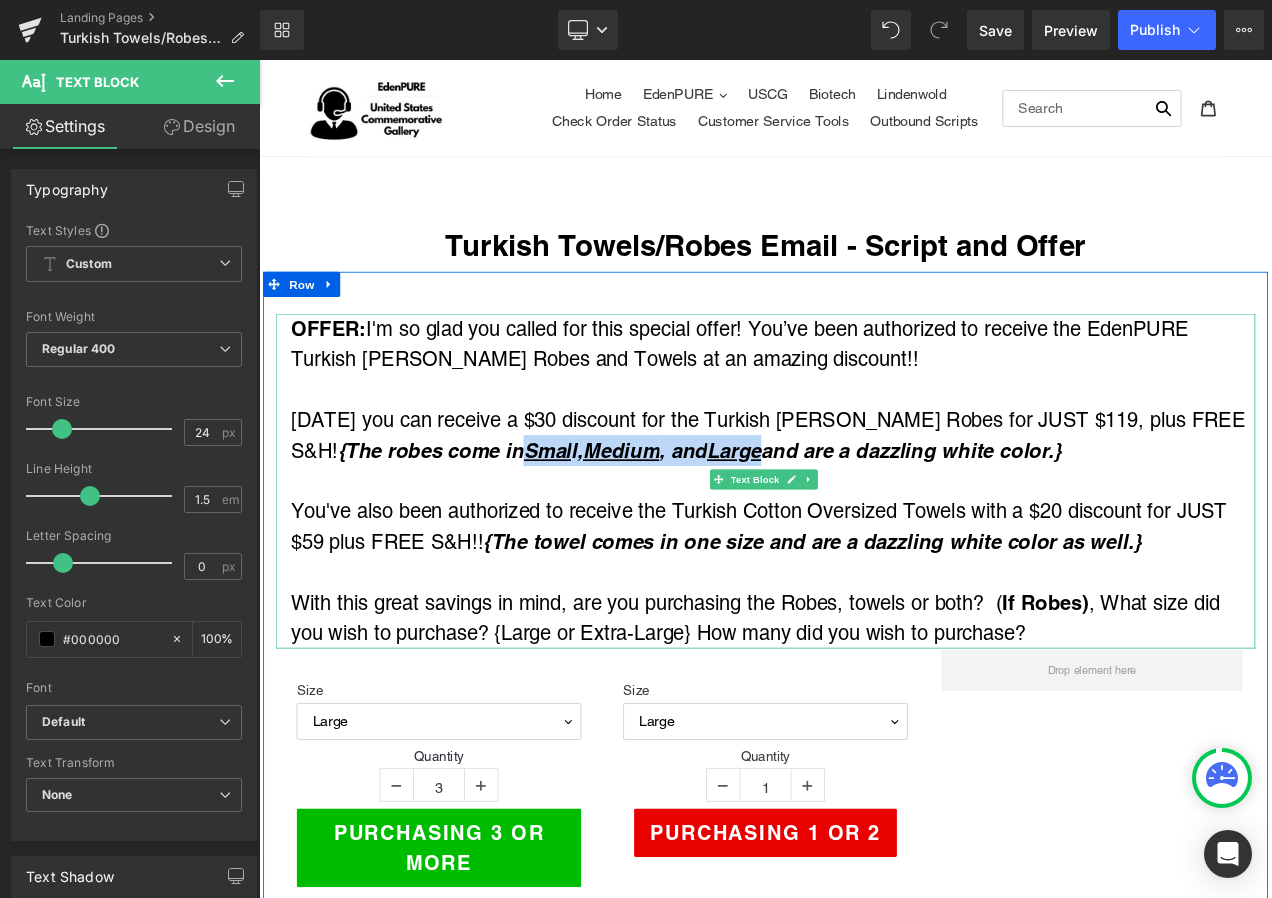 drag, startPoint x: 464, startPoint y: 524, endPoint x: 758, endPoint y: 529, distance: 294.0425 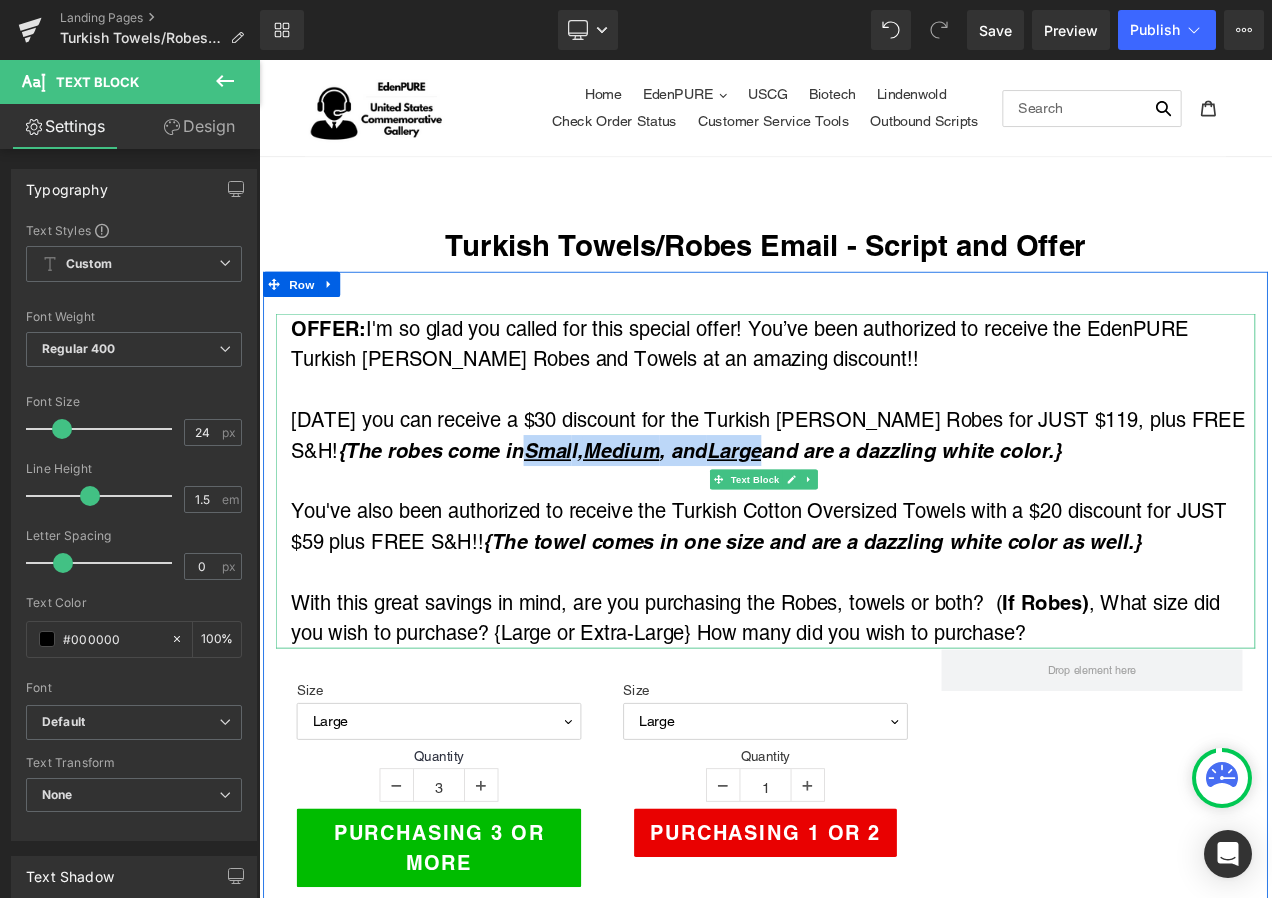 click on "{The robes come in  Smal l,  Medium , and  Large  and are a dazzling white color.}" at bounding box center [785, 526] 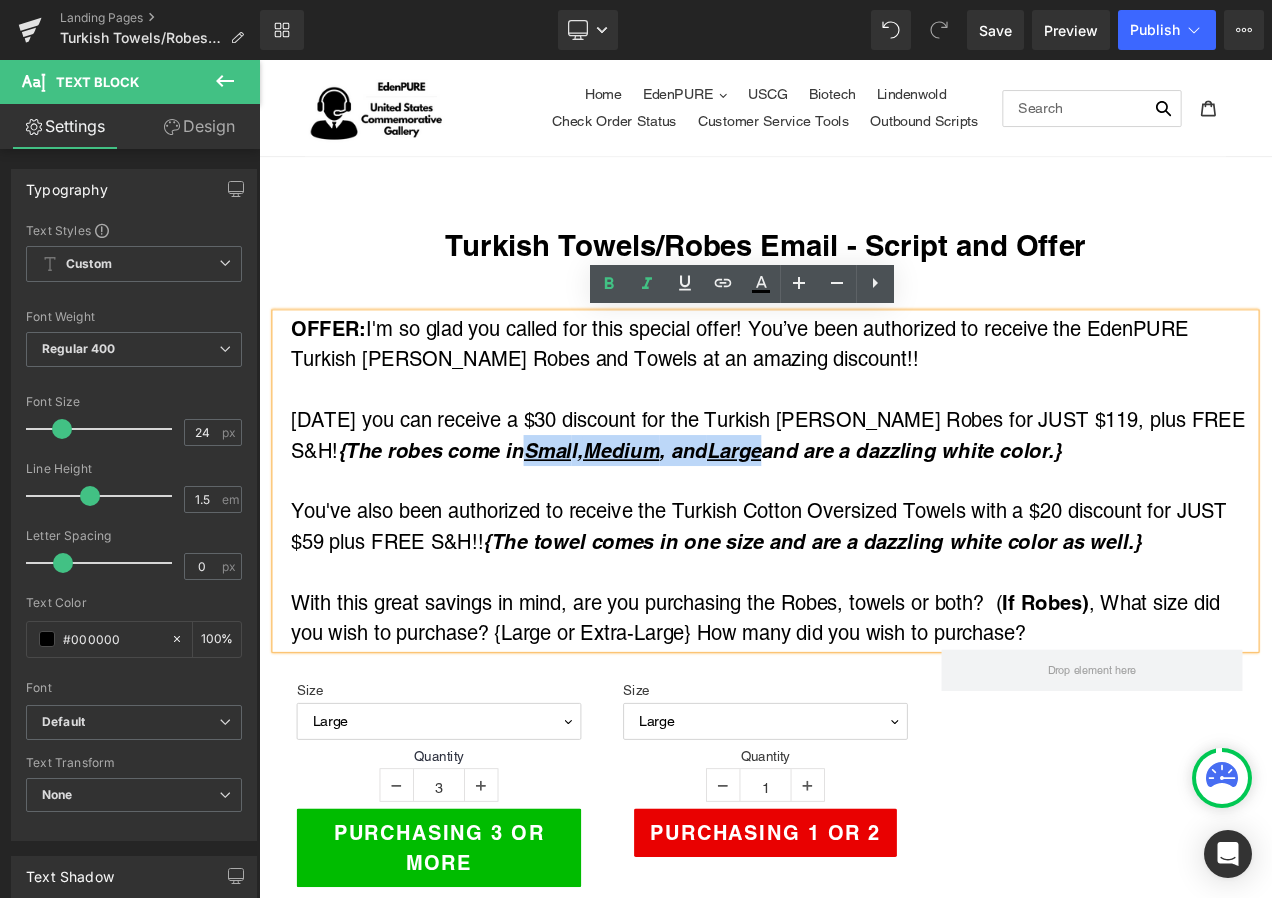 copy on "Smal l,  Medium , and  Large" 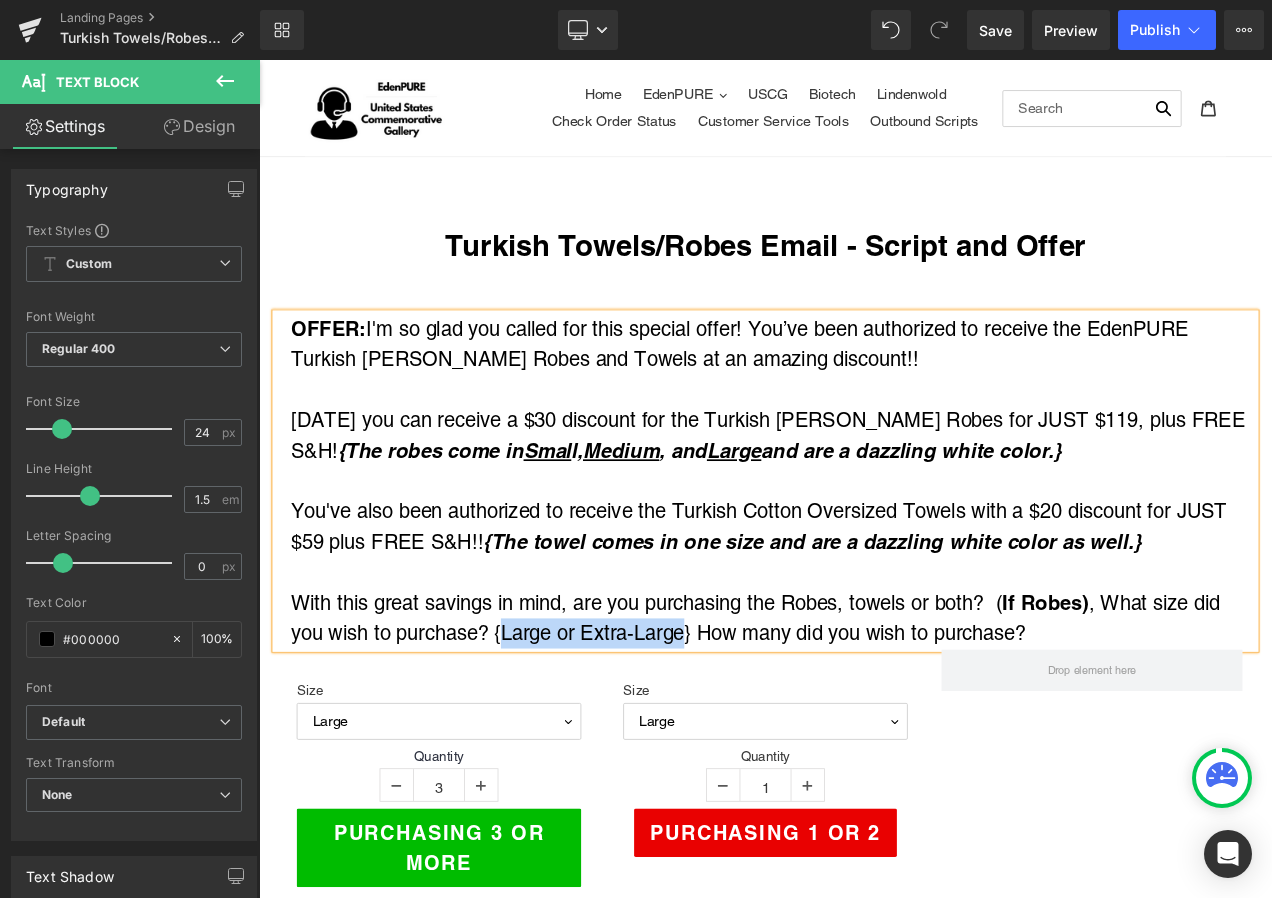 drag, startPoint x: 544, startPoint y: 742, endPoint x: 764, endPoint y: 737, distance: 220.05681 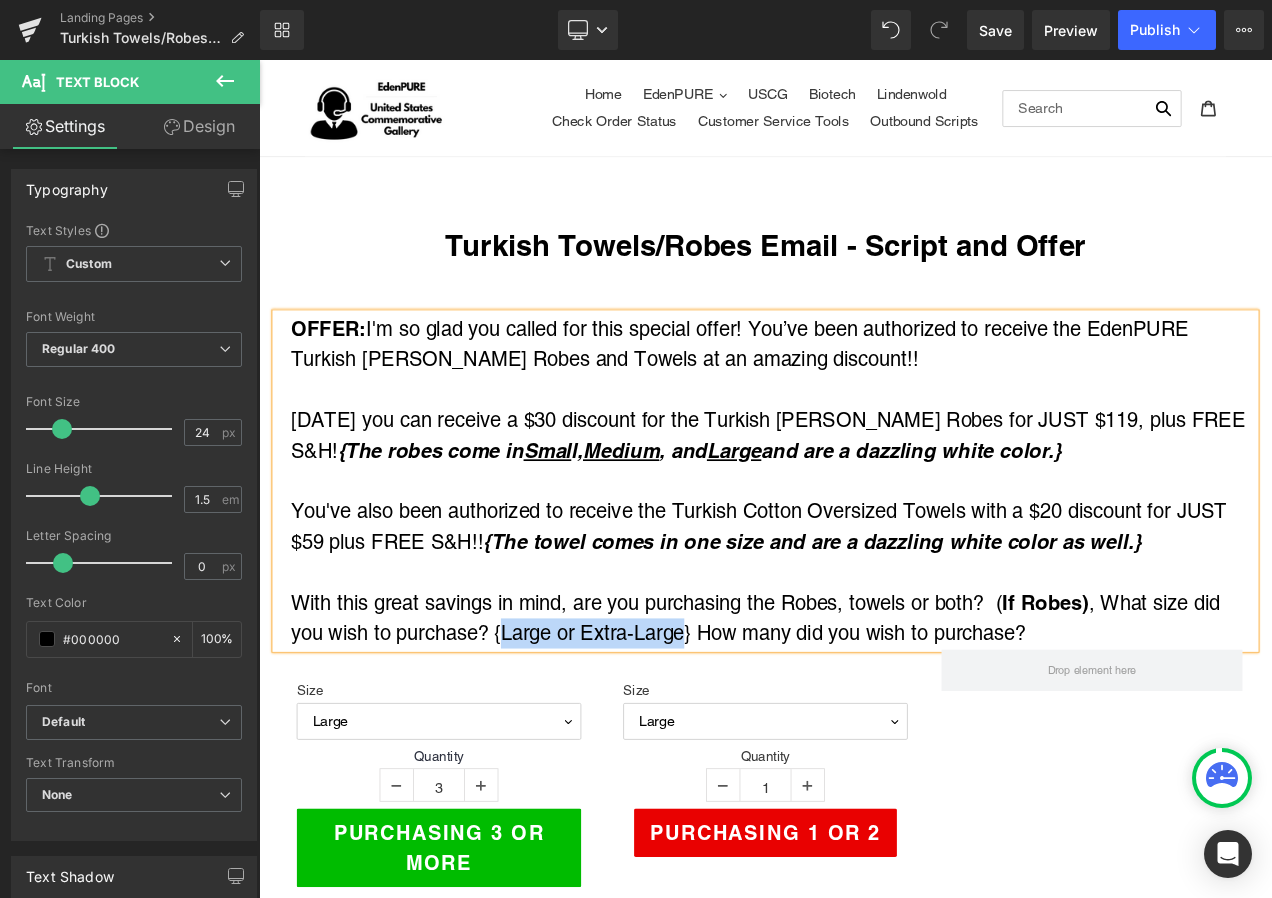 click on "With this great savings in mind, are you purchasing the Robes, towels or both?  ( If Robes) , What size did you wish to purchase? {Large or Extra-Large} How many did you wish to purchase?" at bounding box center [873, 726] 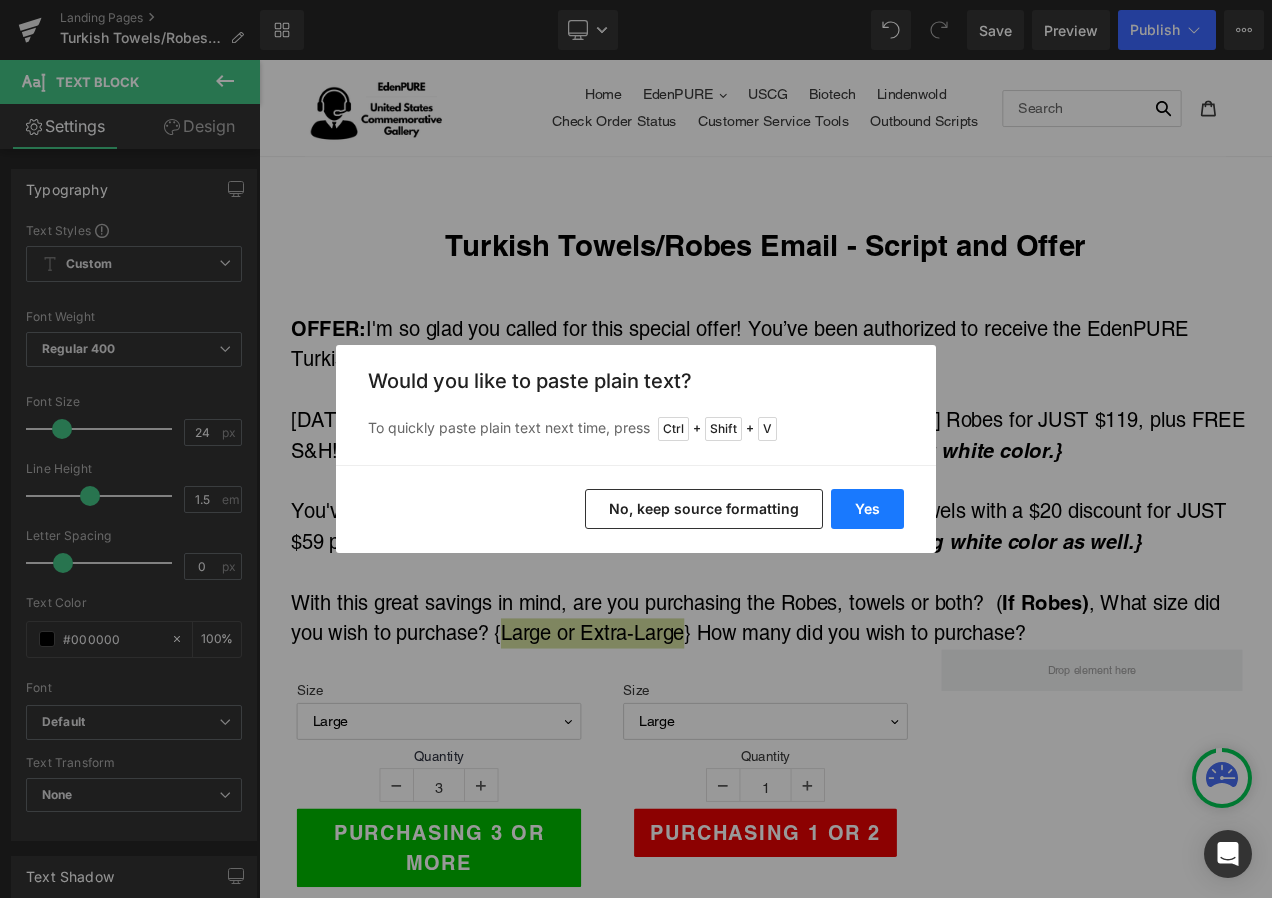 drag, startPoint x: 866, startPoint y: 504, endPoint x: 720, endPoint y: 530, distance: 148.297 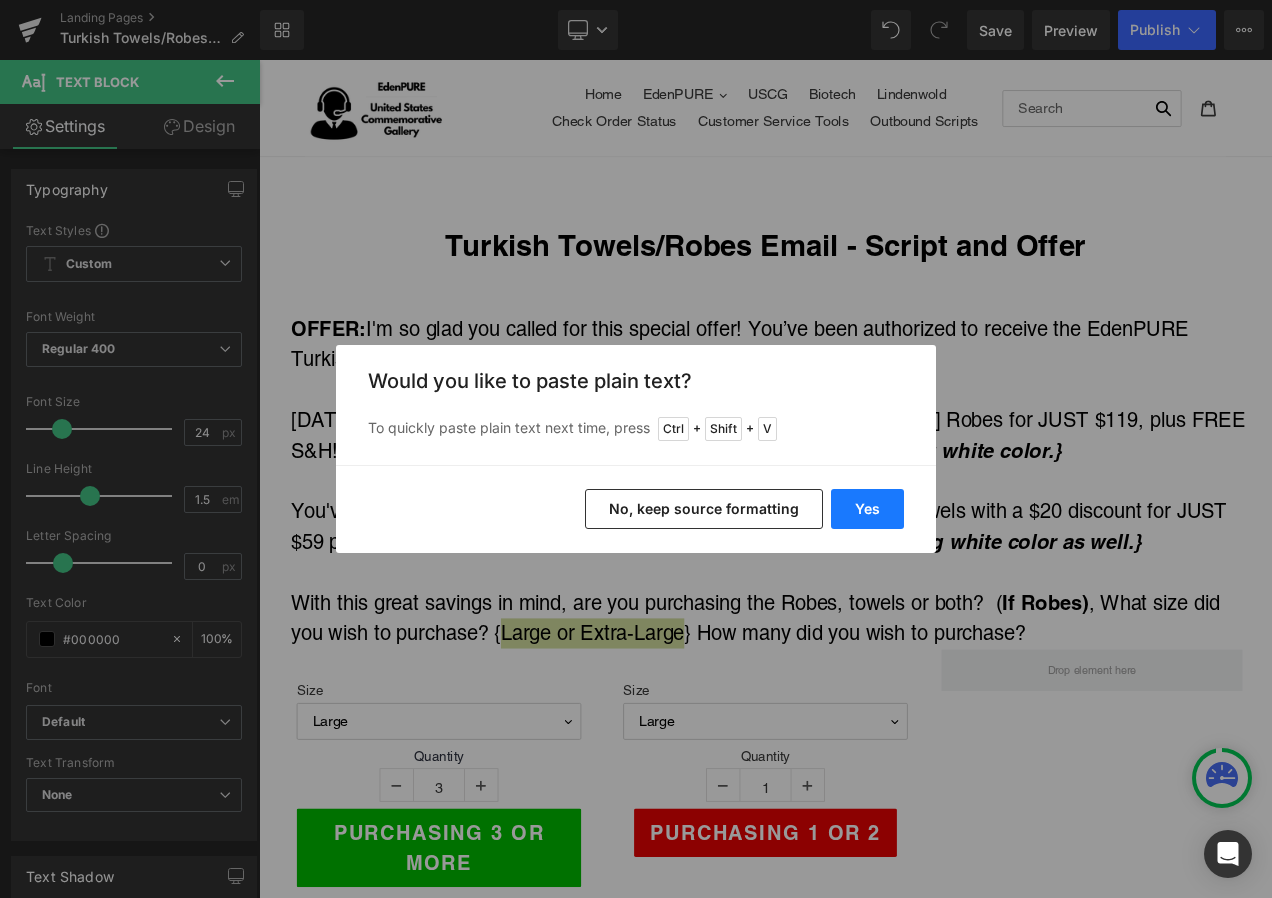 click on "Yes" at bounding box center [867, 509] 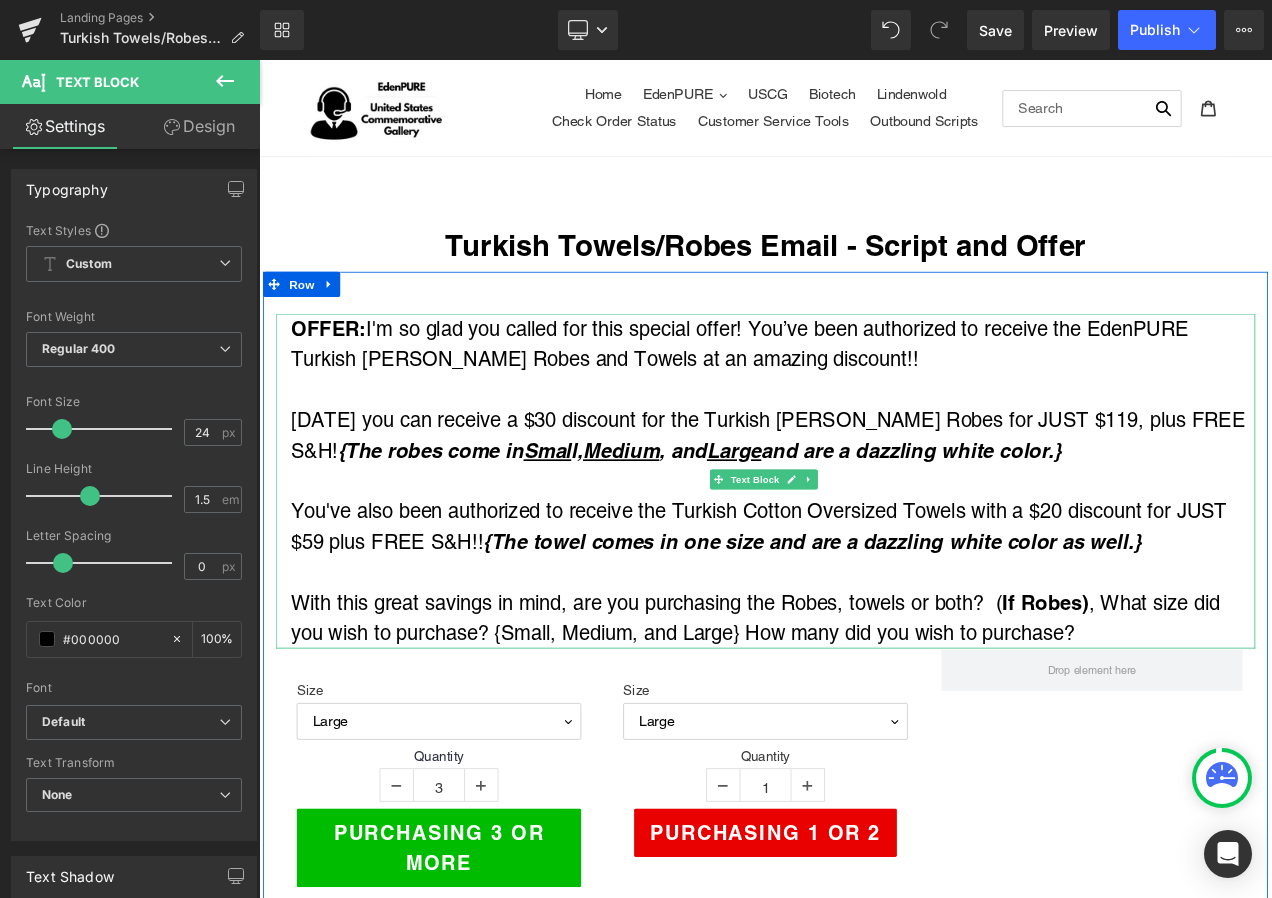 click on "With this great savings in mind, are you purchasing the Robes, towels or both?  ( If Robes) , What size did you wish to purchase? {Small, Medium, and Large} How many did you wish to purchase?" at bounding box center [873, 726] 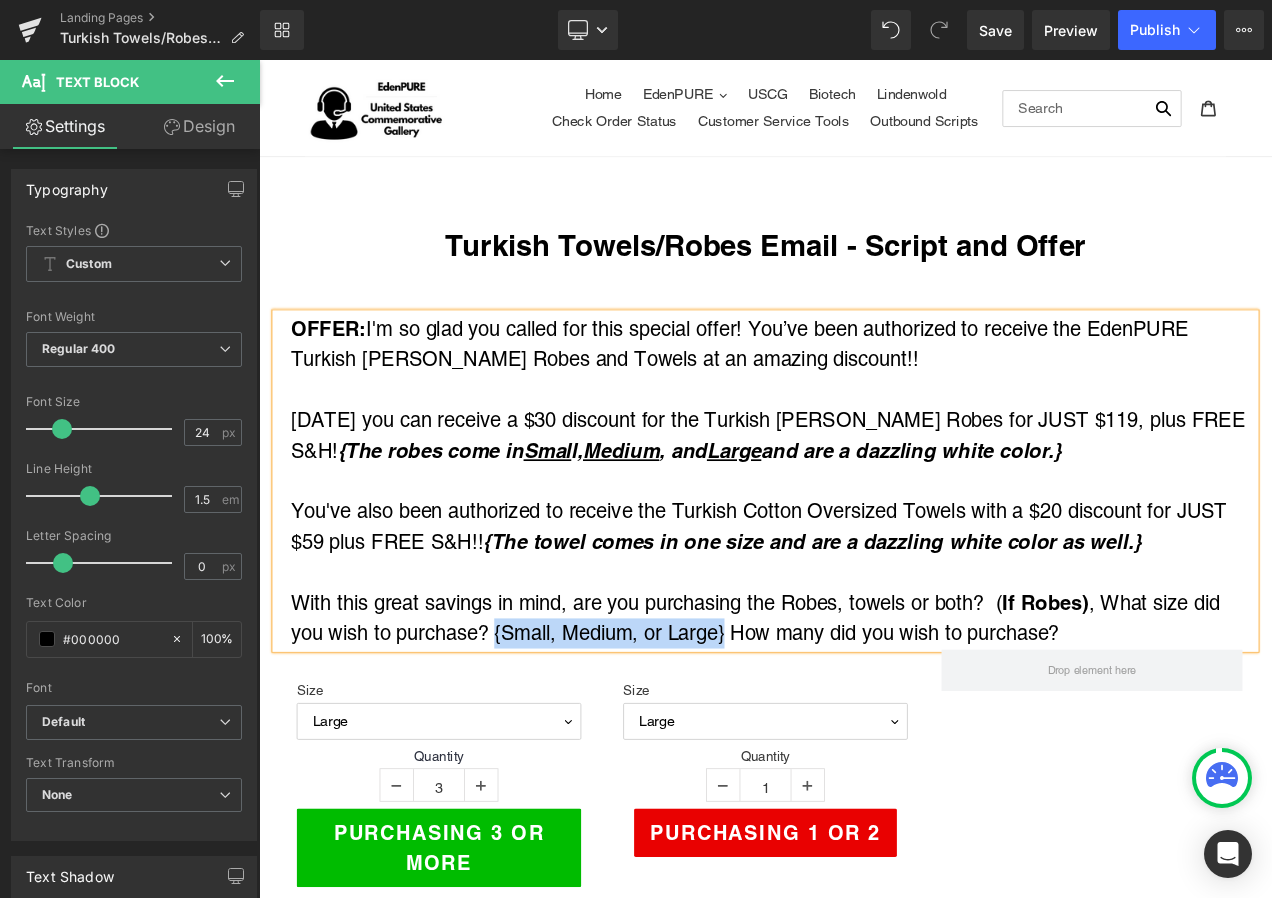 drag, startPoint x: 537, startPoint y: 737, endPoint x: 813, endPoint y: 749, distance: 276.26074 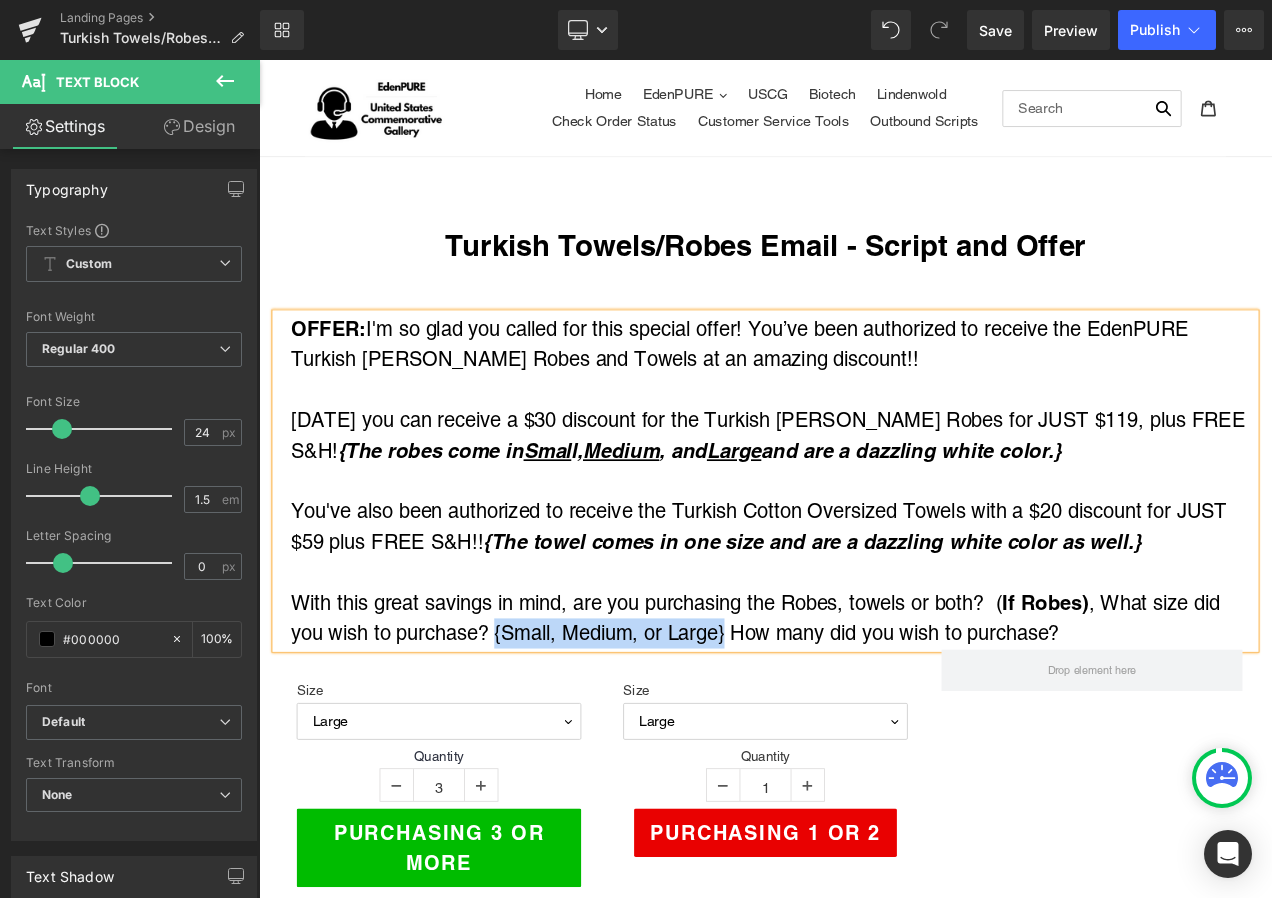 click on "With this great savings in mind, are you purchasing the Robes, towels or both?  ( If Robes) , What size did you wish to purchase? {Small, Medium, or Large} How many did you wish to purchase?" at bounding box center [873, 726] 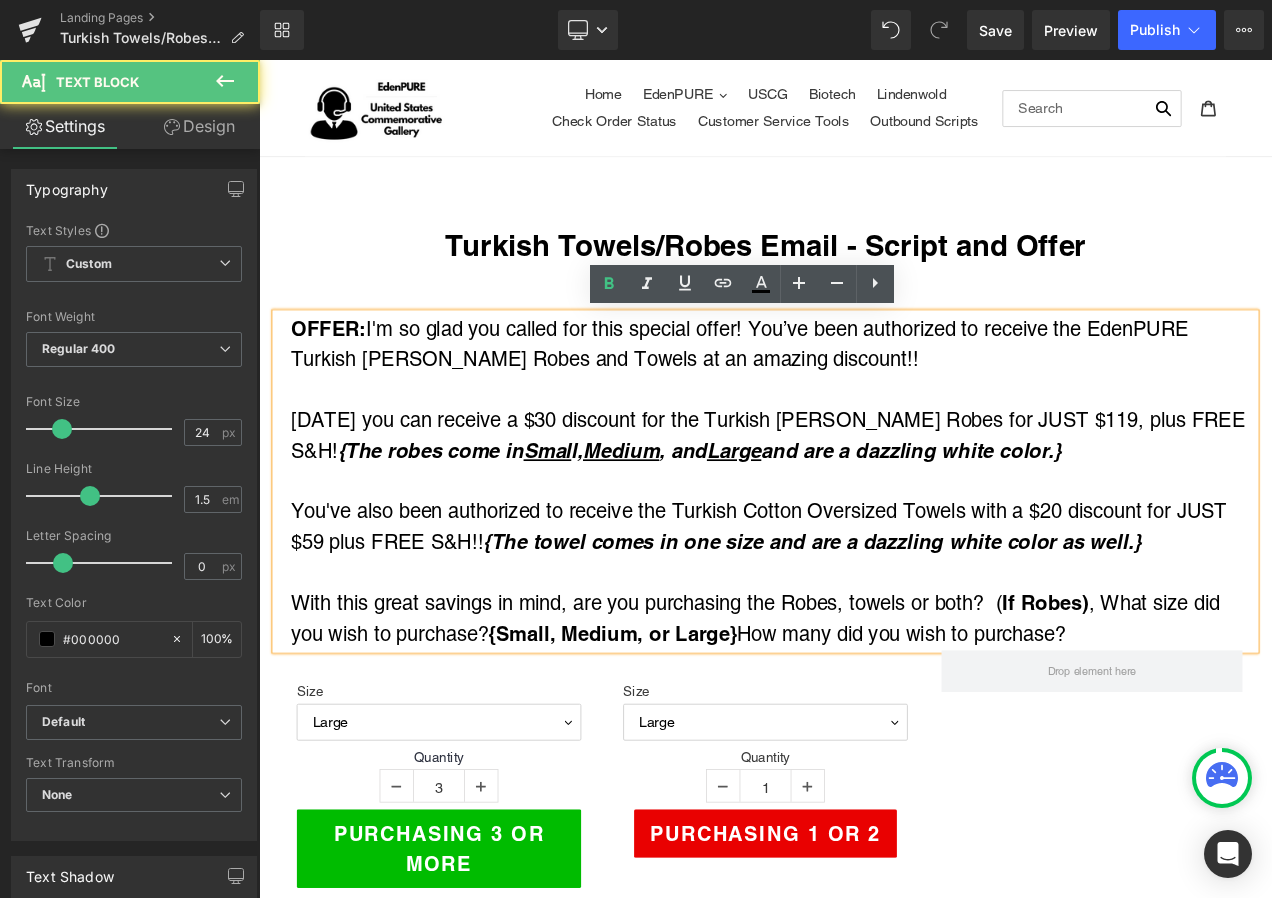 click on "With this great savings in mind, are you purchasing the Robes, towels or both?  ( If Robes) , What size did you wish to purchase?  {Small, Medium, or Large}  How many did you wish to purchase?" at bounding box center [873, 727] 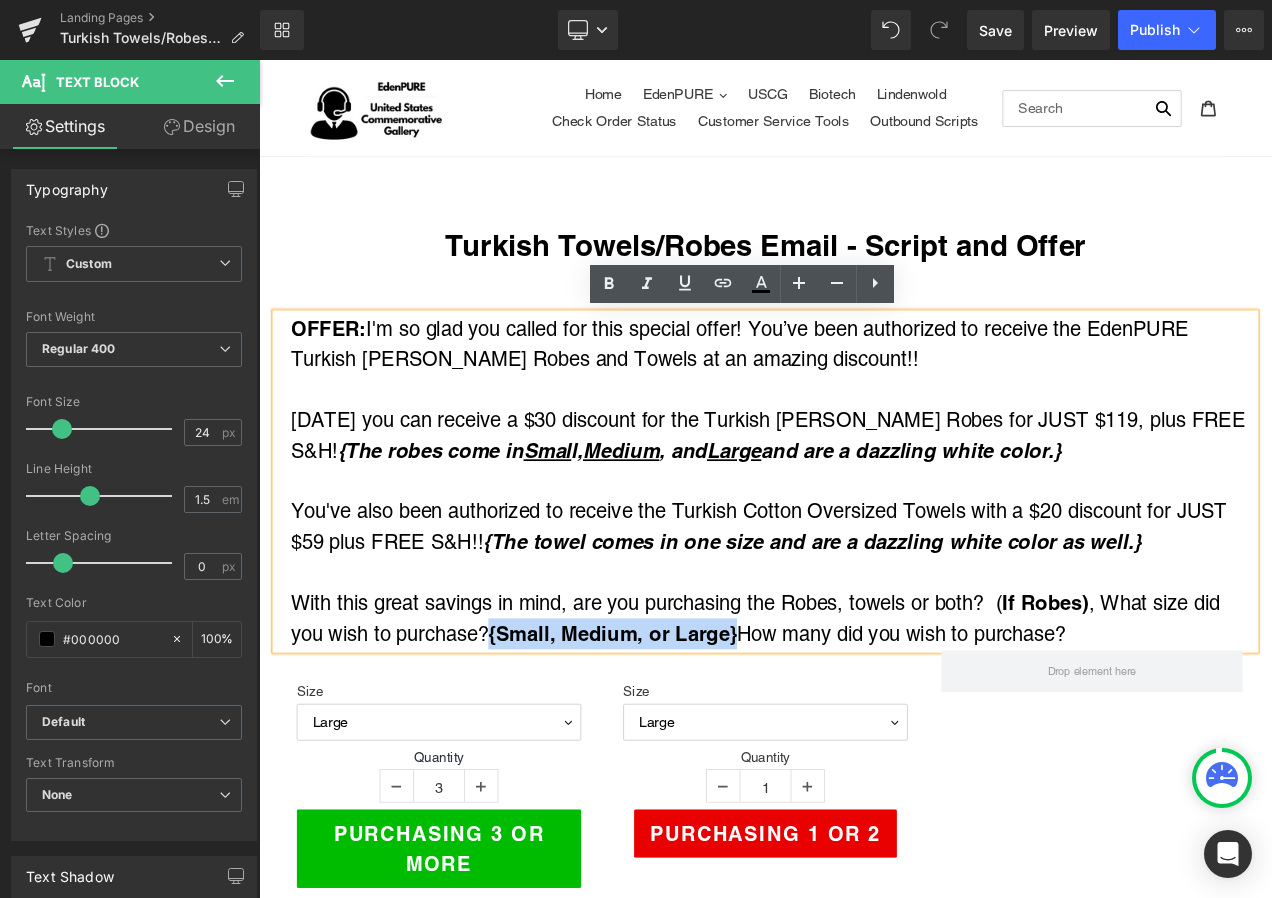 drag, startPoint x: 538, startPoint y: 730, endPoint x: 831, endPoint y: 727, distance: 293.01535 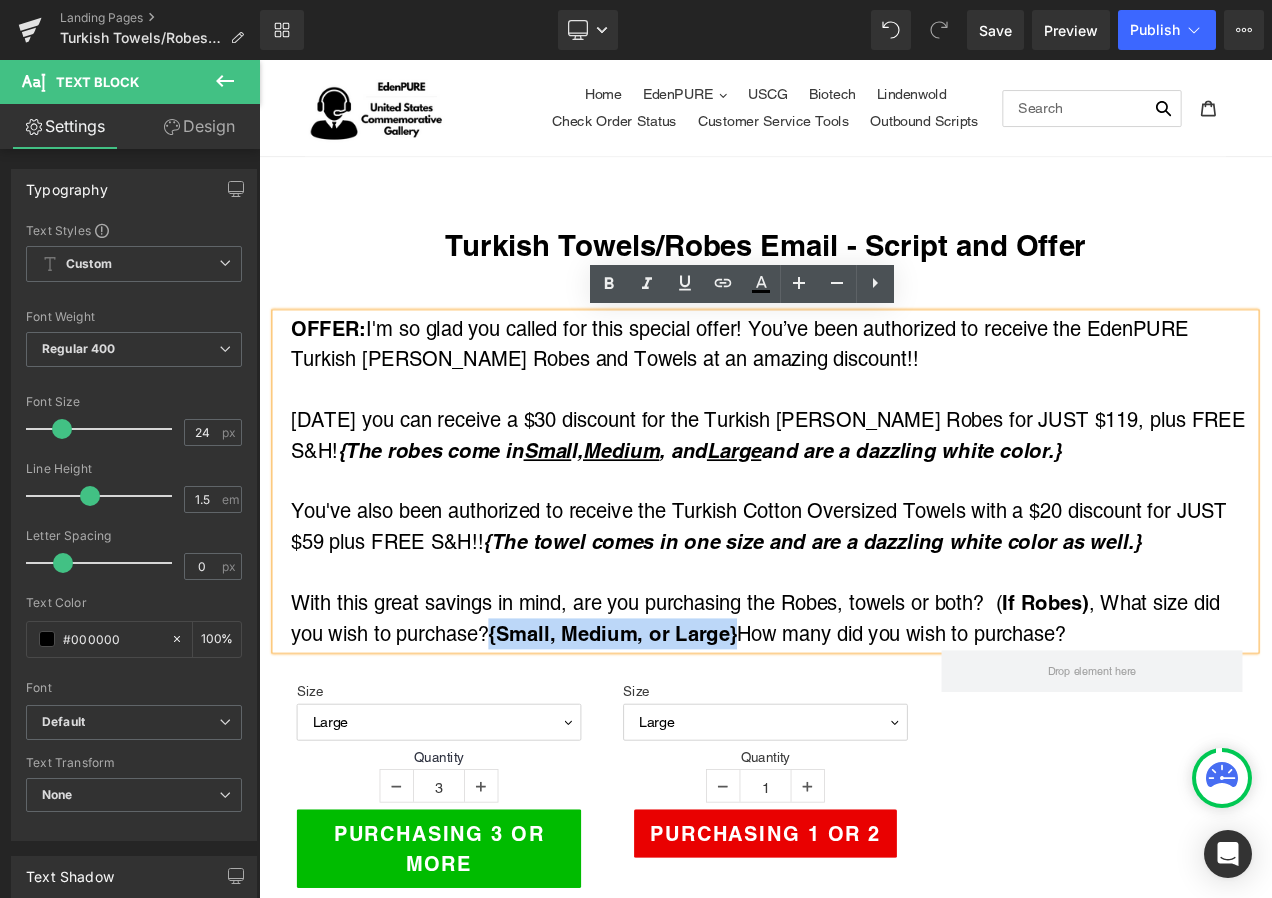 click on "{Small, Medium, or Large}" at bounding box center (681, 745) 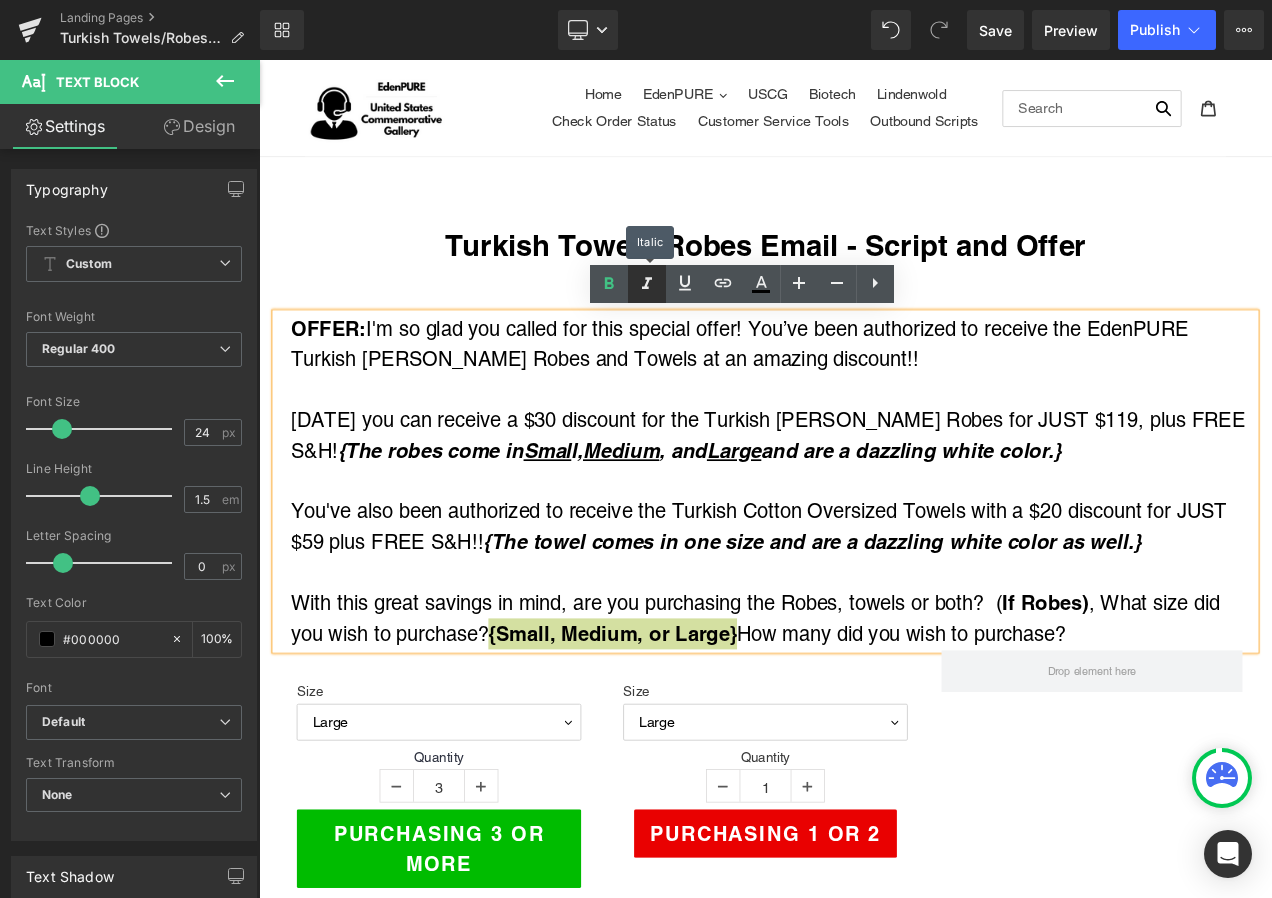 click 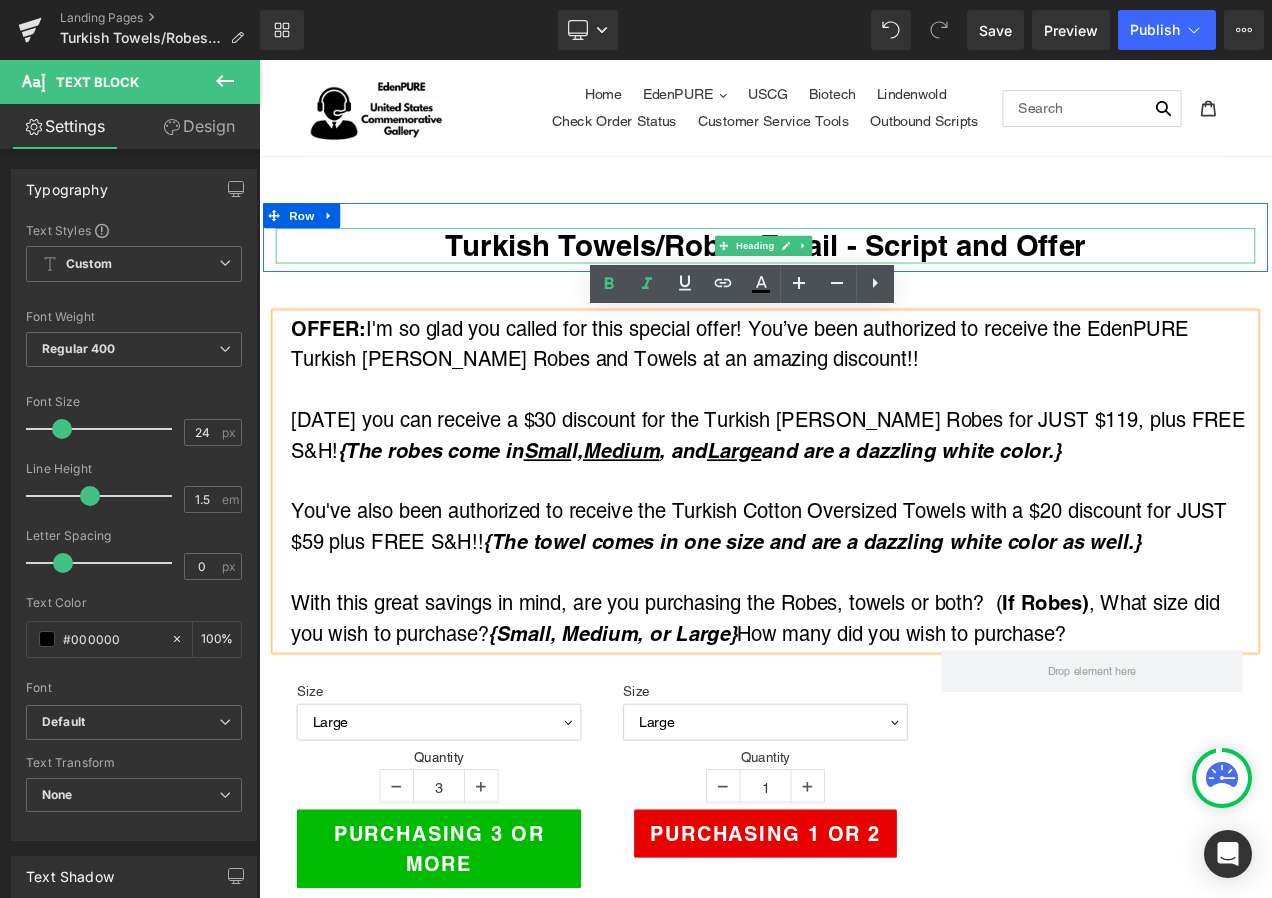 click on "Turkish Towels/Robes Email - Script and Offer" at bounding box center (864, 282) 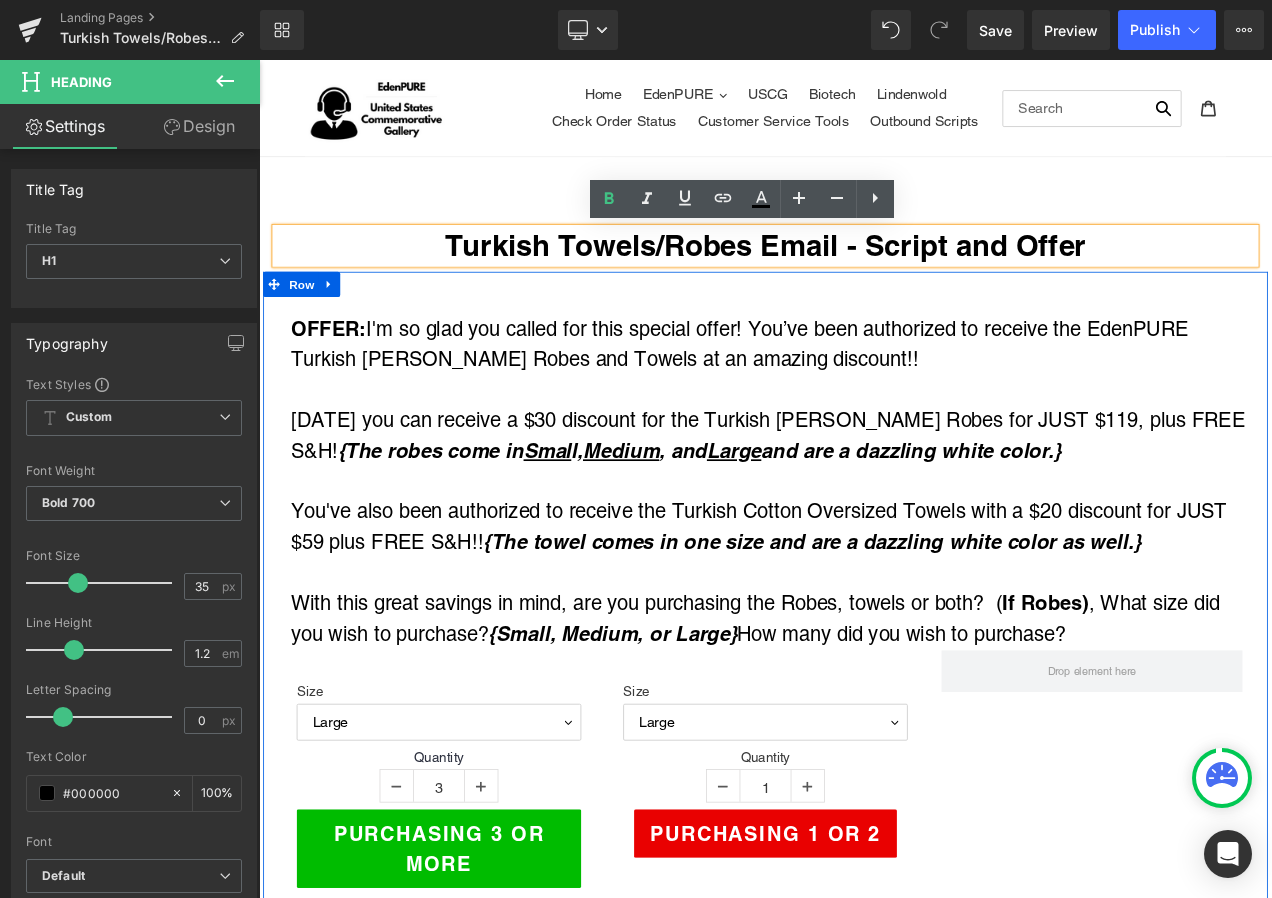 scroll, scrollTop: 300, scrollLeft: 0, axis: vertical 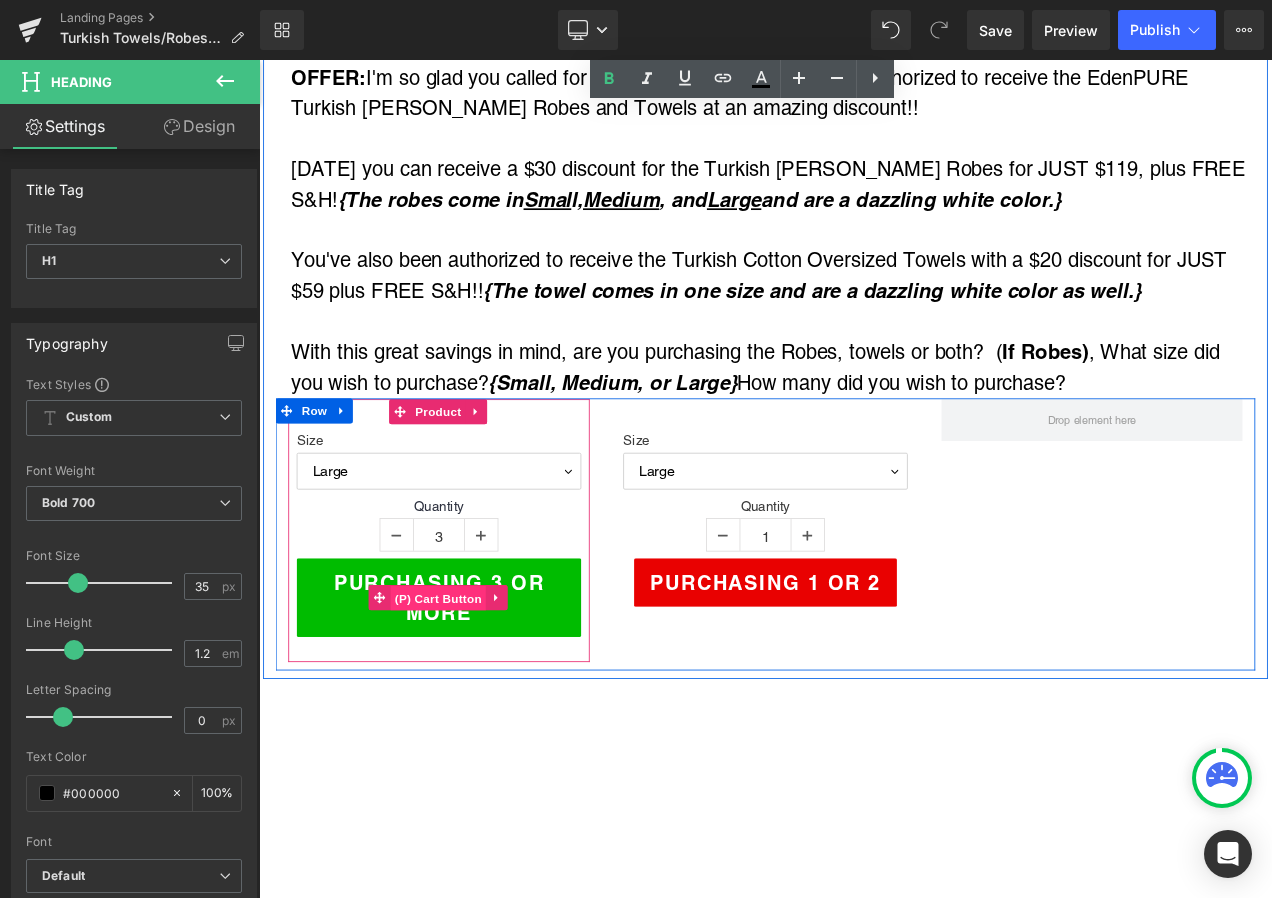 click on "(P) Cart Button" at bounding box center [473, 703] 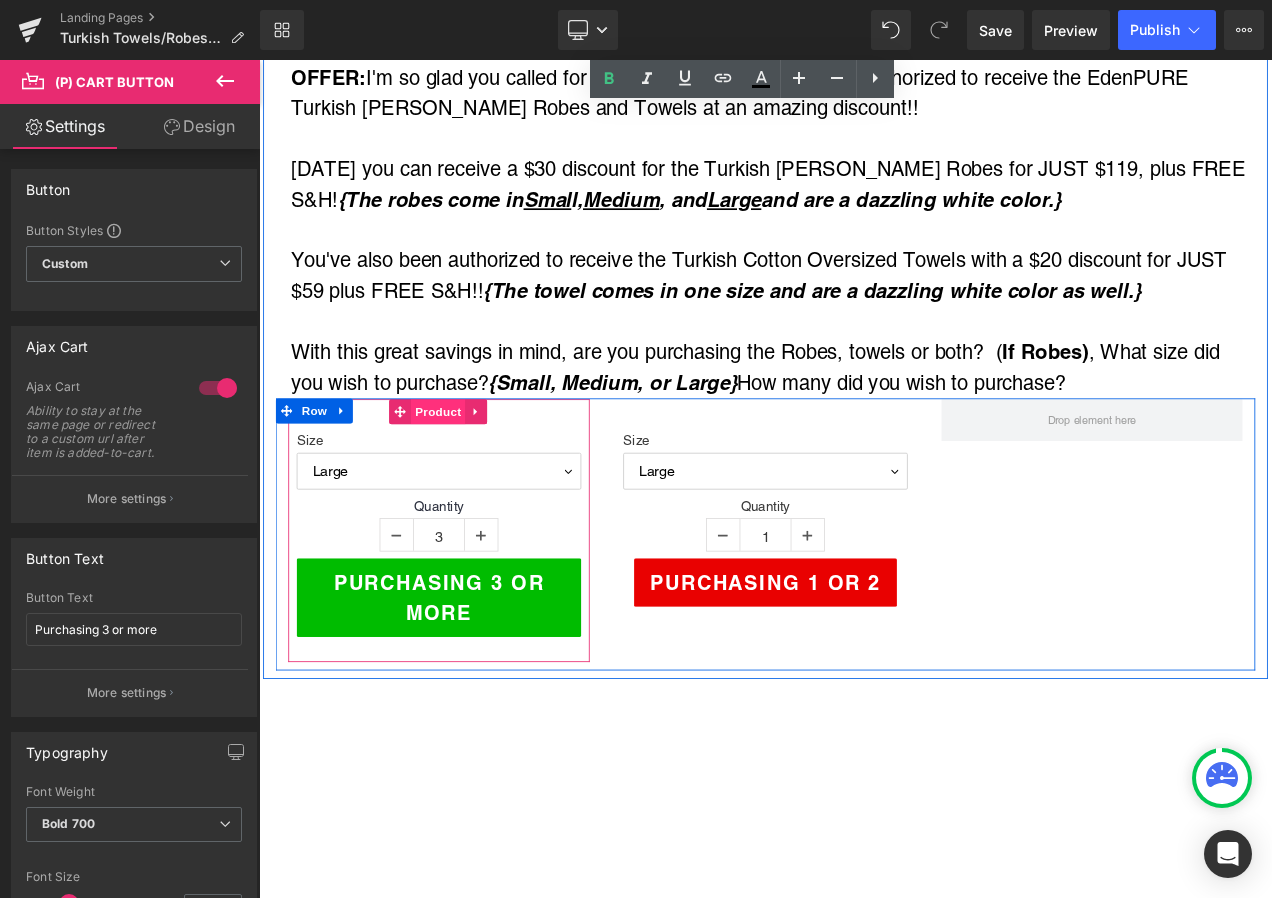 click on "Product" at bounding box center (473, 480) 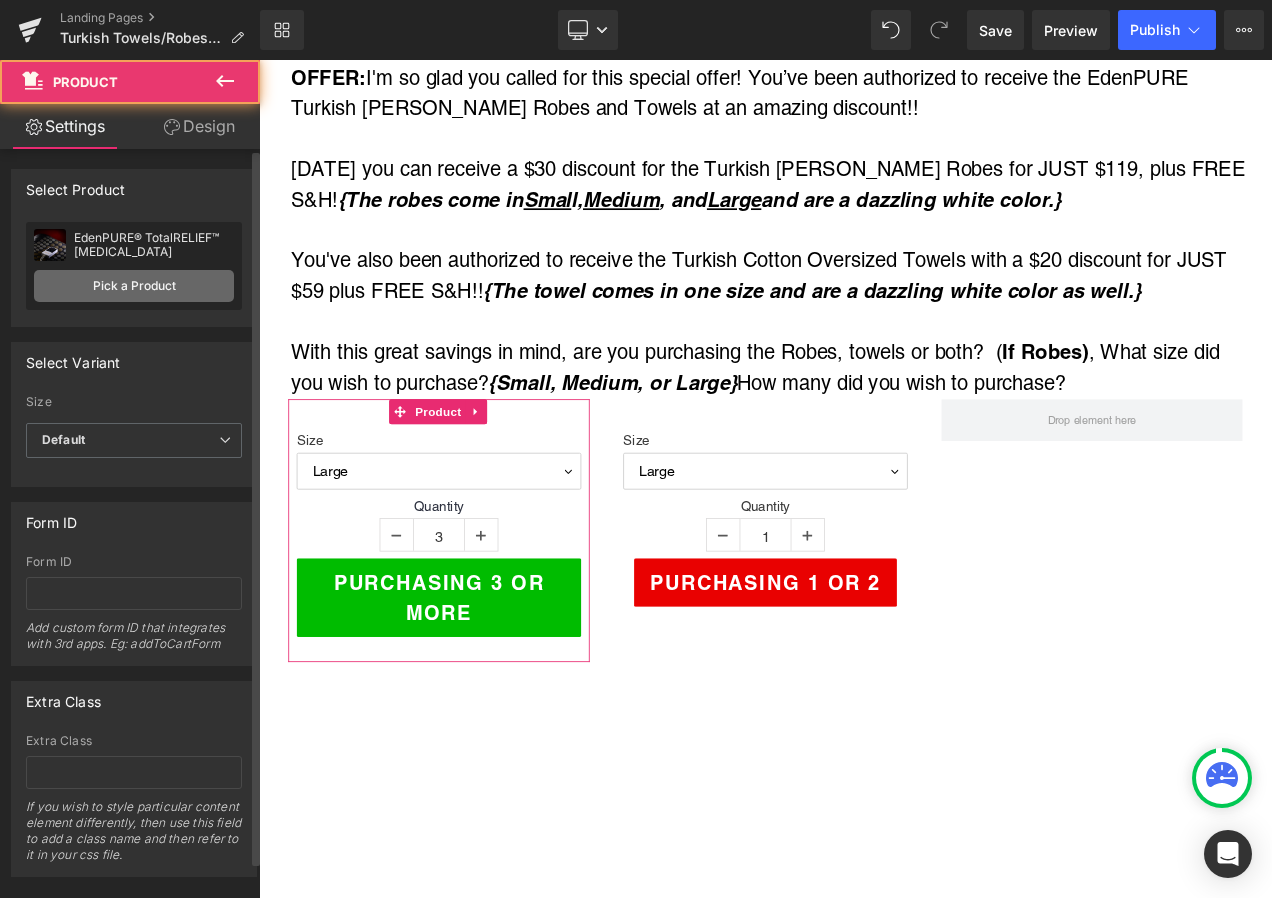 click on "Pick a Product" at bounding box center [134, 286] 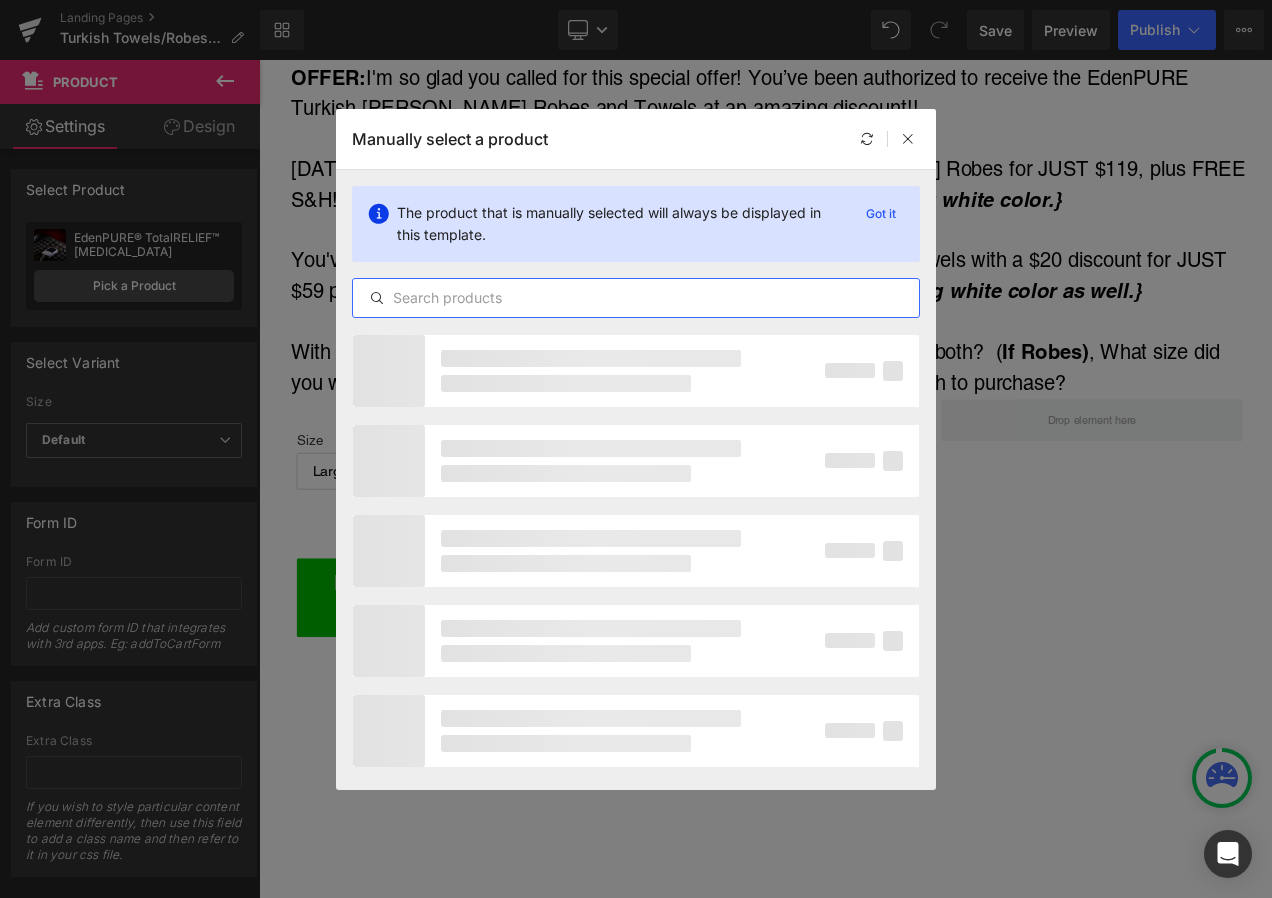 click at bounding box center [636, 298] 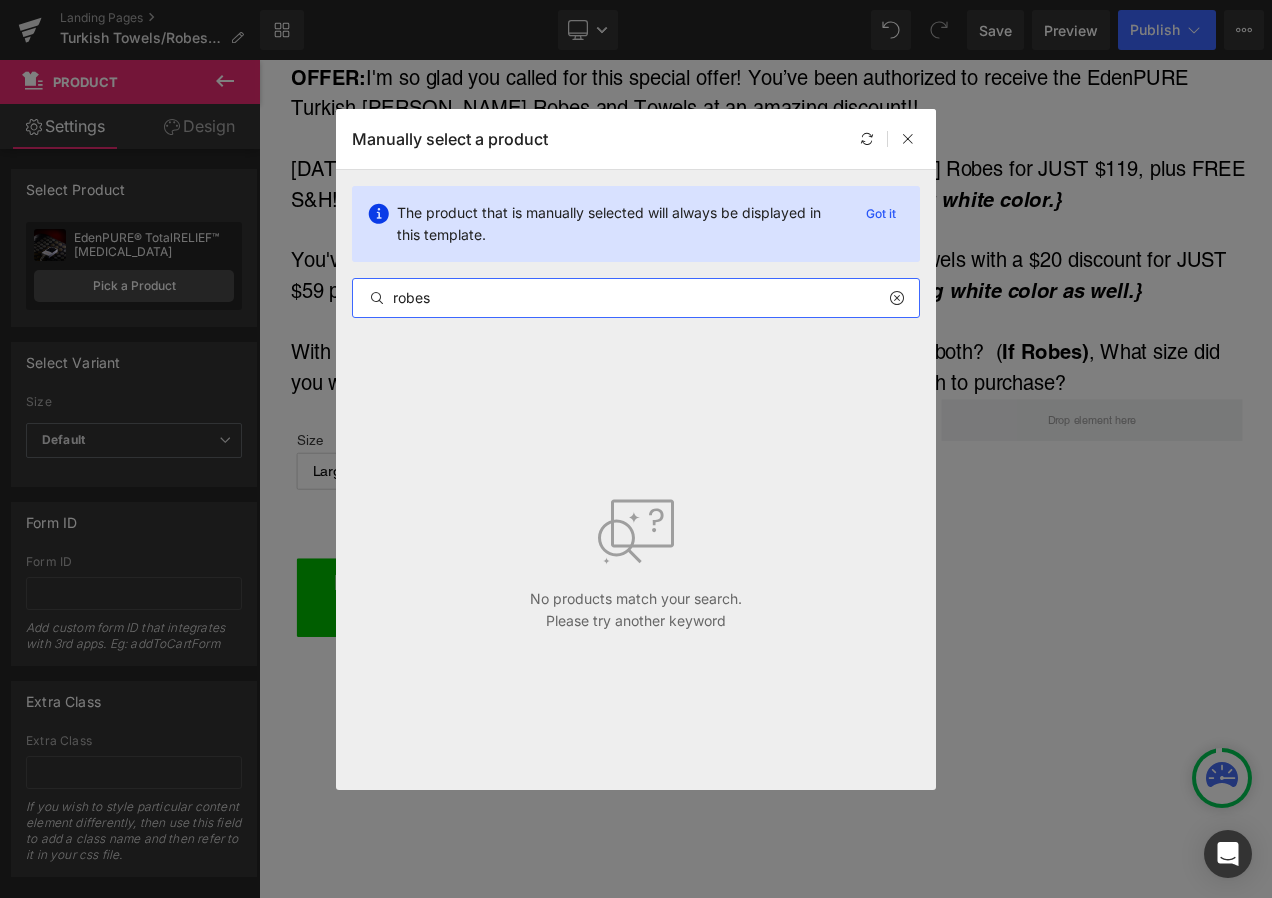 drag, startPoint x: 470, startPoint y: 291, endPoint x: 307, endPoint y: 263, distance: 165.38742 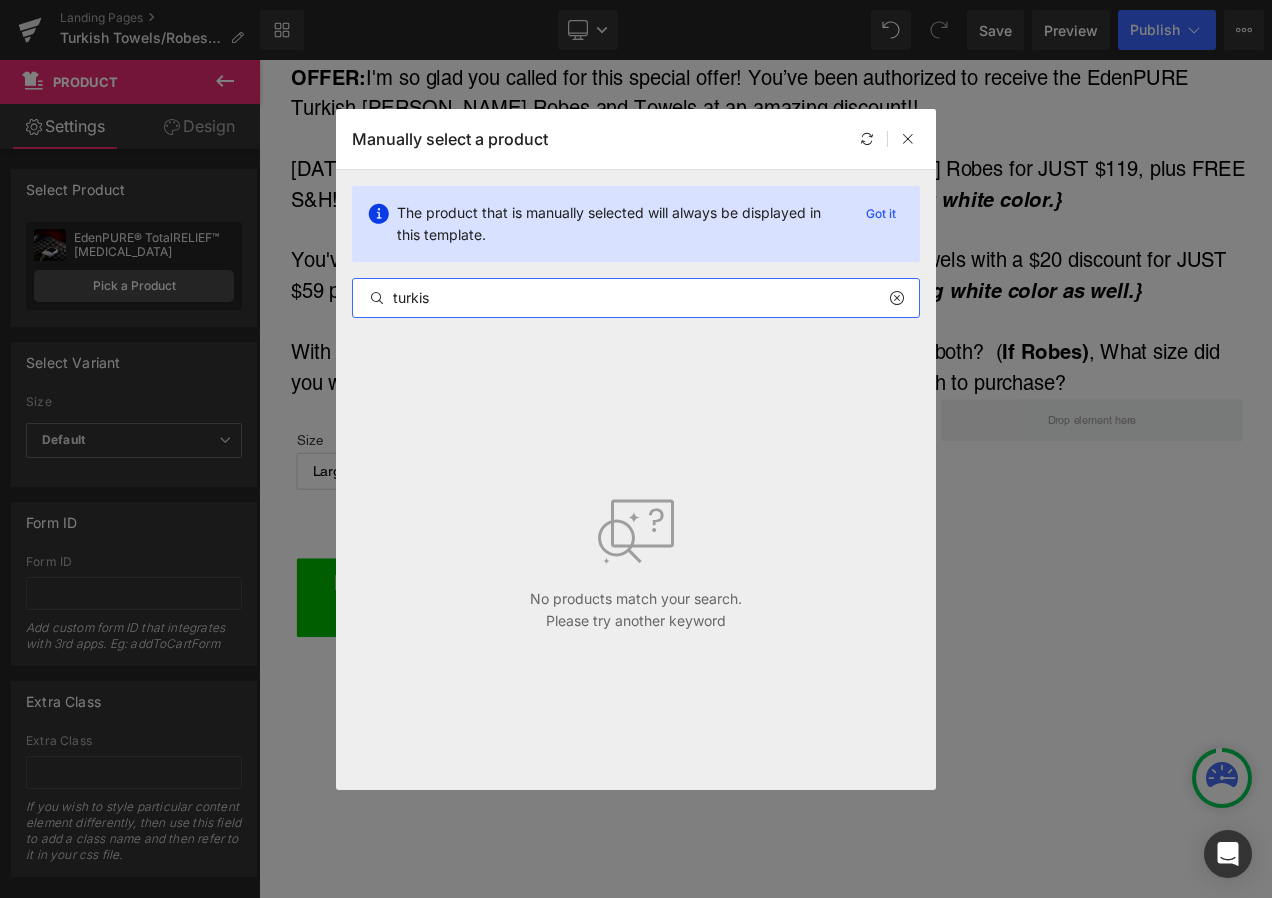 type on "turkis" 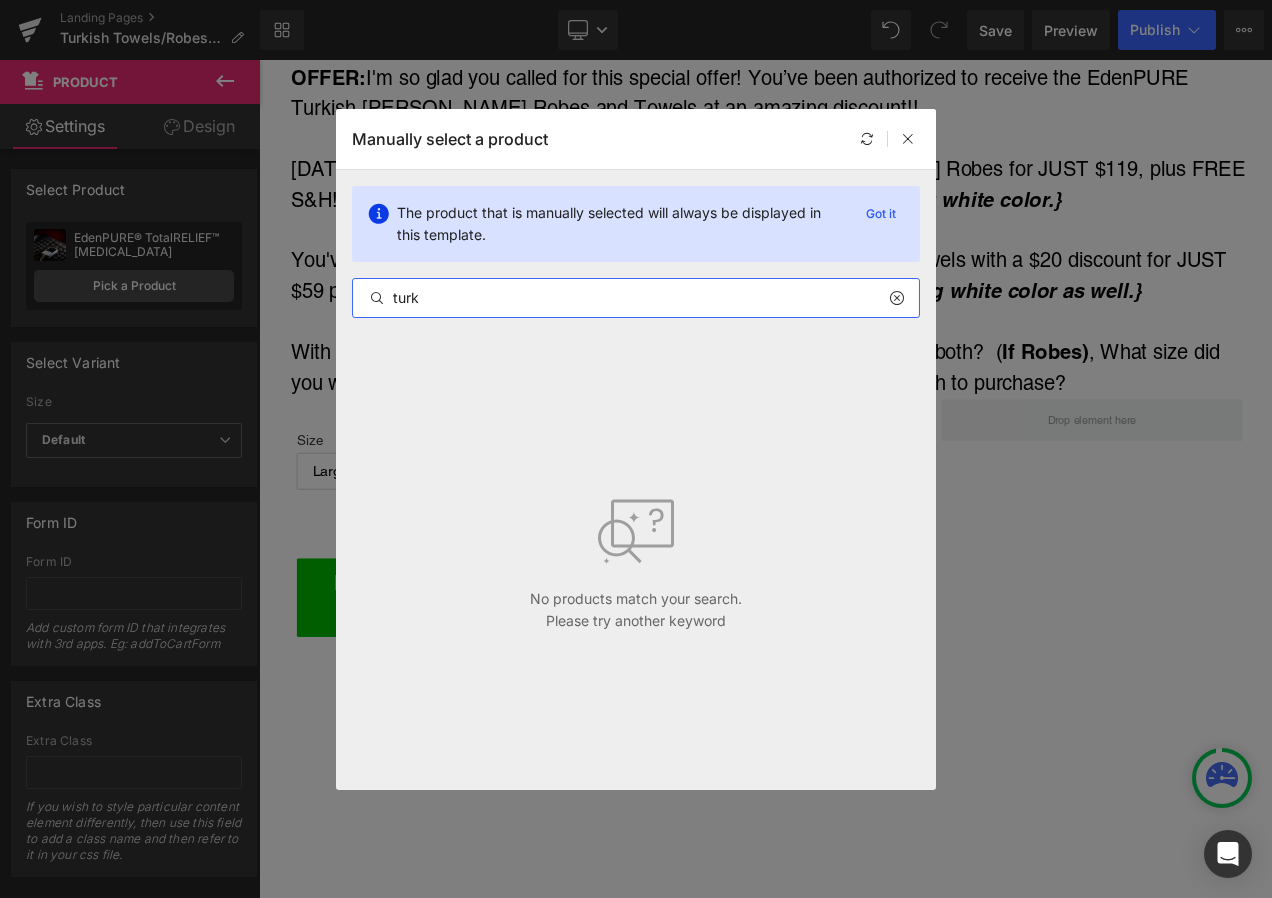 type on "turk" 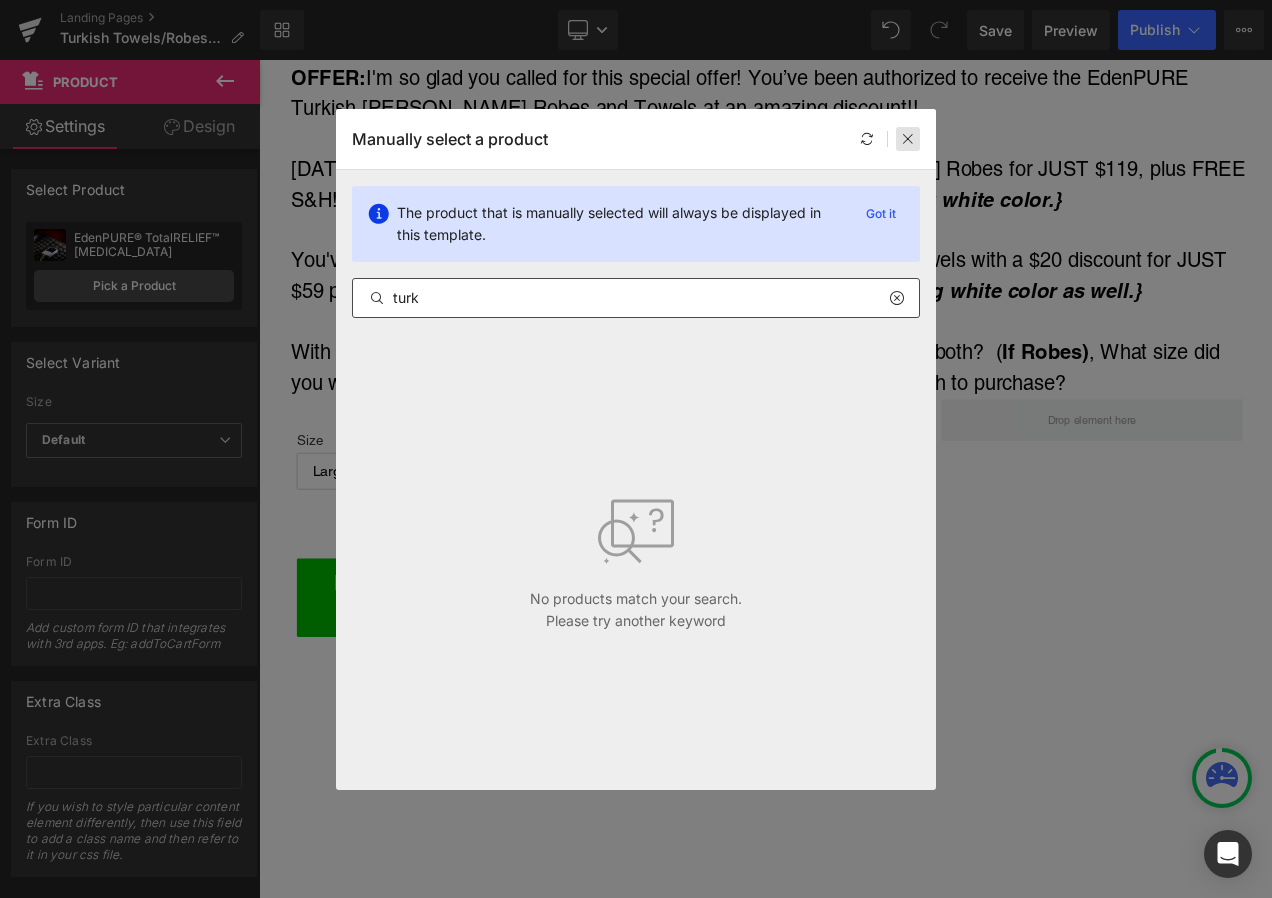 click at bounding box center [908, 139] 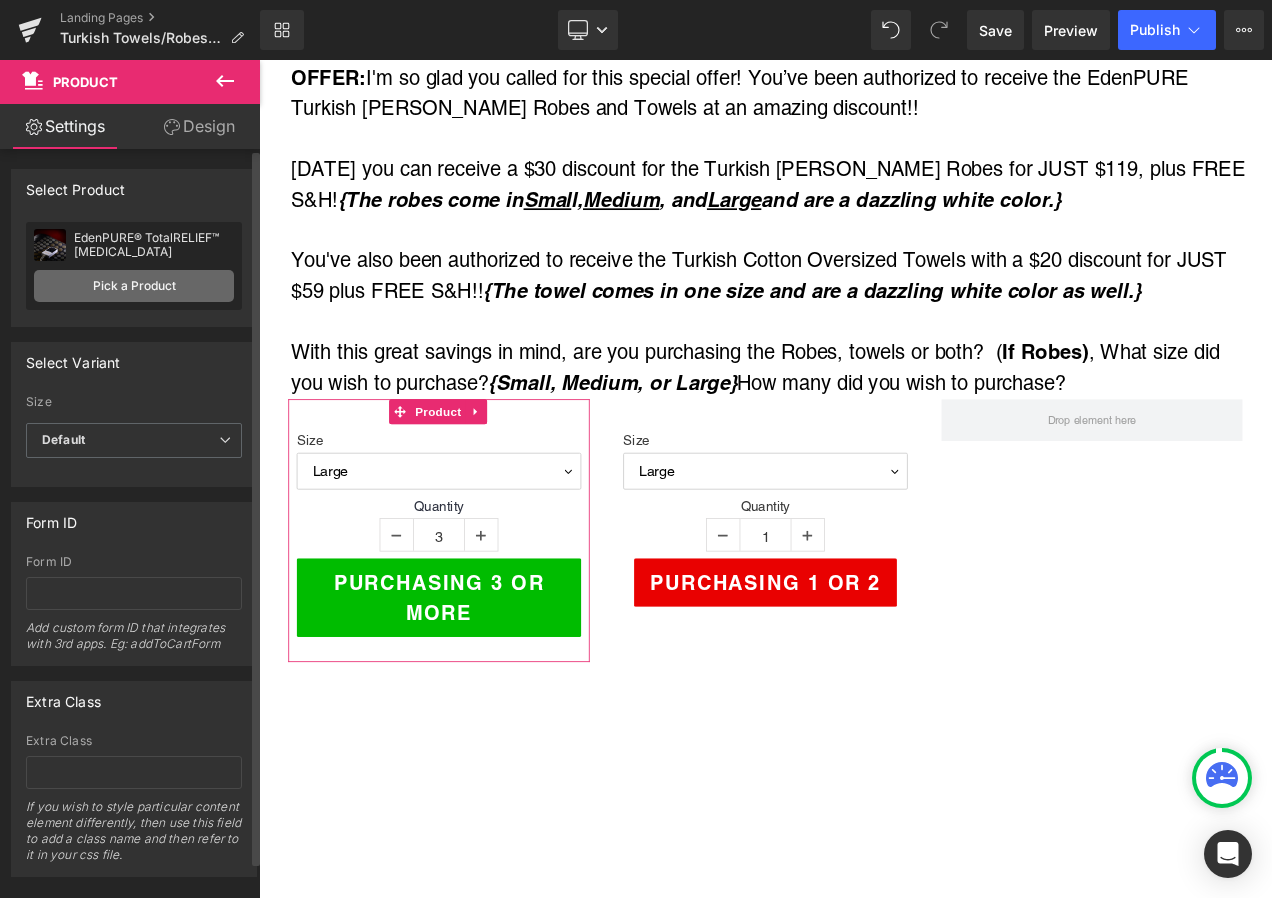 click on "Pick a Product" at bounding box center (134, 286) 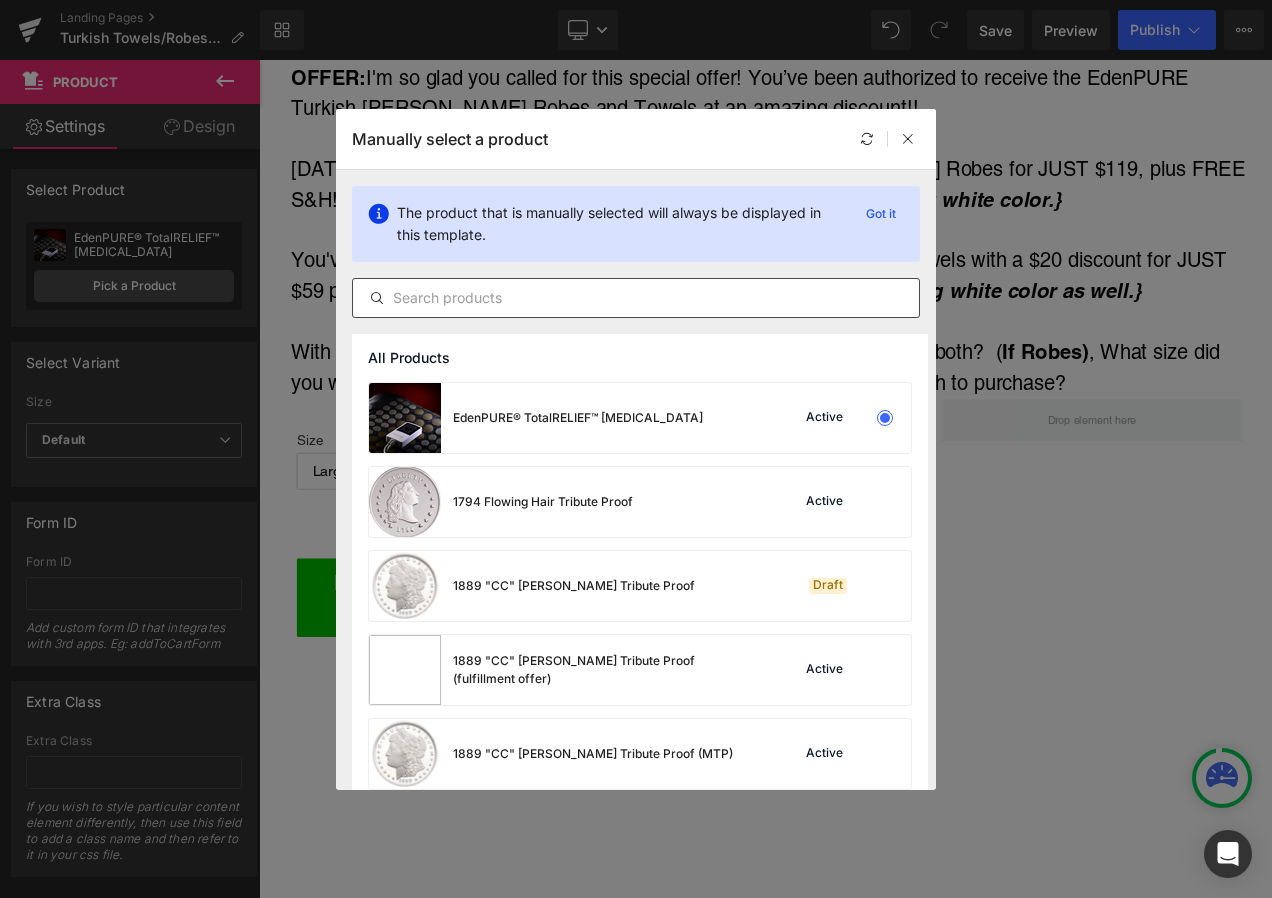click at bounding box center (636, 298) 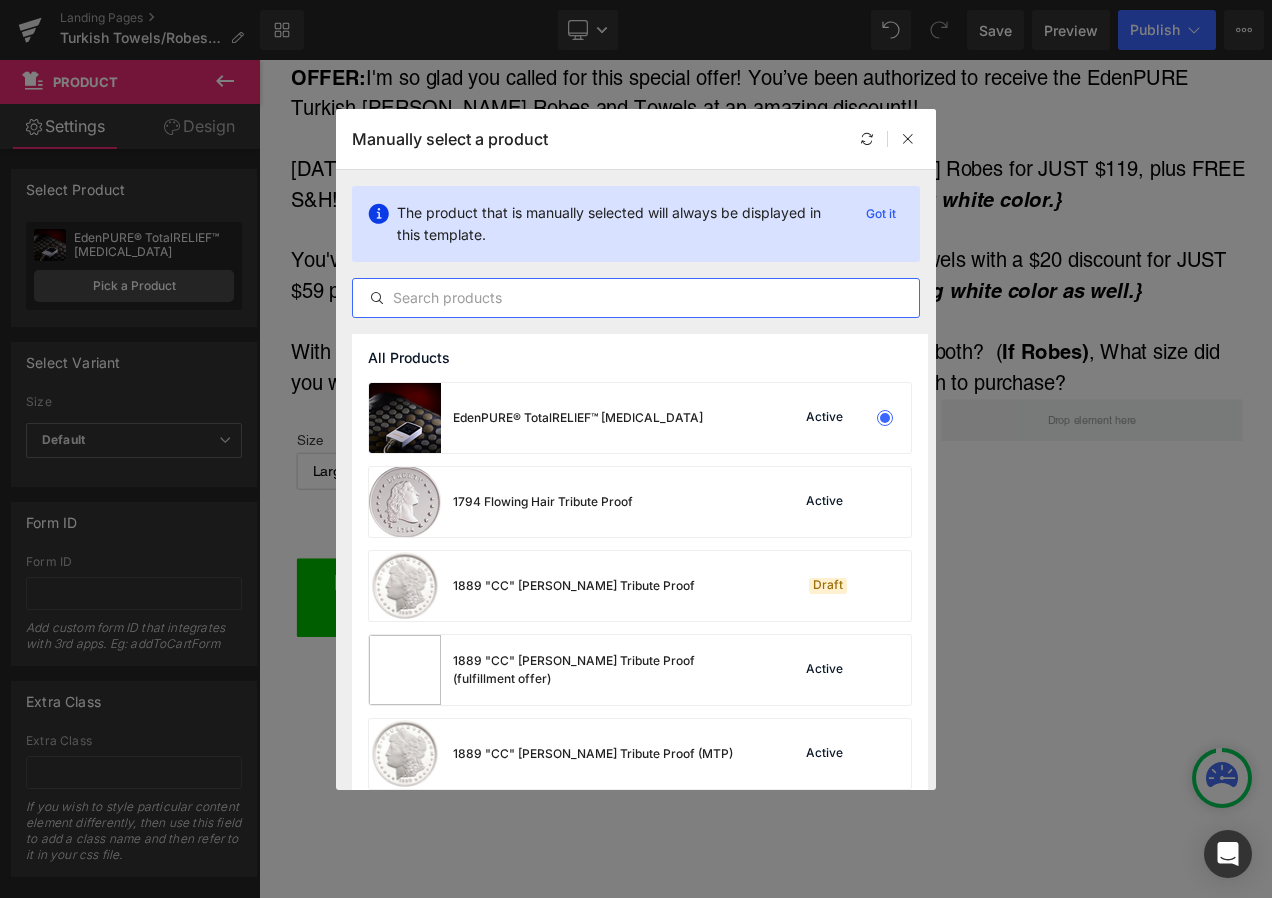 click at bounding box center [636, 298] 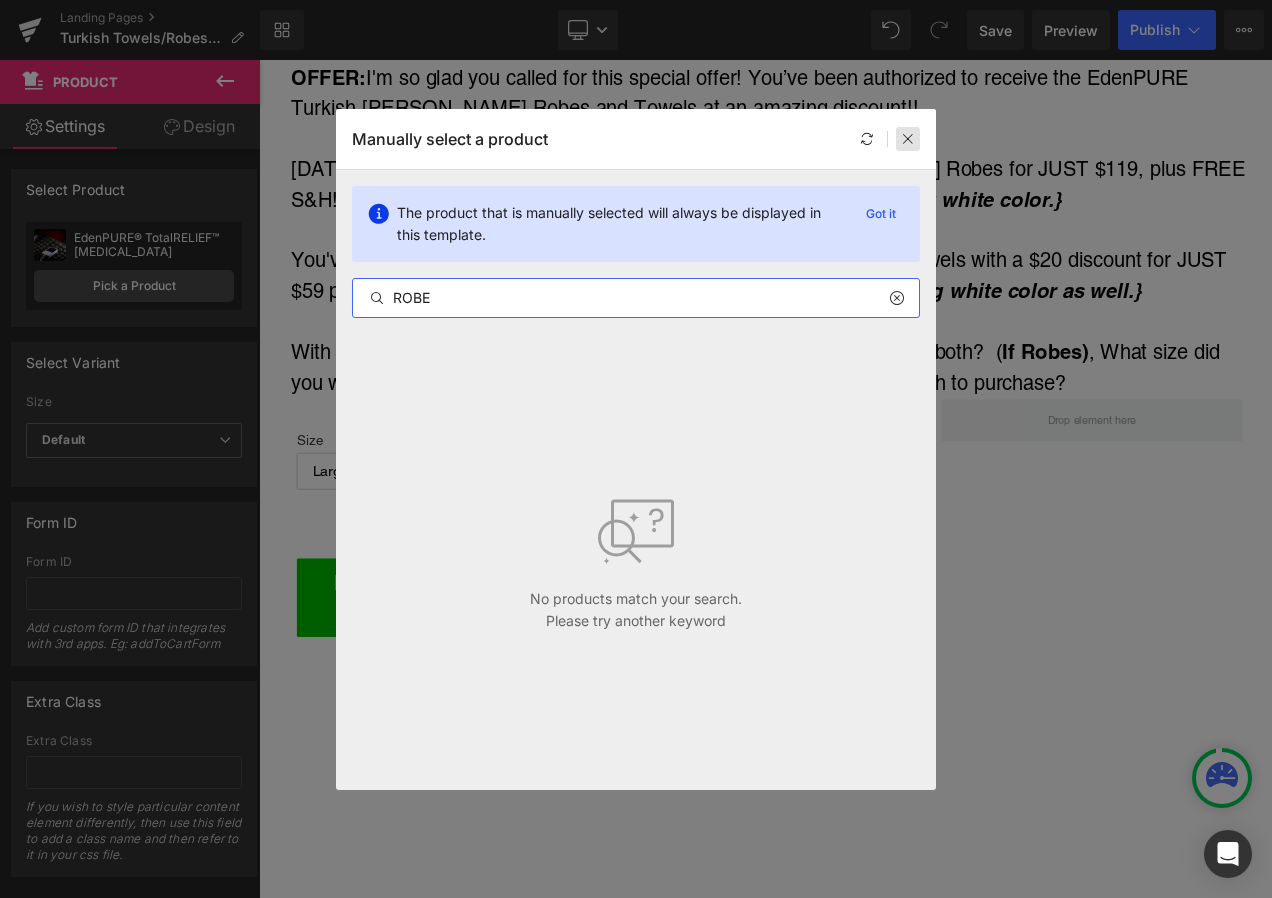 type on "ROBE" 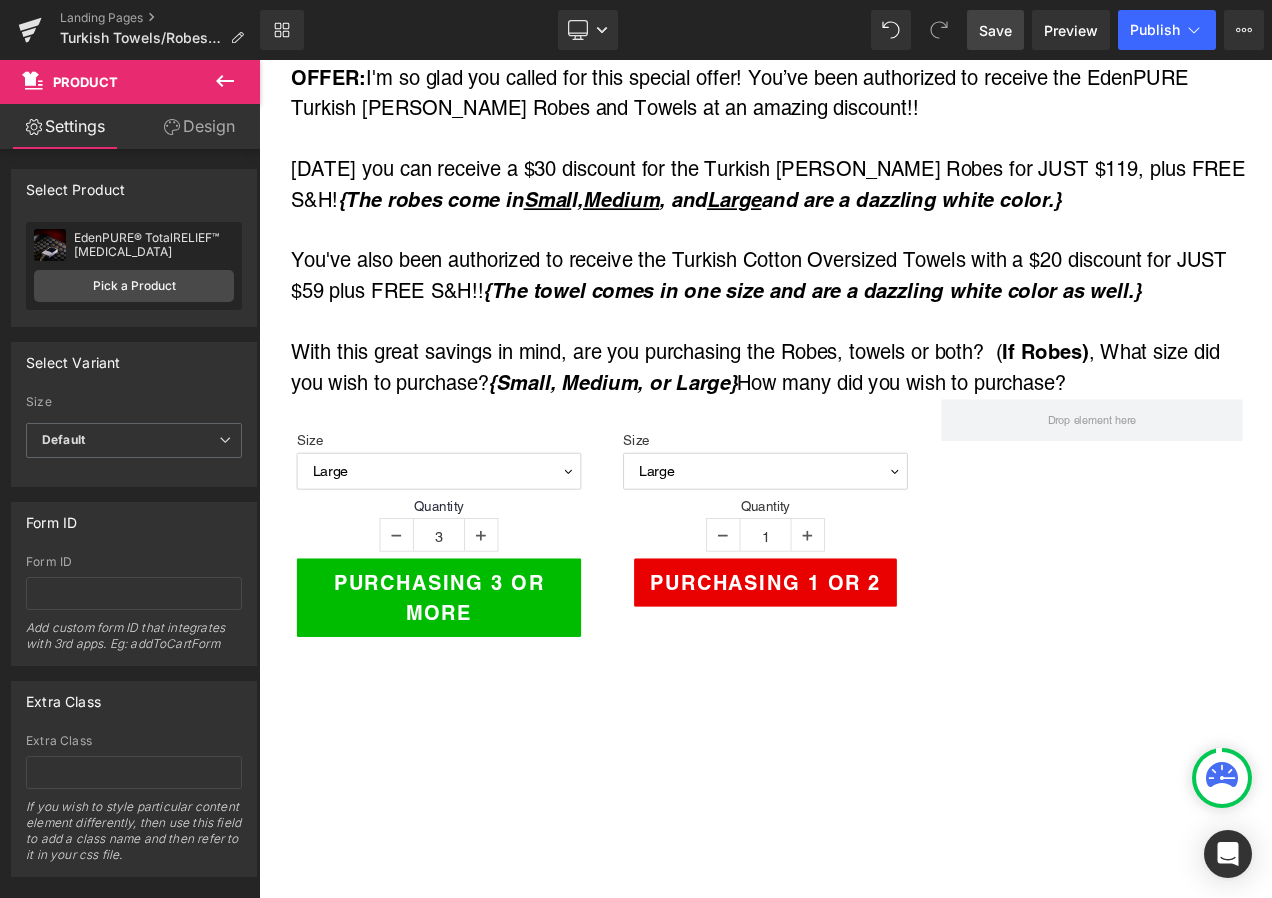 click on "Save" at bounding box center (995, 30) 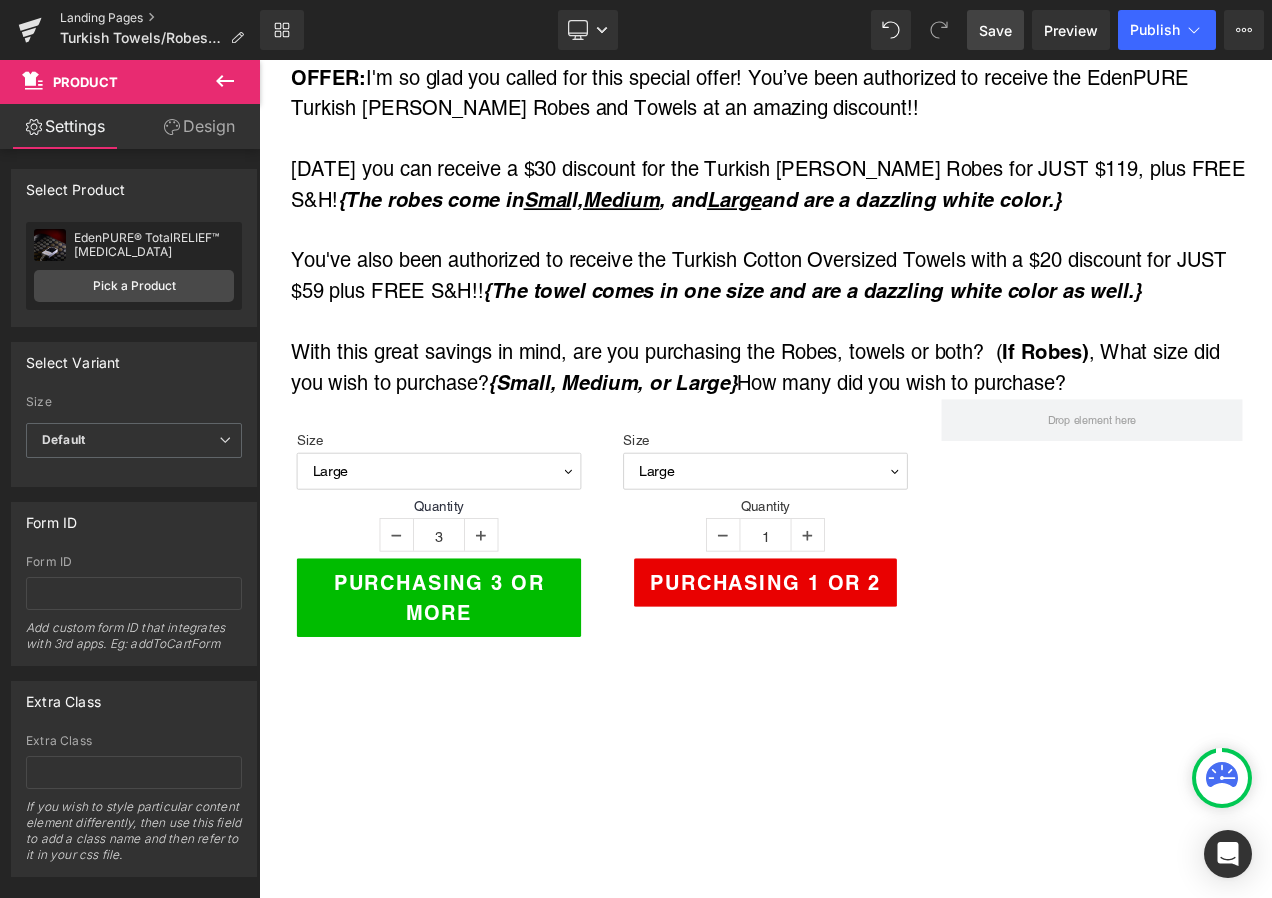 click on "Landing Pages" at bounding box center [160, 18] 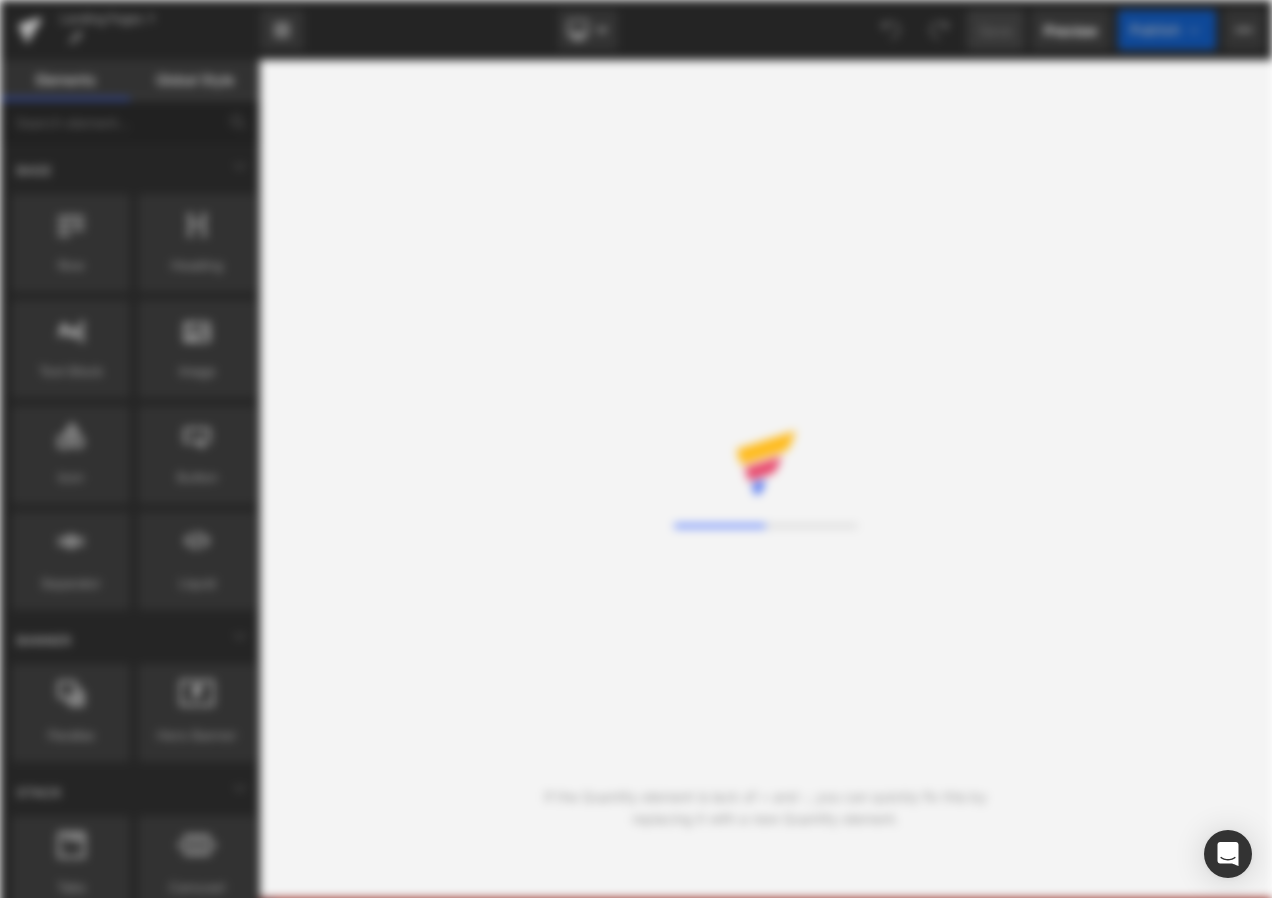 scroll, scrollTop: 0, scrollLeft: 0, axis: both 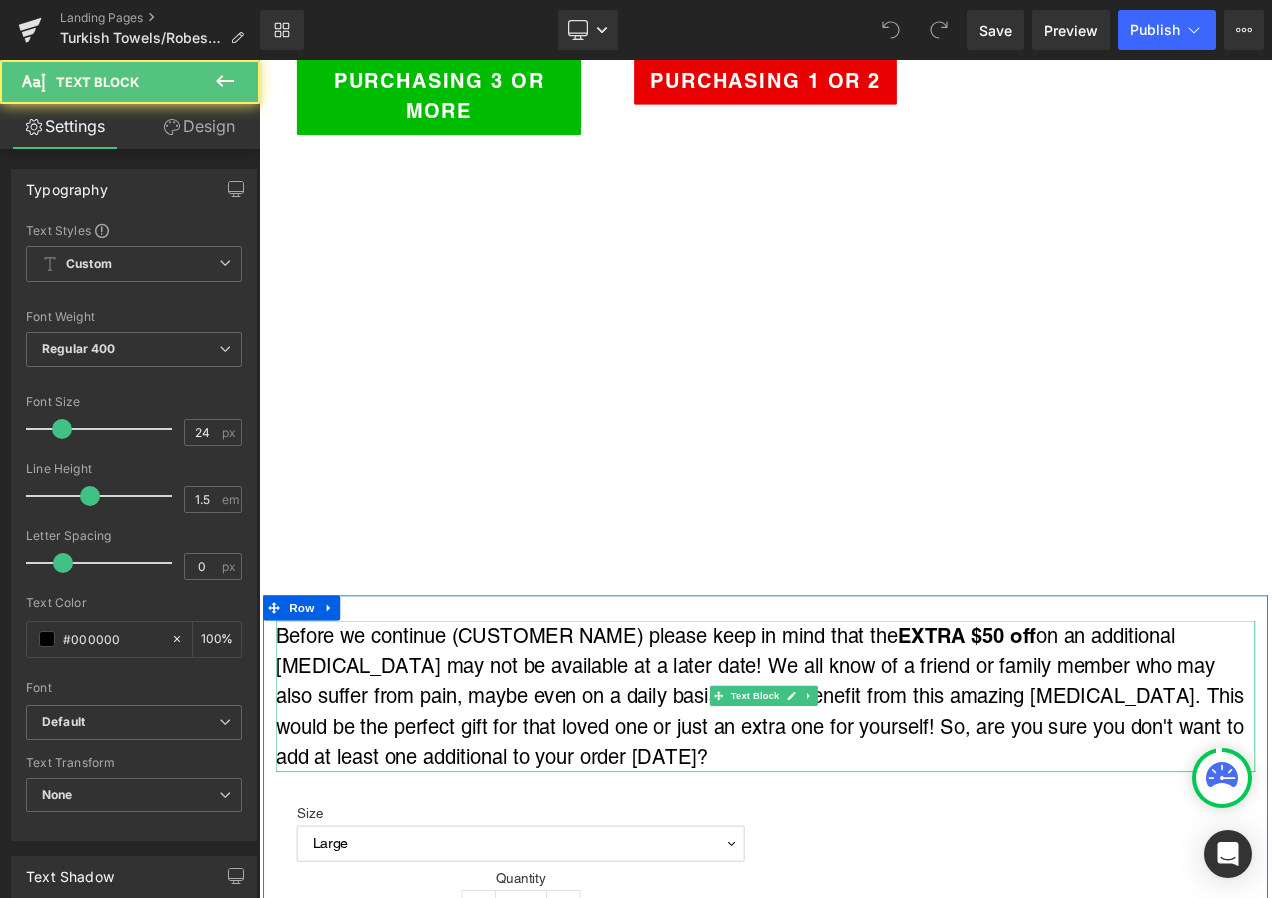 click on "Before we continue (CUSTOMER NAME) please keep in mind that the  EXTRA $50 off  on an additional heating pad may not be available at a later date!  We all know of a friend or family member who may also suffer from pain, maybe even on a daily basis that can benefit from this amazing heating pad. This would be the perfect gift for that loved one or just an extra one for yourself! So, are you sure you don't want to add at least one additional to your order today?" at bounding box center [864, 819] 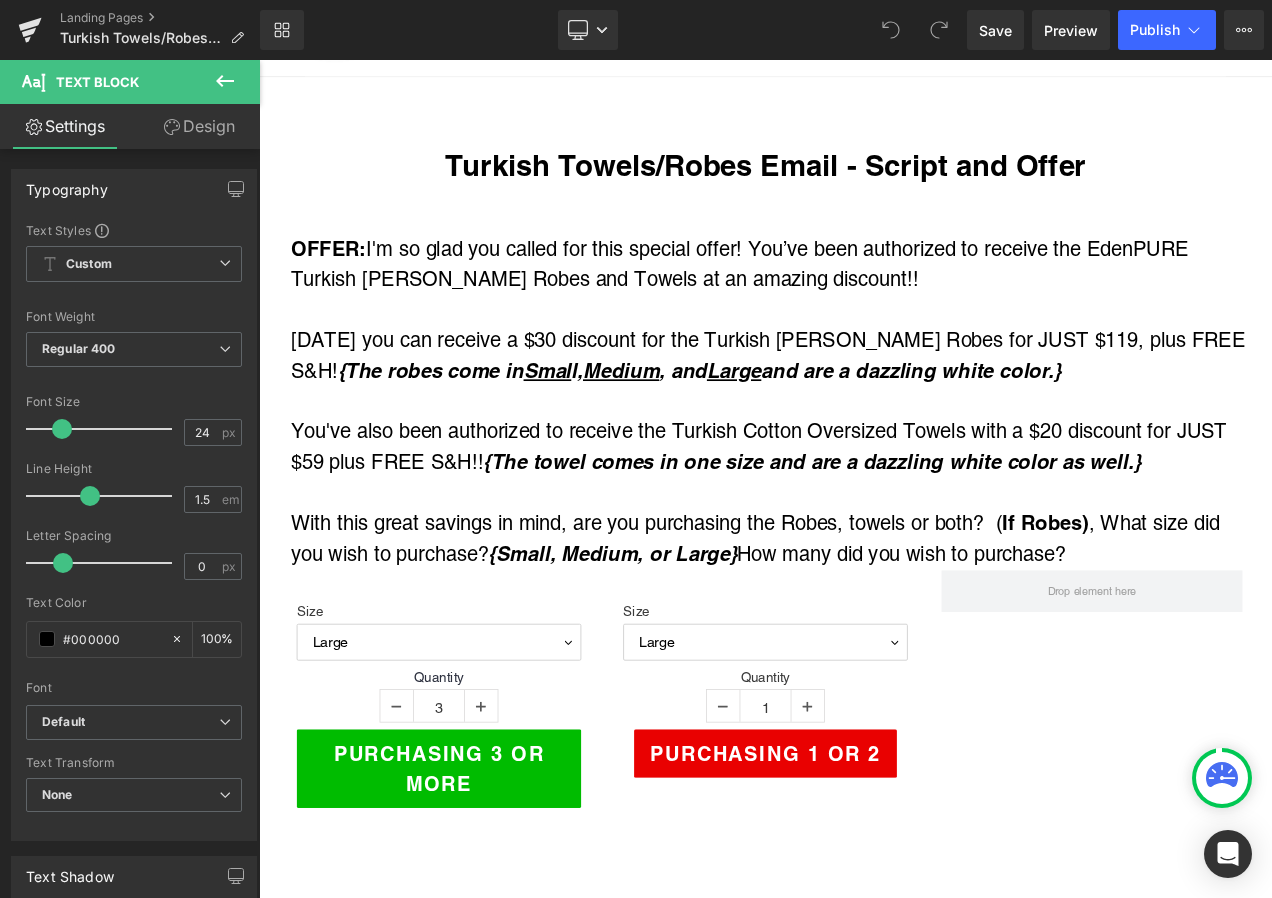 scroll, scrollTop: 0, scrollLeft: 0, axis: both 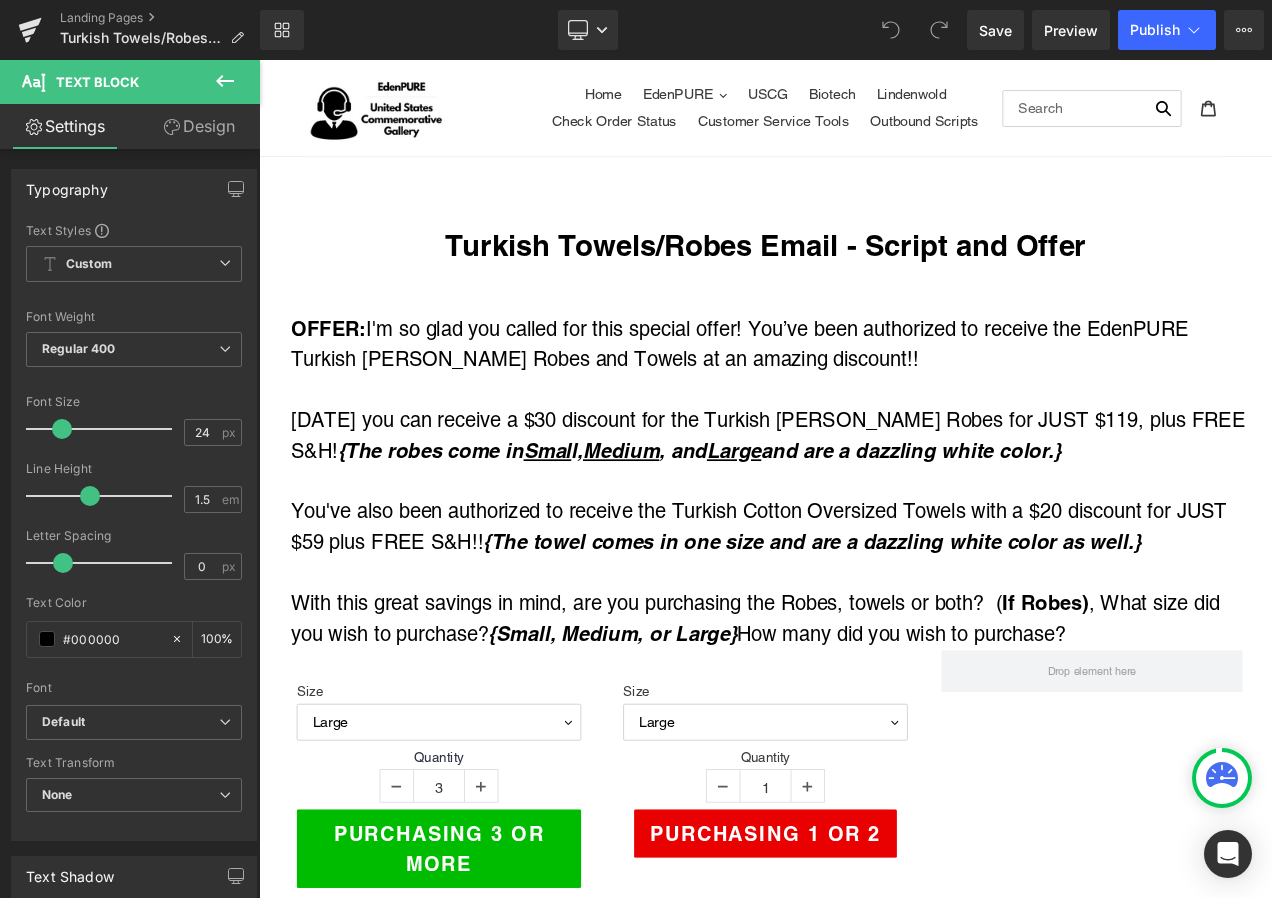 click on "{The towel comes in one size and are a dazzling white color as well.}" at bounding box center [920, 635] 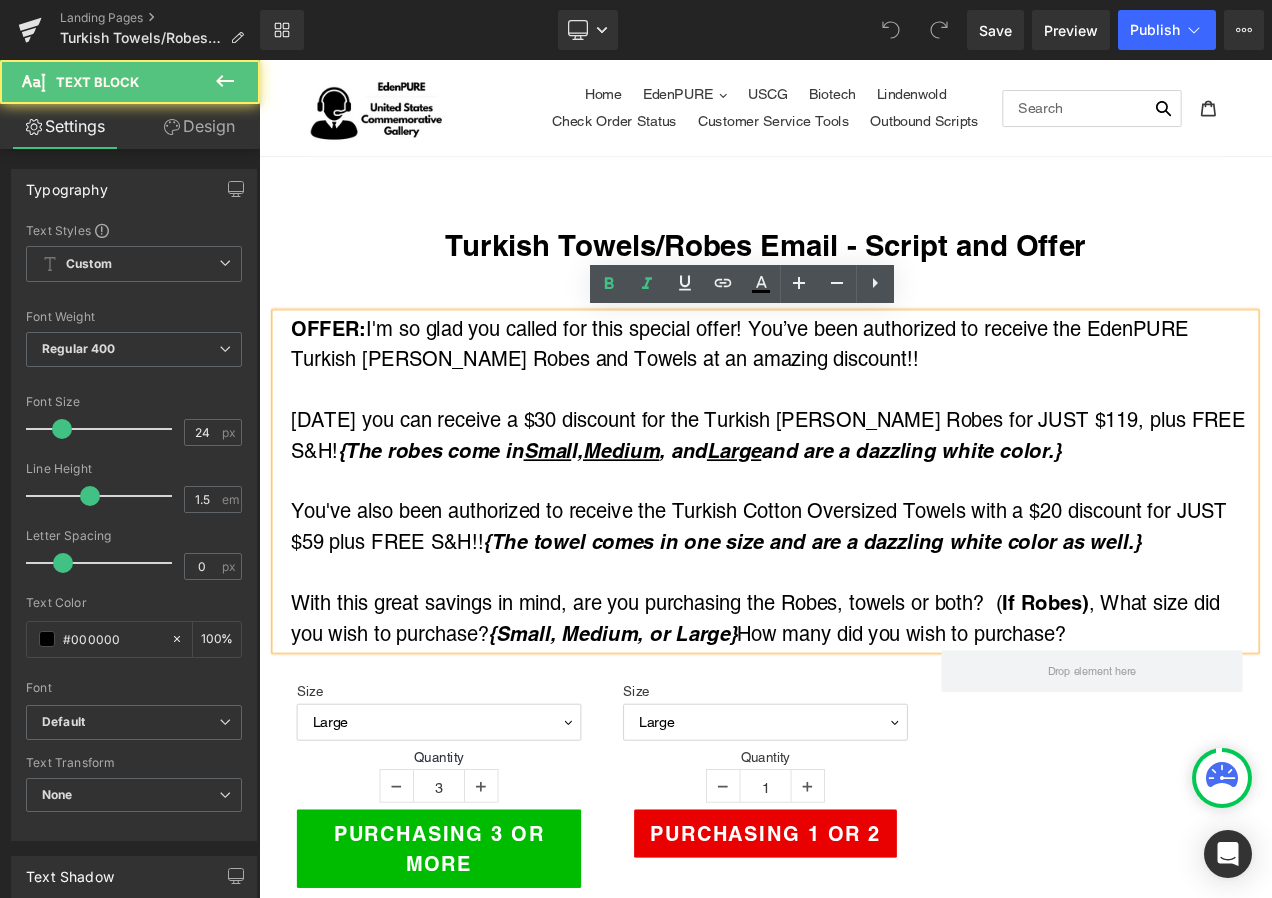 click on "{The towel comes in one size and are a dazzling white color as well.}" at bounding box center (920, 635) 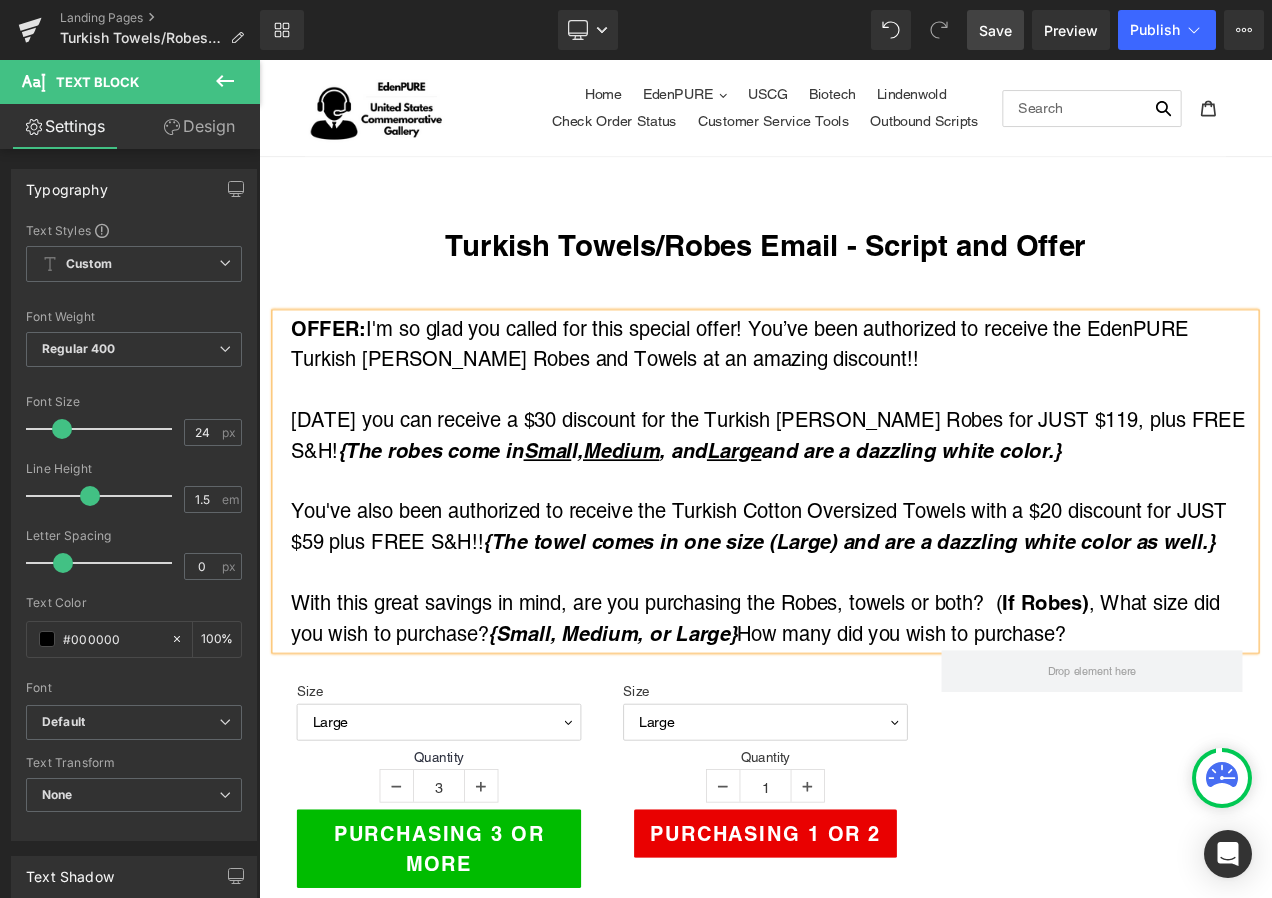 click on "Save" at bounding box center (995, 30) 